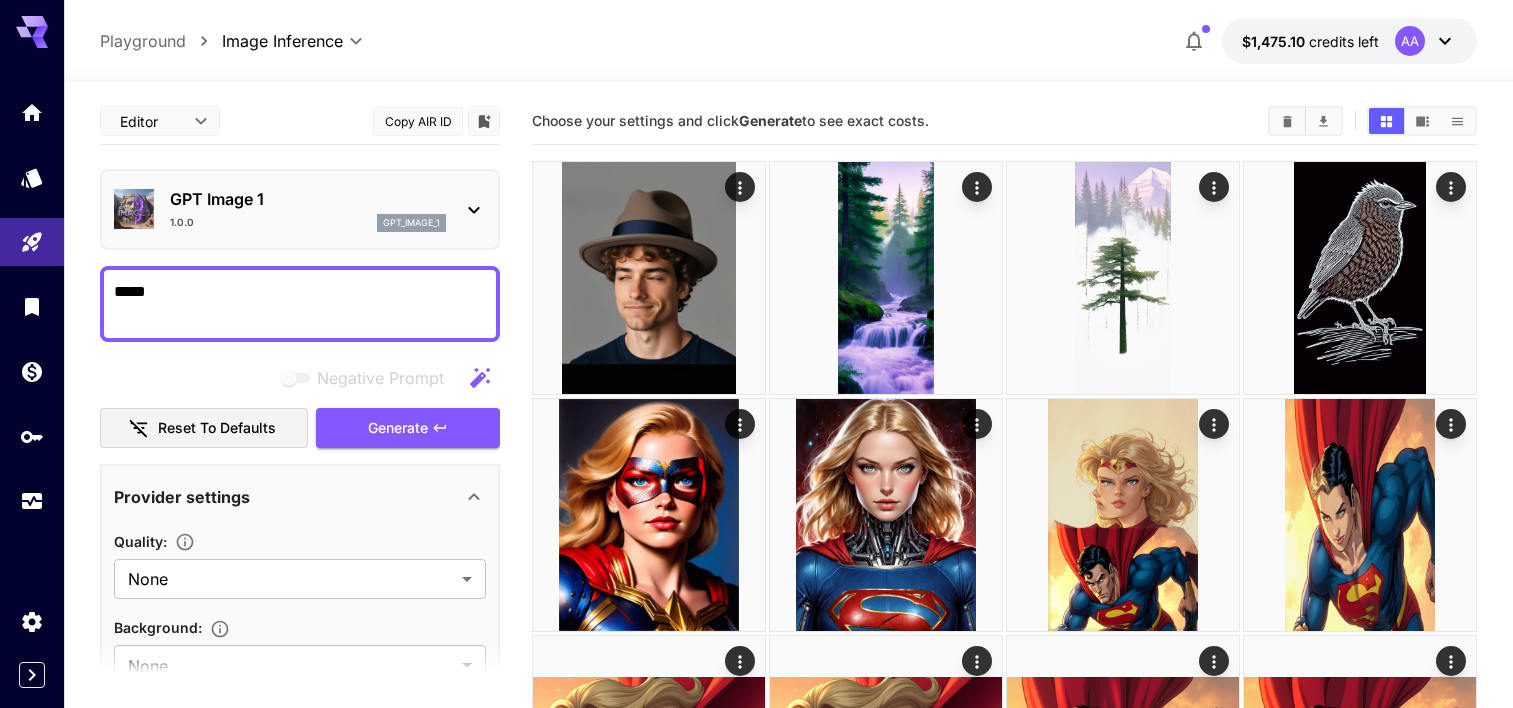 scroll, scrollTop: 996, scrollLeft: 0, axis: vertical 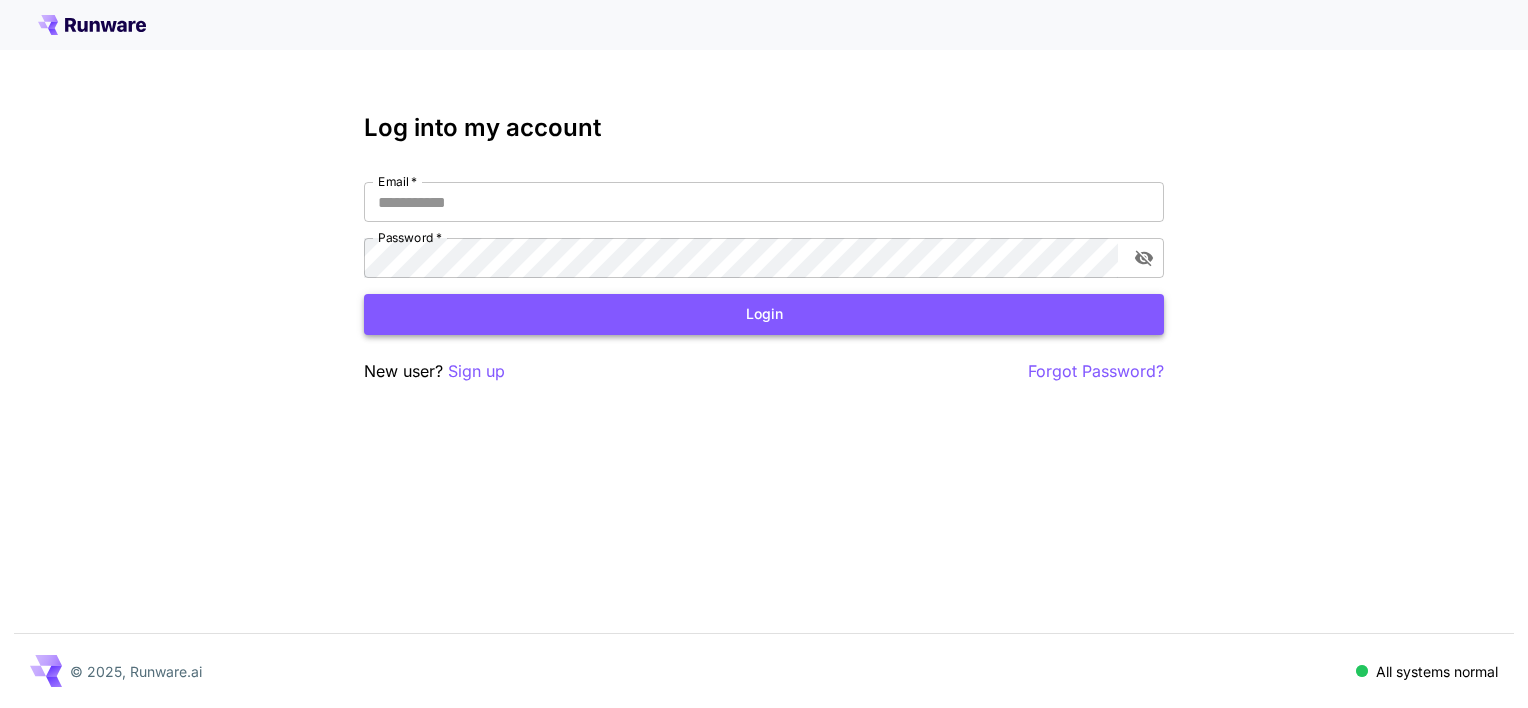 type on "**********" 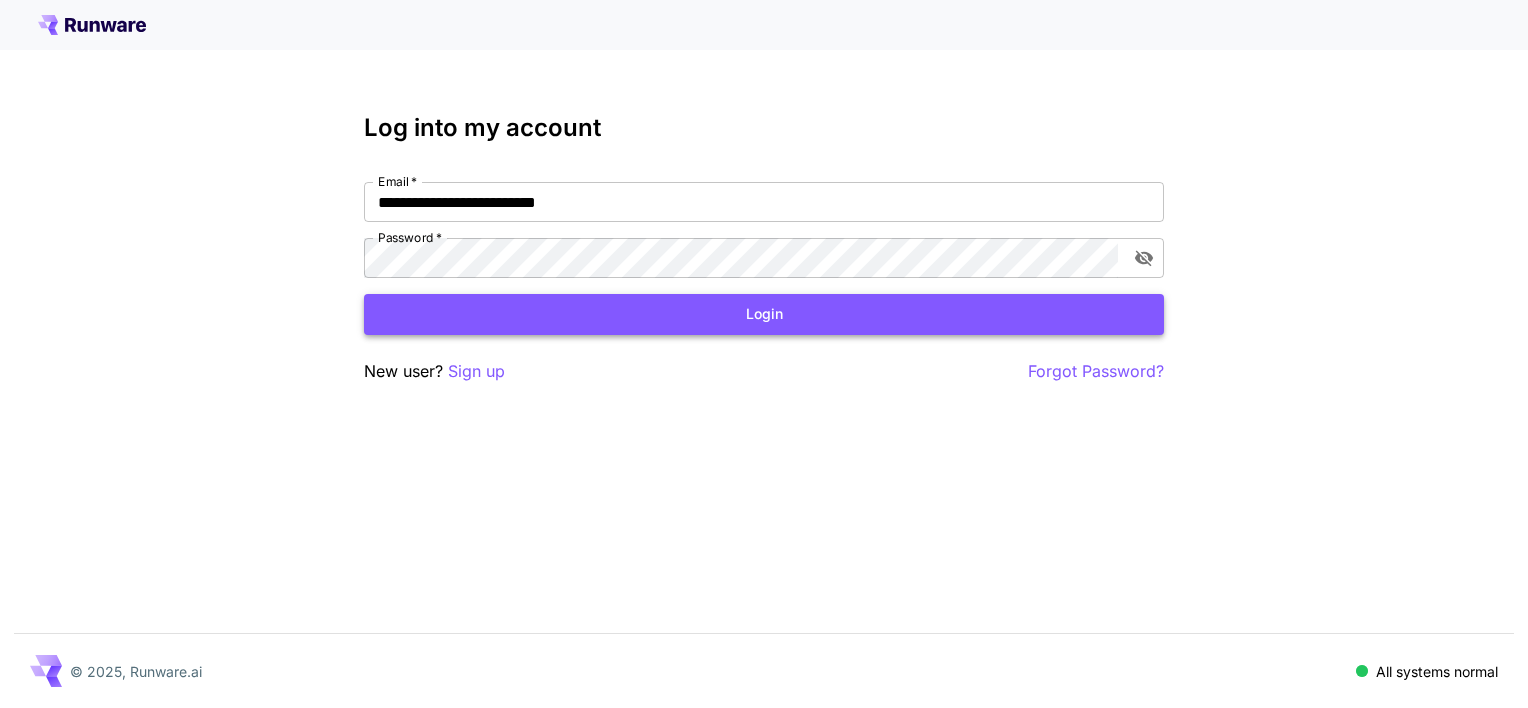 click on "Login" at bounding box center (764, 314) 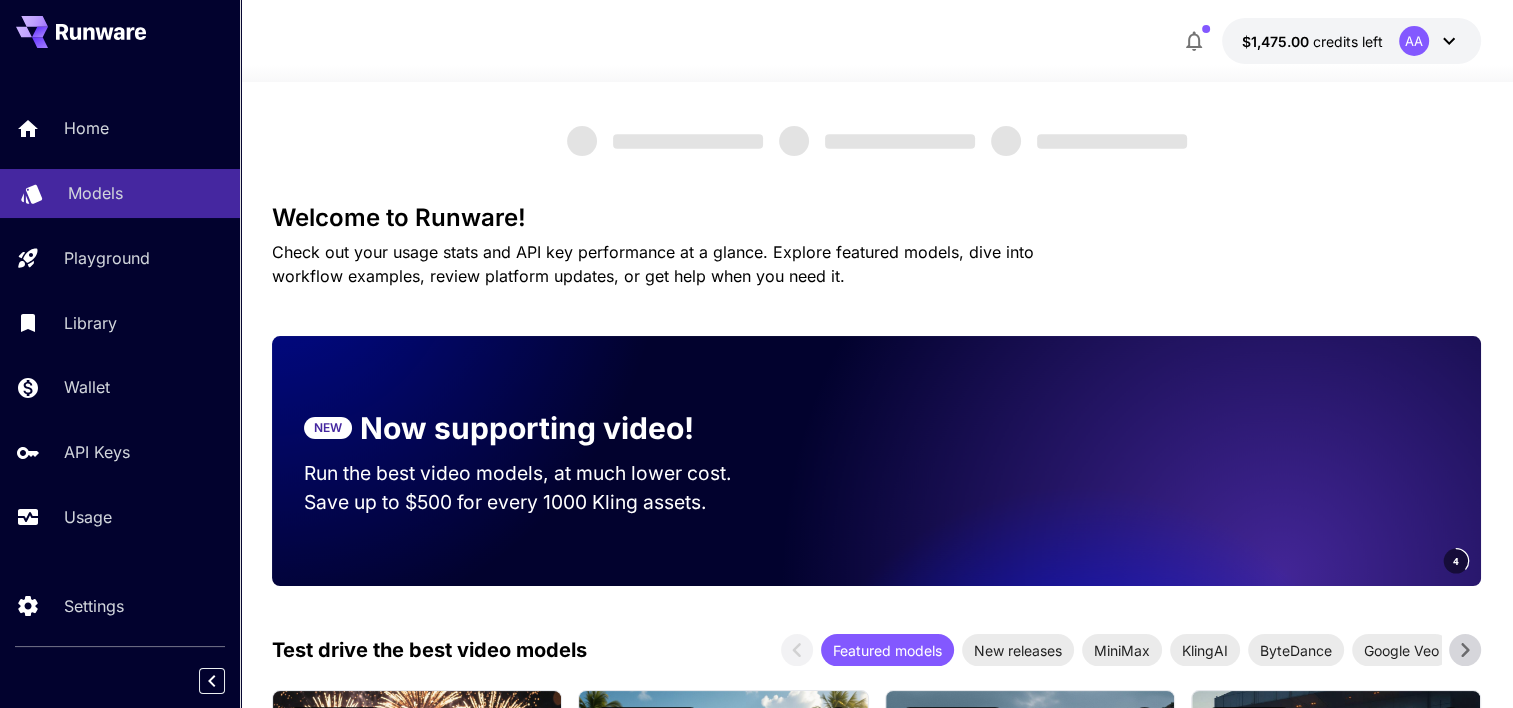click on "Models" at bounding box center [95, 193] 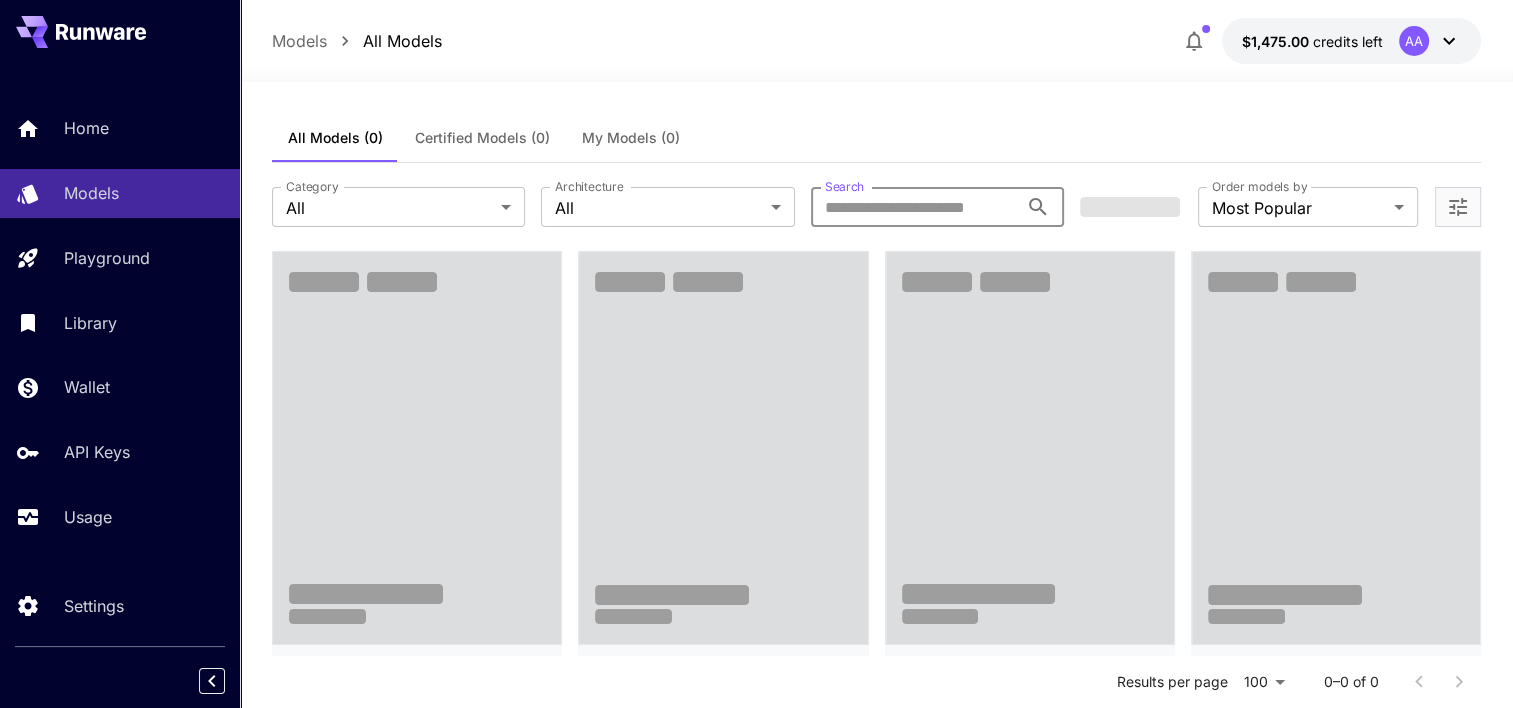 click on "Search" at bounding box center (914, 207) 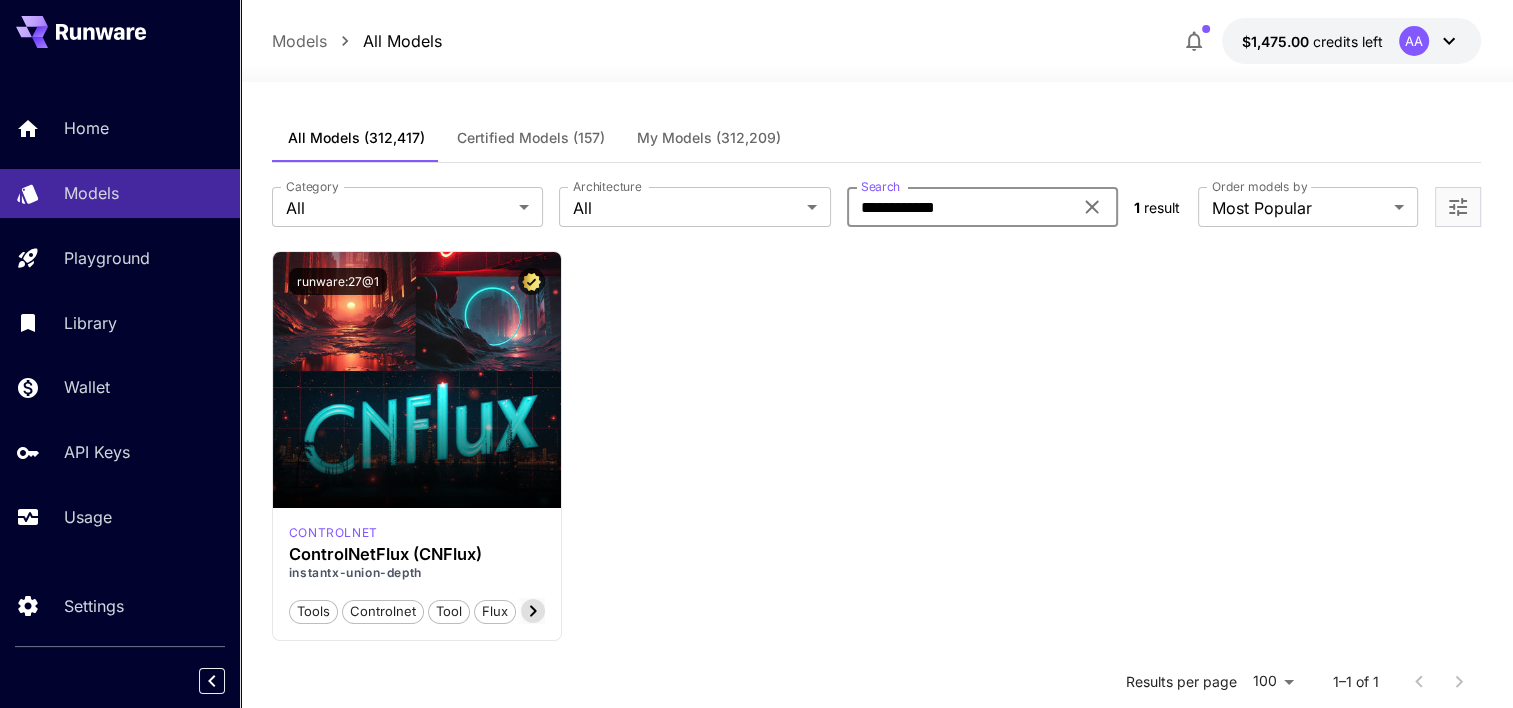 click on "**********" at bounding box center (959, 207) 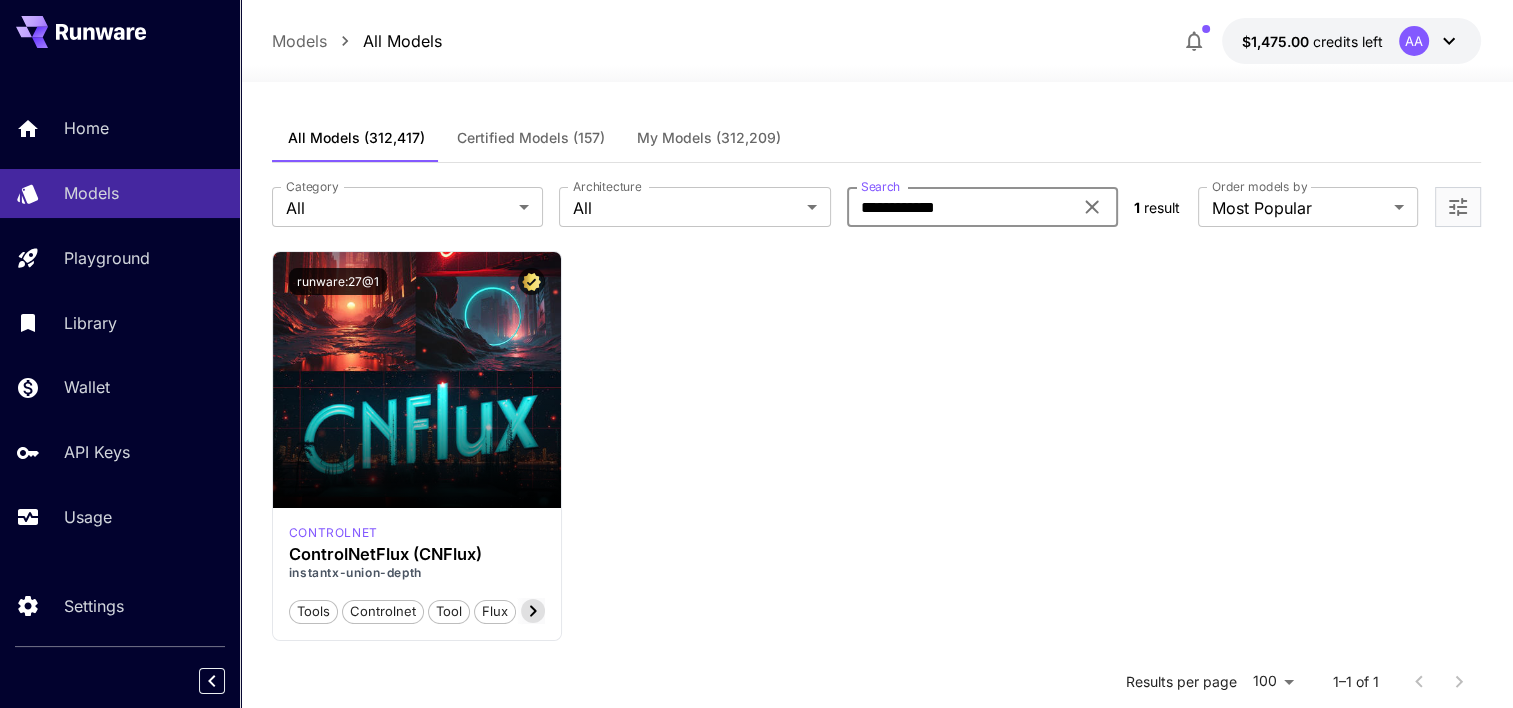 click on "**********" at bounding box center (959, 207) 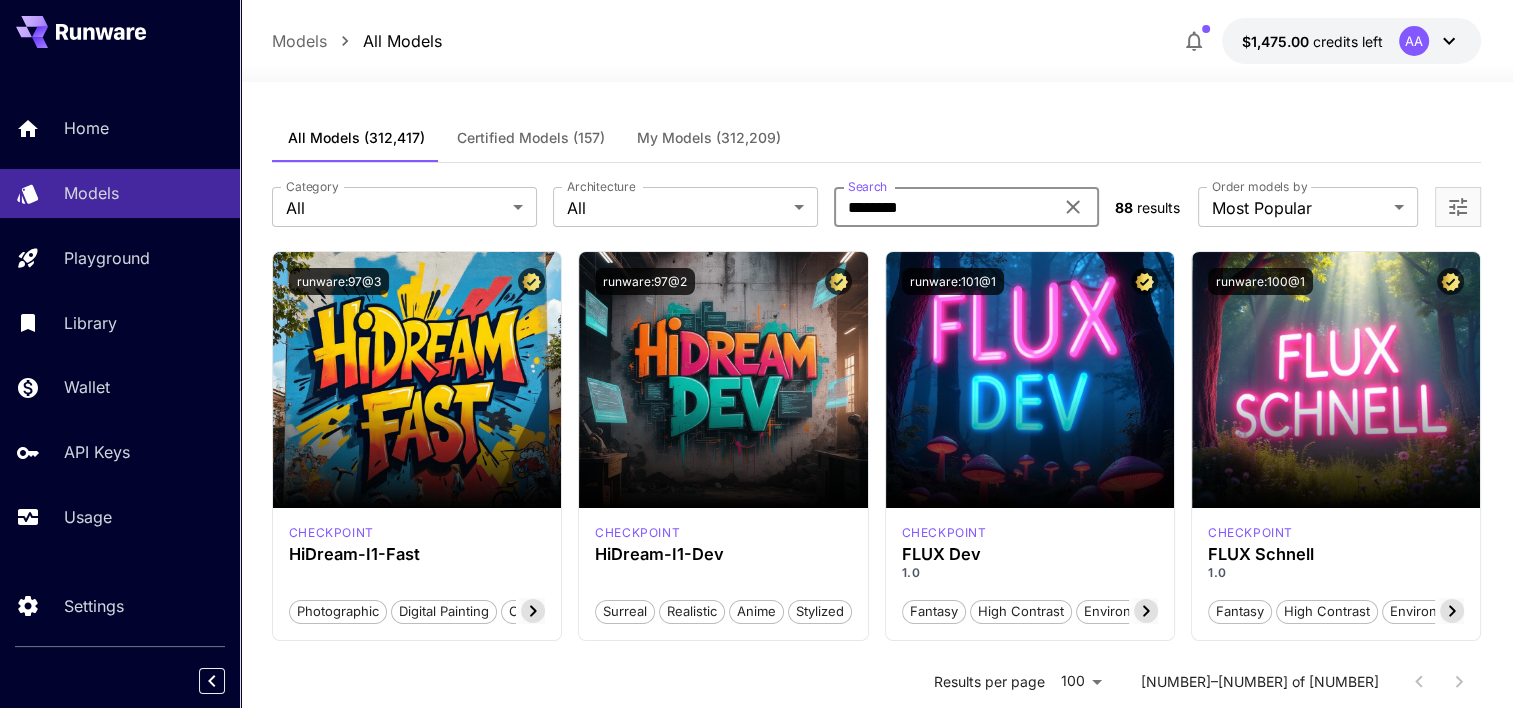 type on "********" 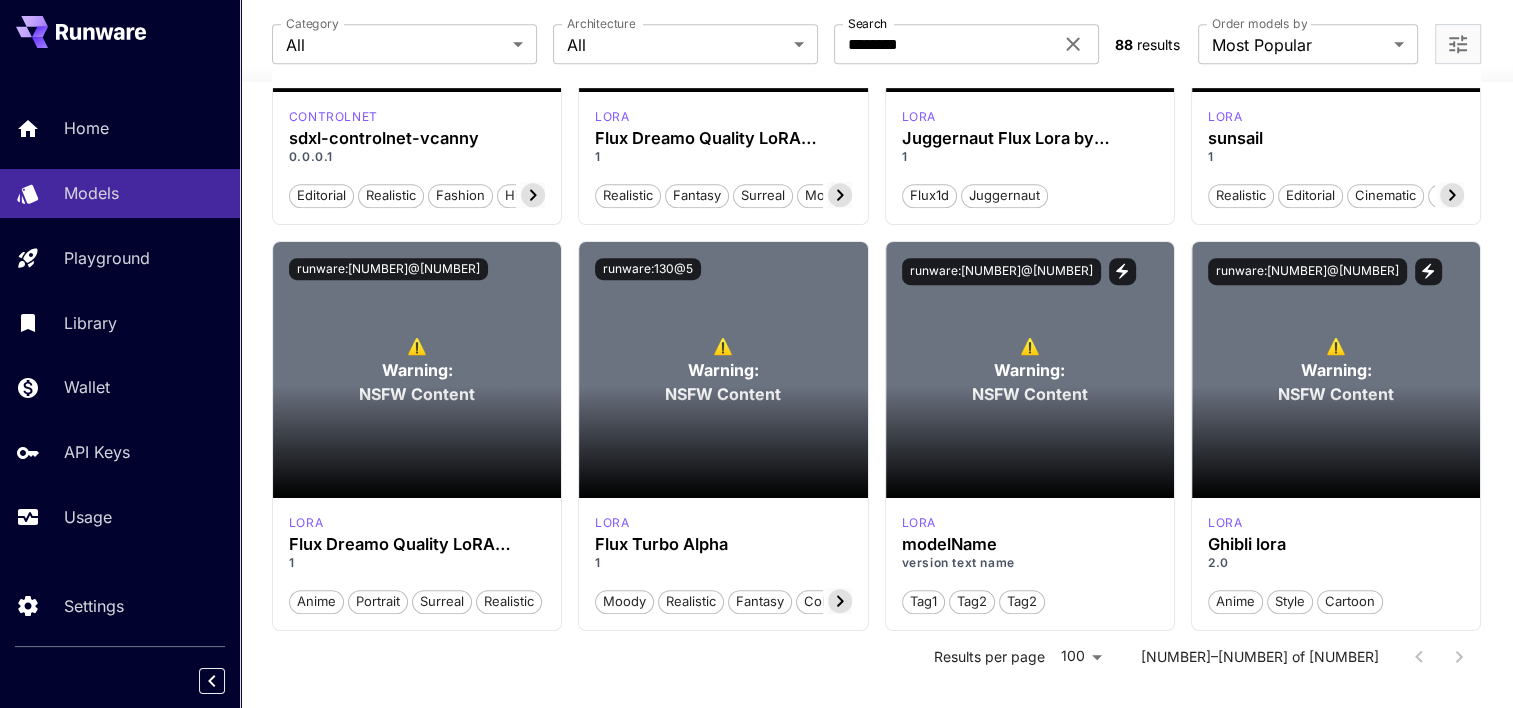scroll, scrollTop: 8577, scrollLeft: 0, axis: vertical 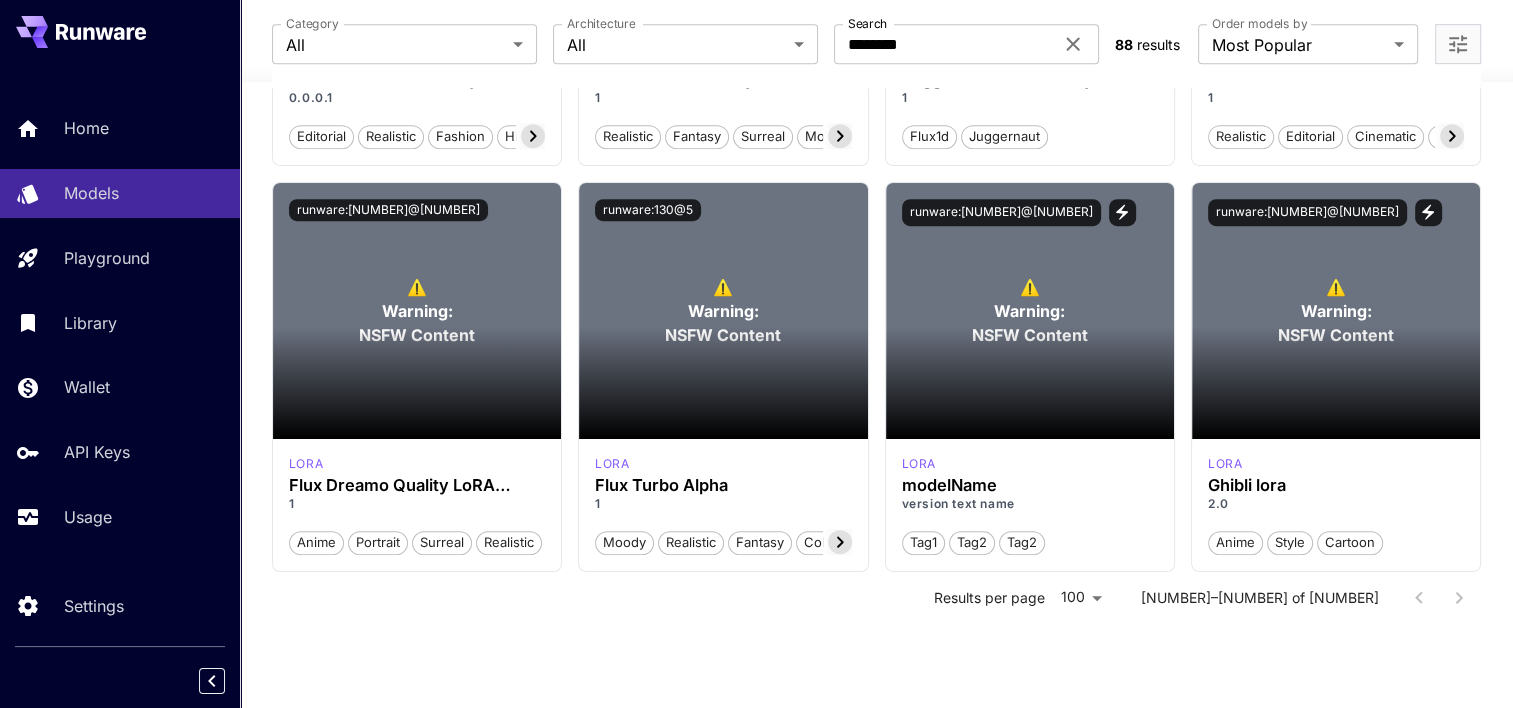 click on "**********" at bounding box center [756, -3947] 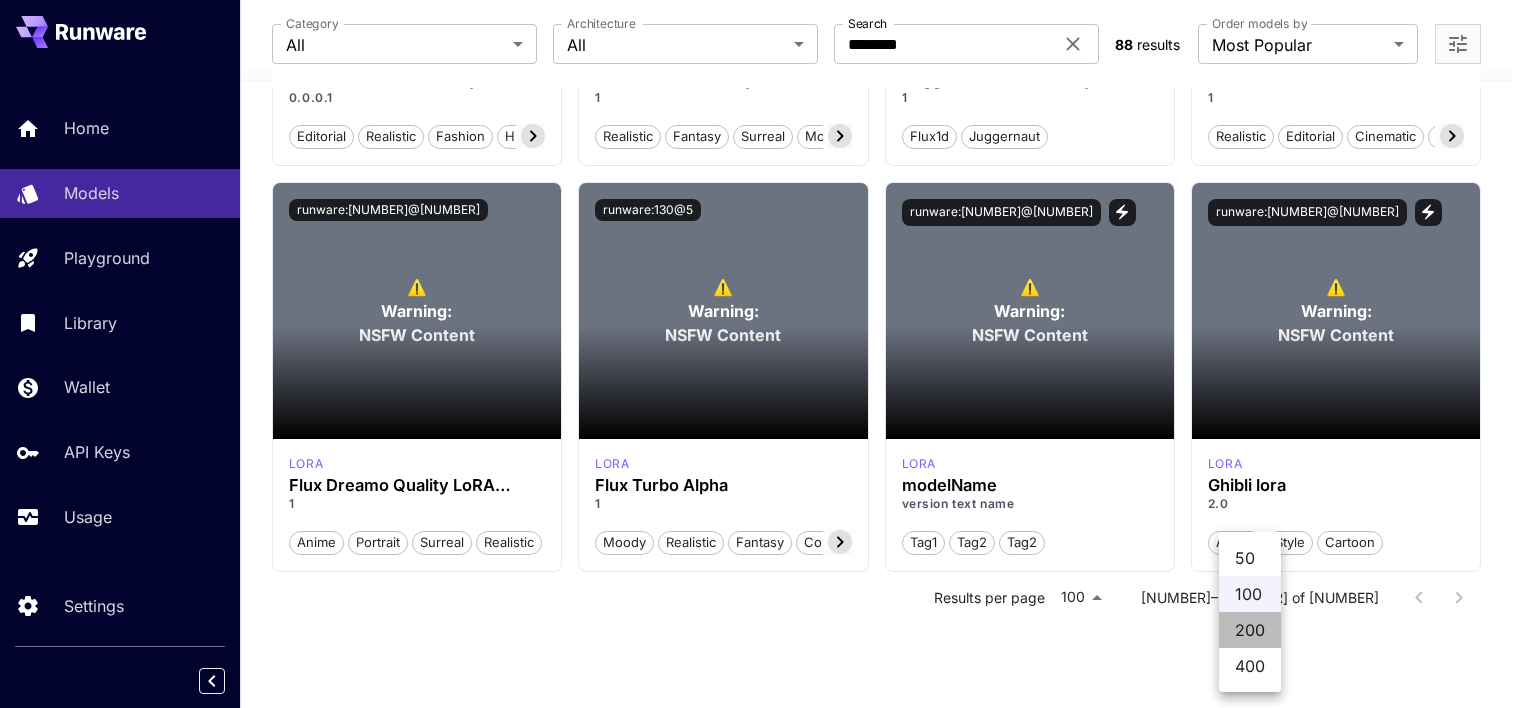 click on "200" at bounding box center [1250, 630] 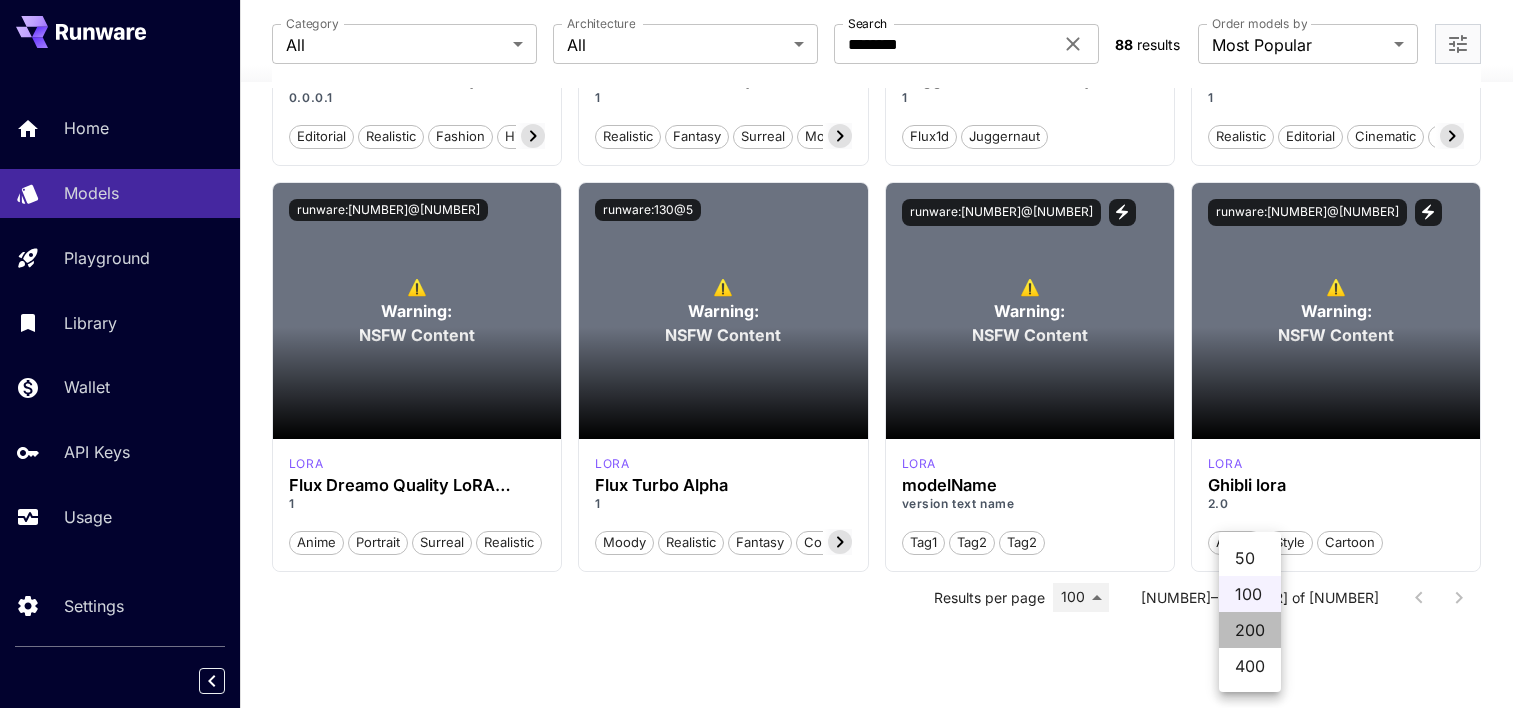 type on "***" 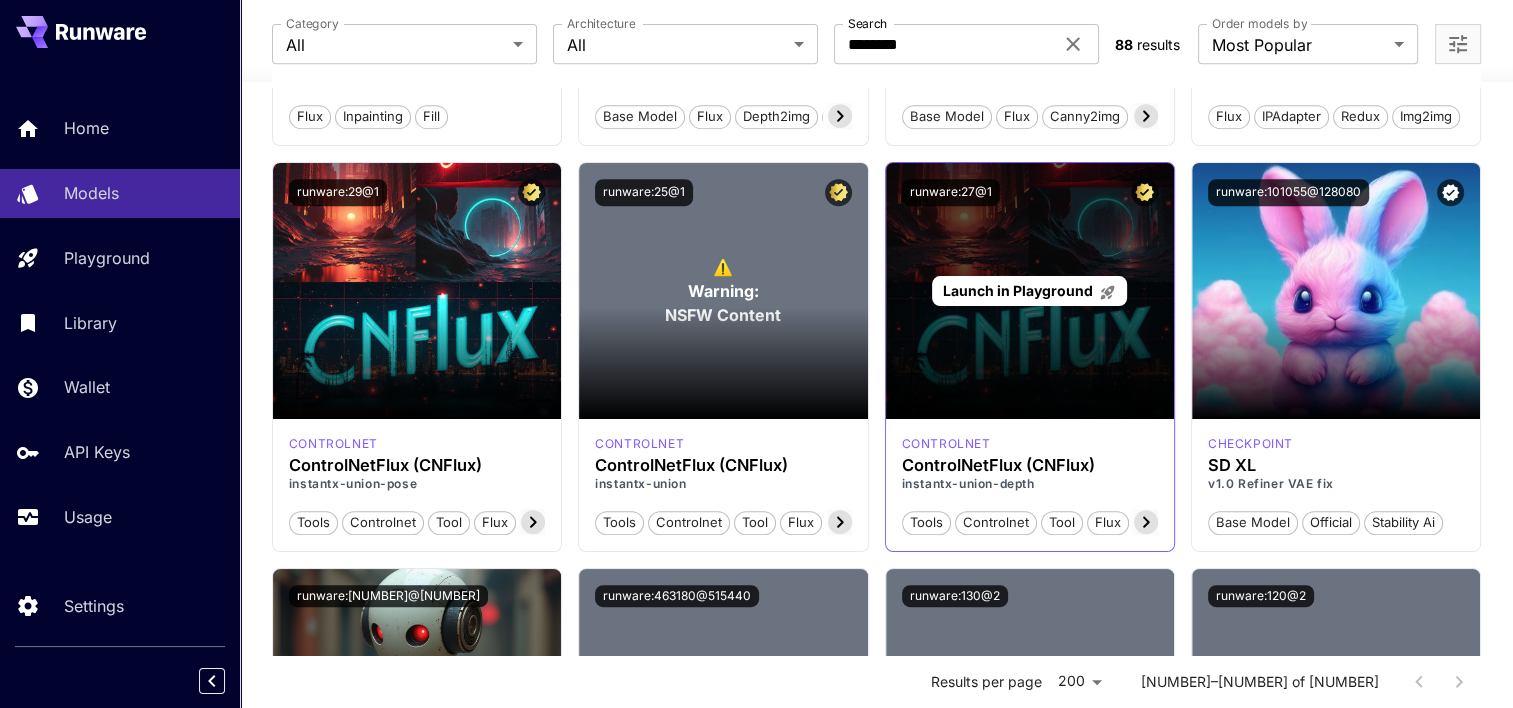 scroll, scrollTop: 900, scrollLeft: 0, axis: vertical 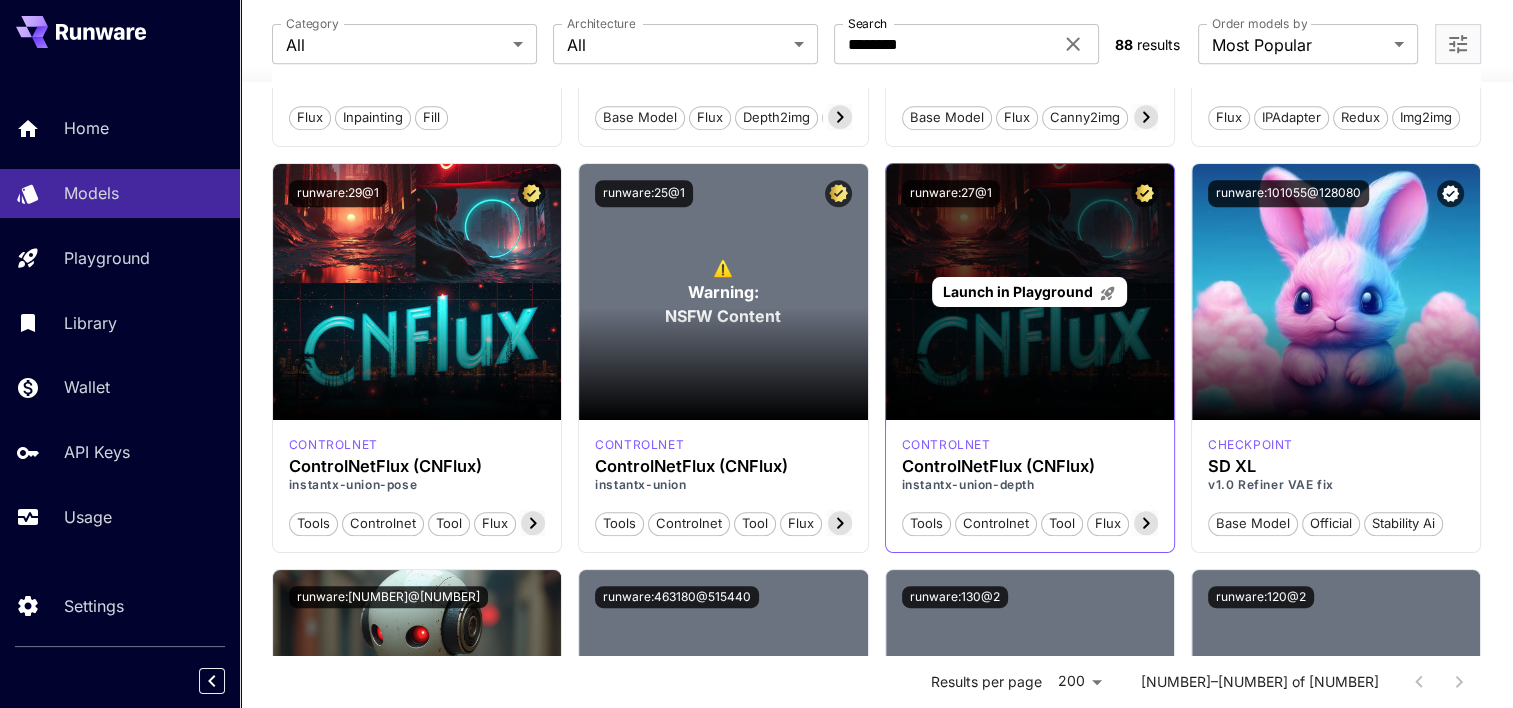 click on "Launch in Playground" at bounding box center (1018, 291) 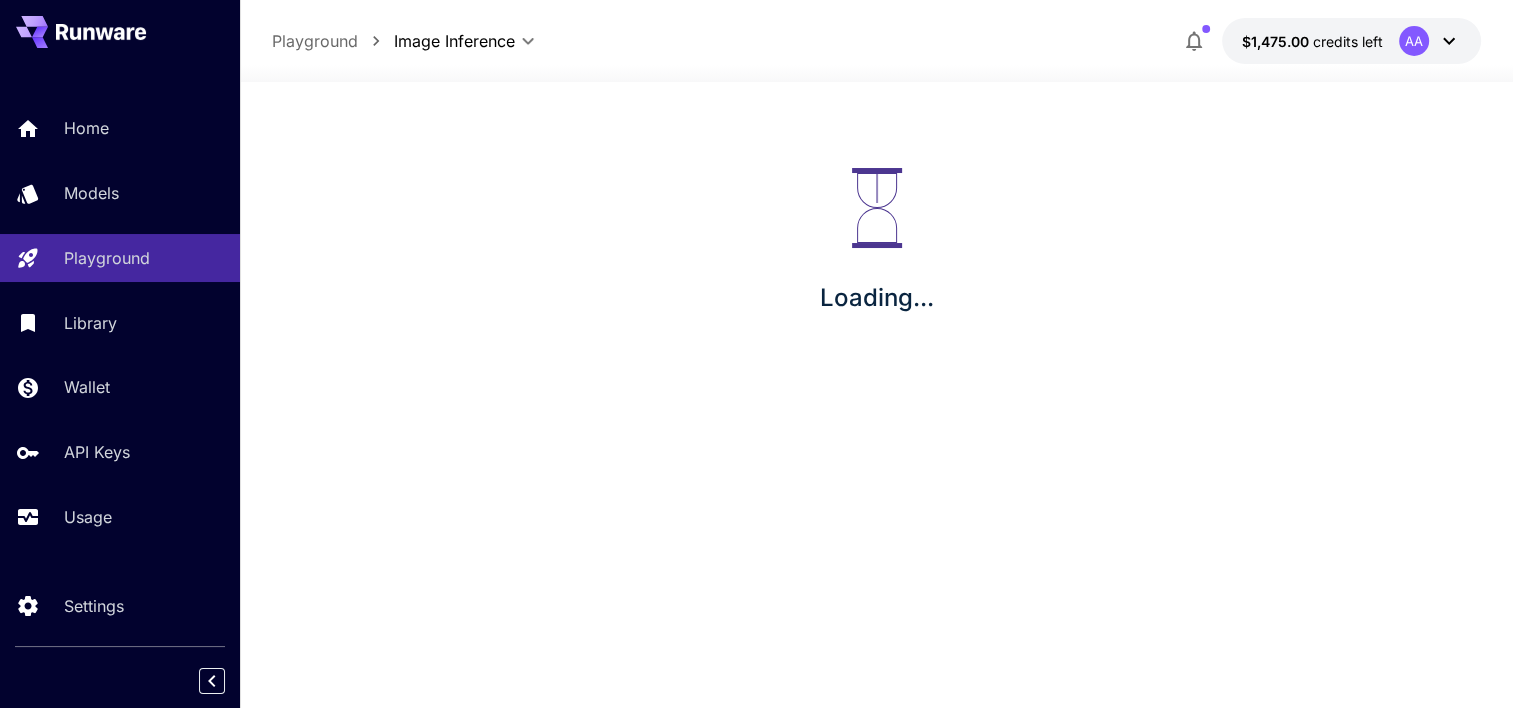 scroll, scrollTop: 0, scrollLeft: 0, axis: both 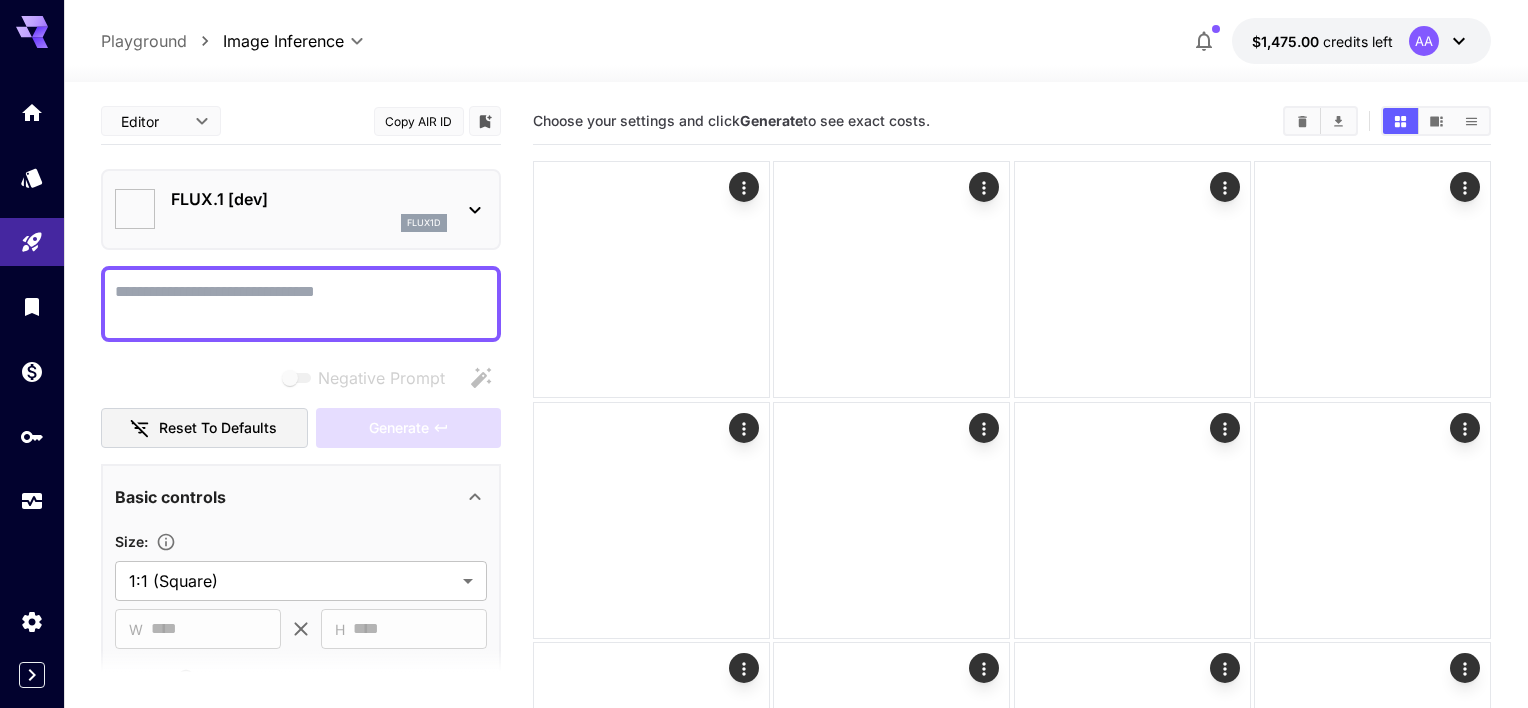 type on "**********" 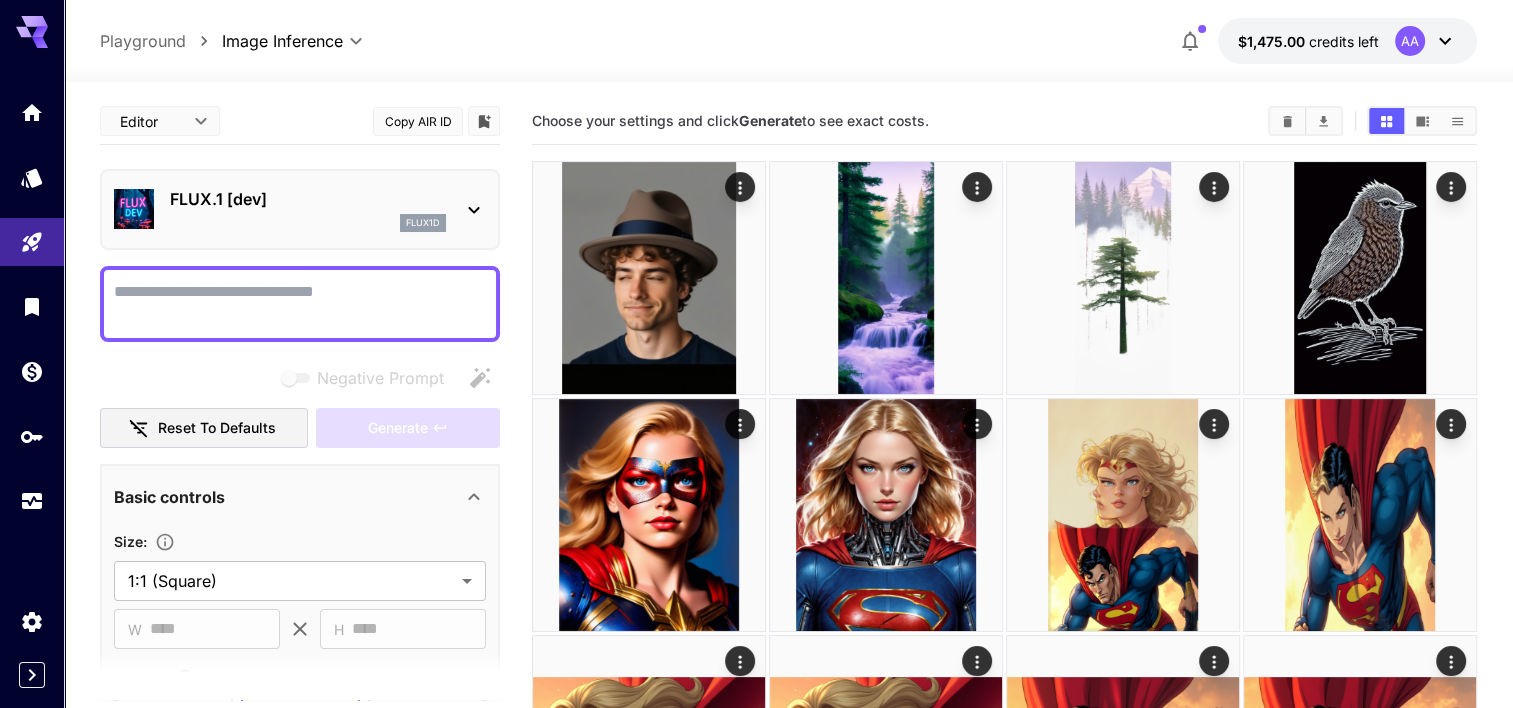 click on "Negative Prompt" at bounding box center (300, 304) 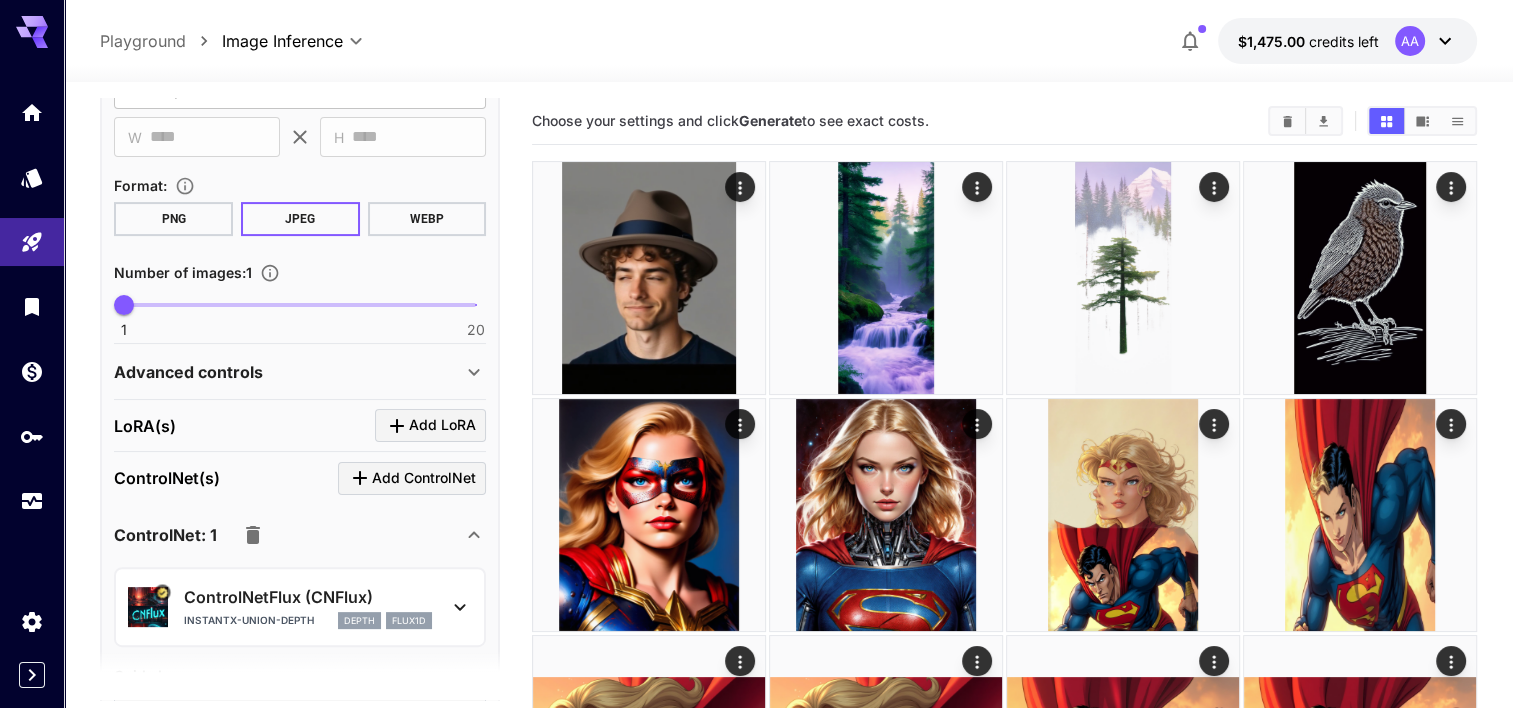 scroll, scrollTop: 492, scrollLeft: 0, axis: vertical 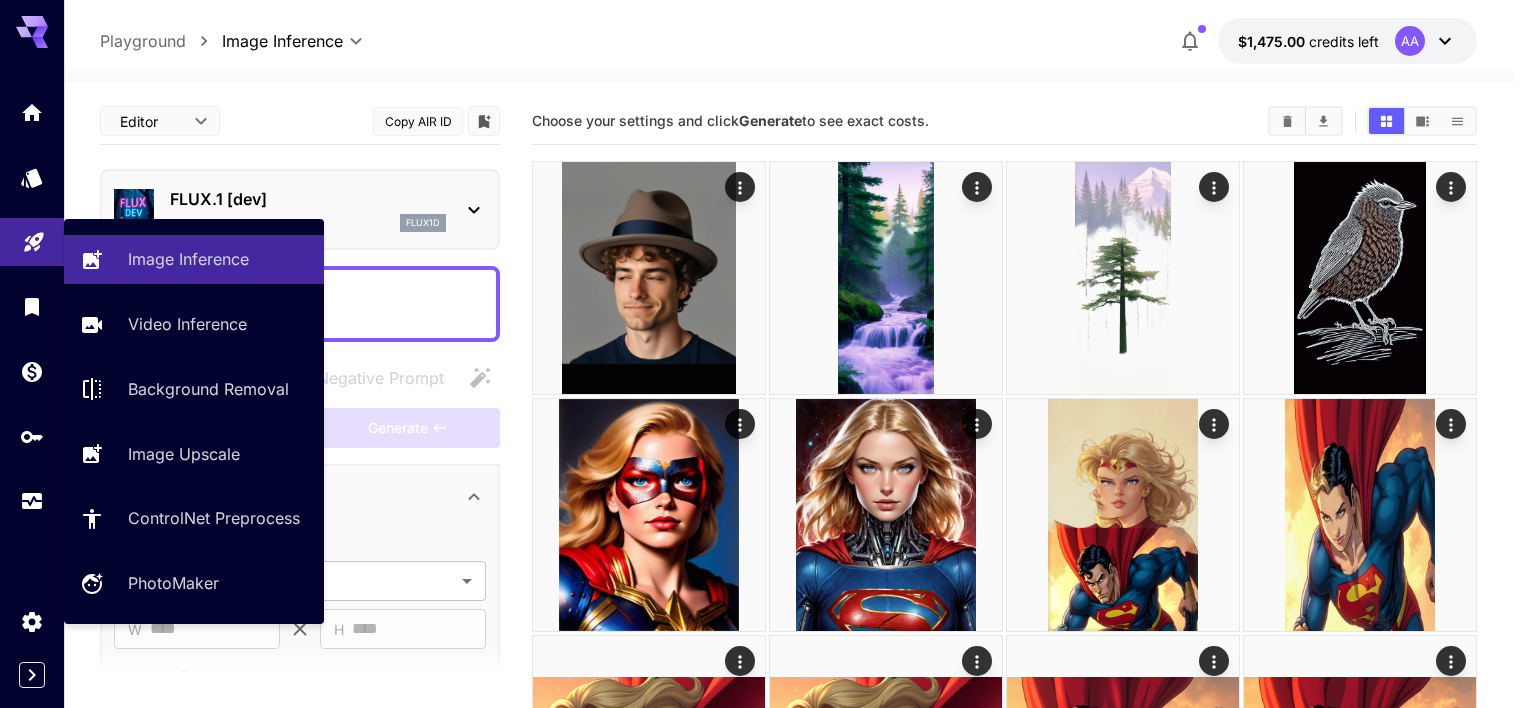 click 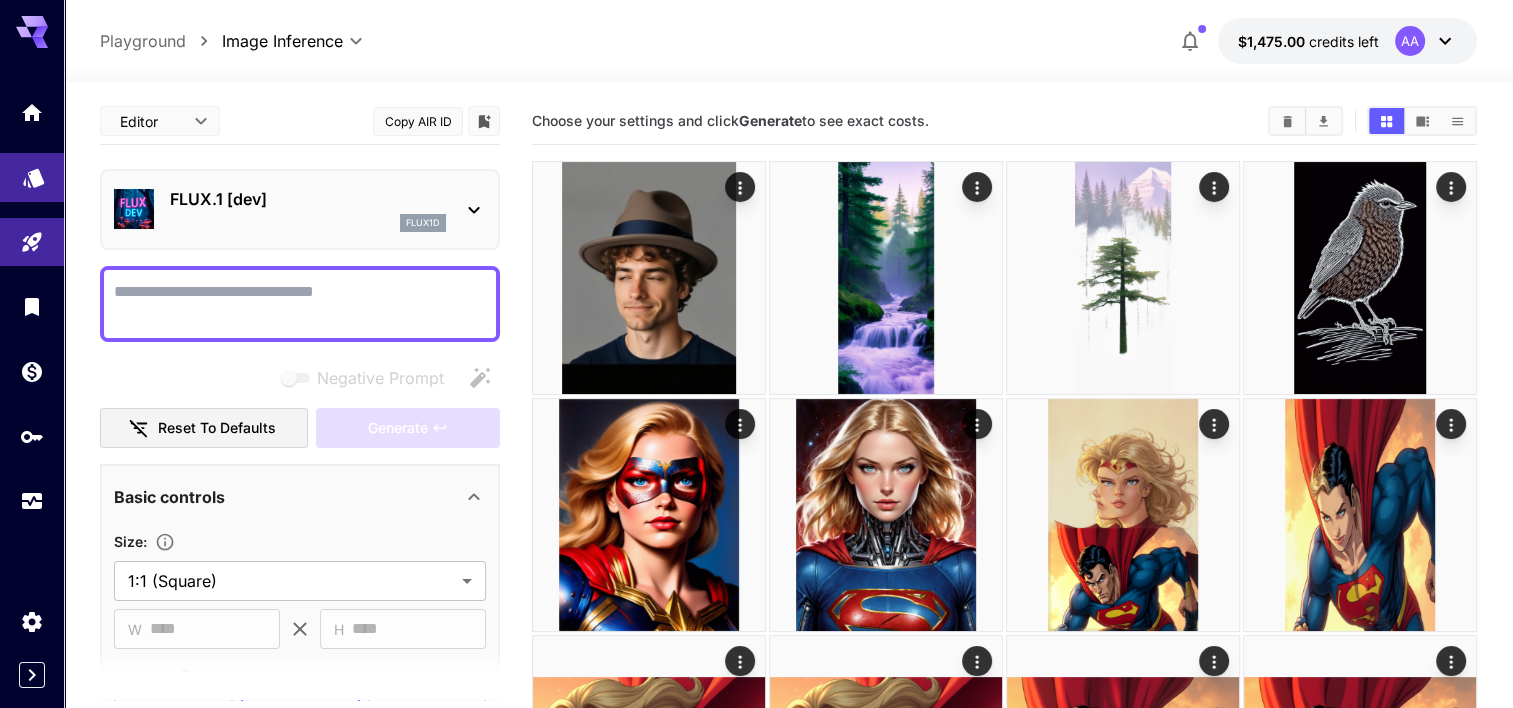 click at bounding box center [32, 177] 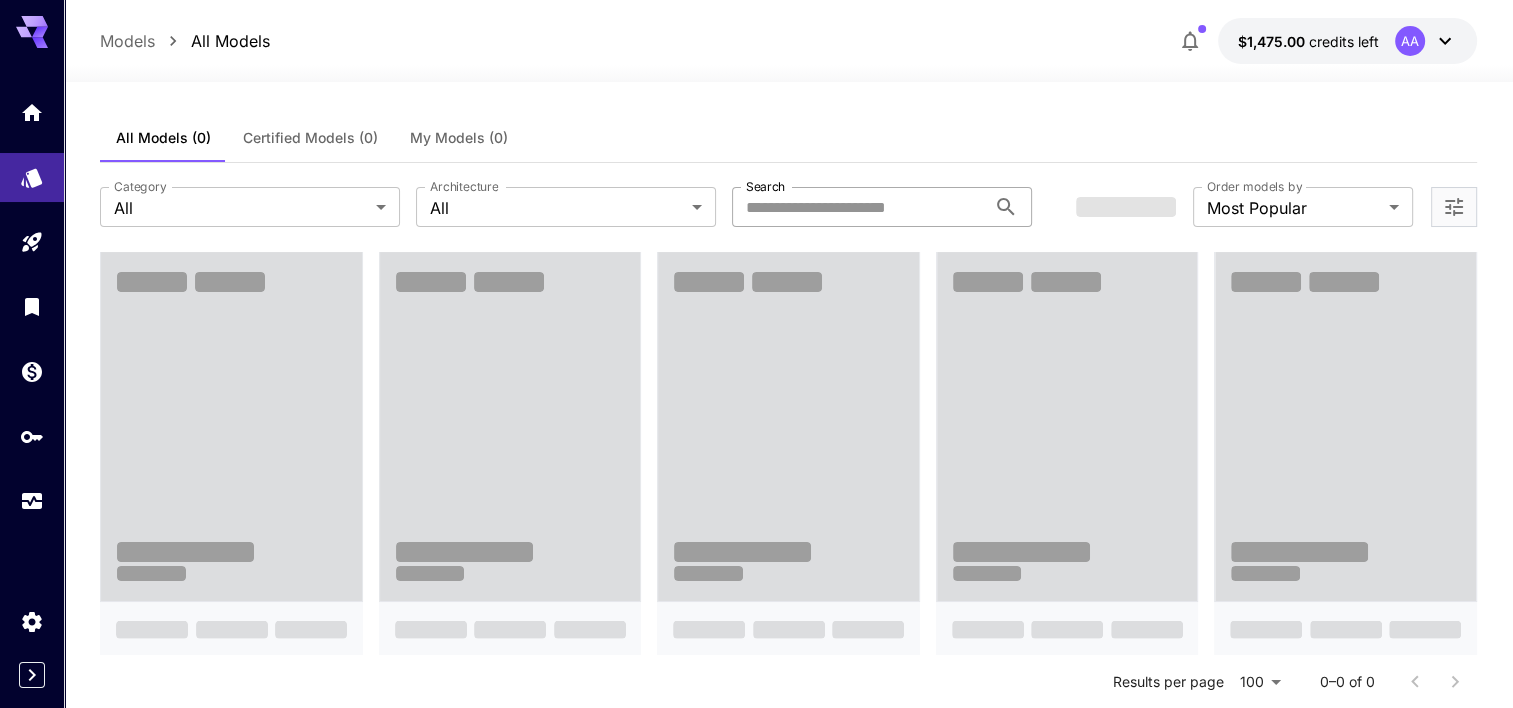 click on "Search" at bounding box center (859, 207) 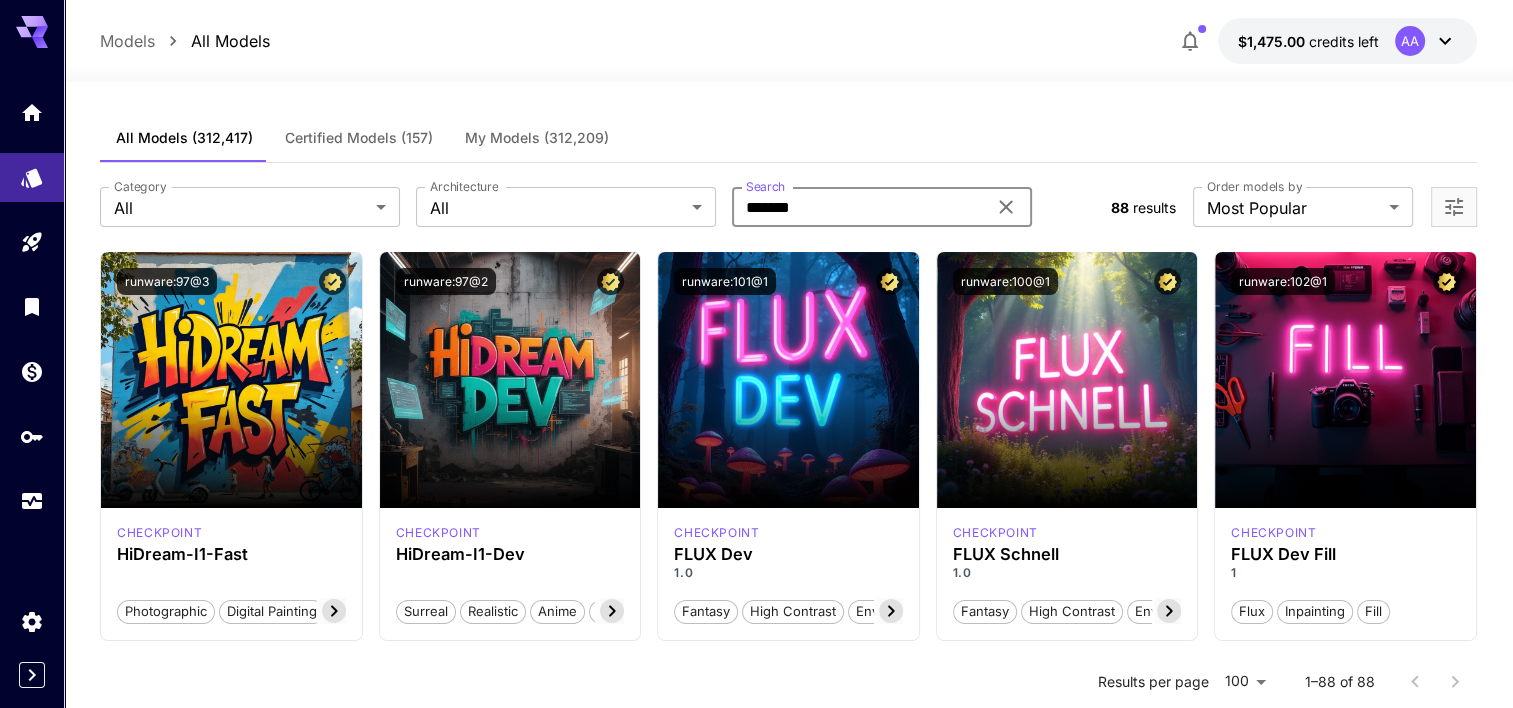 type on "*******" 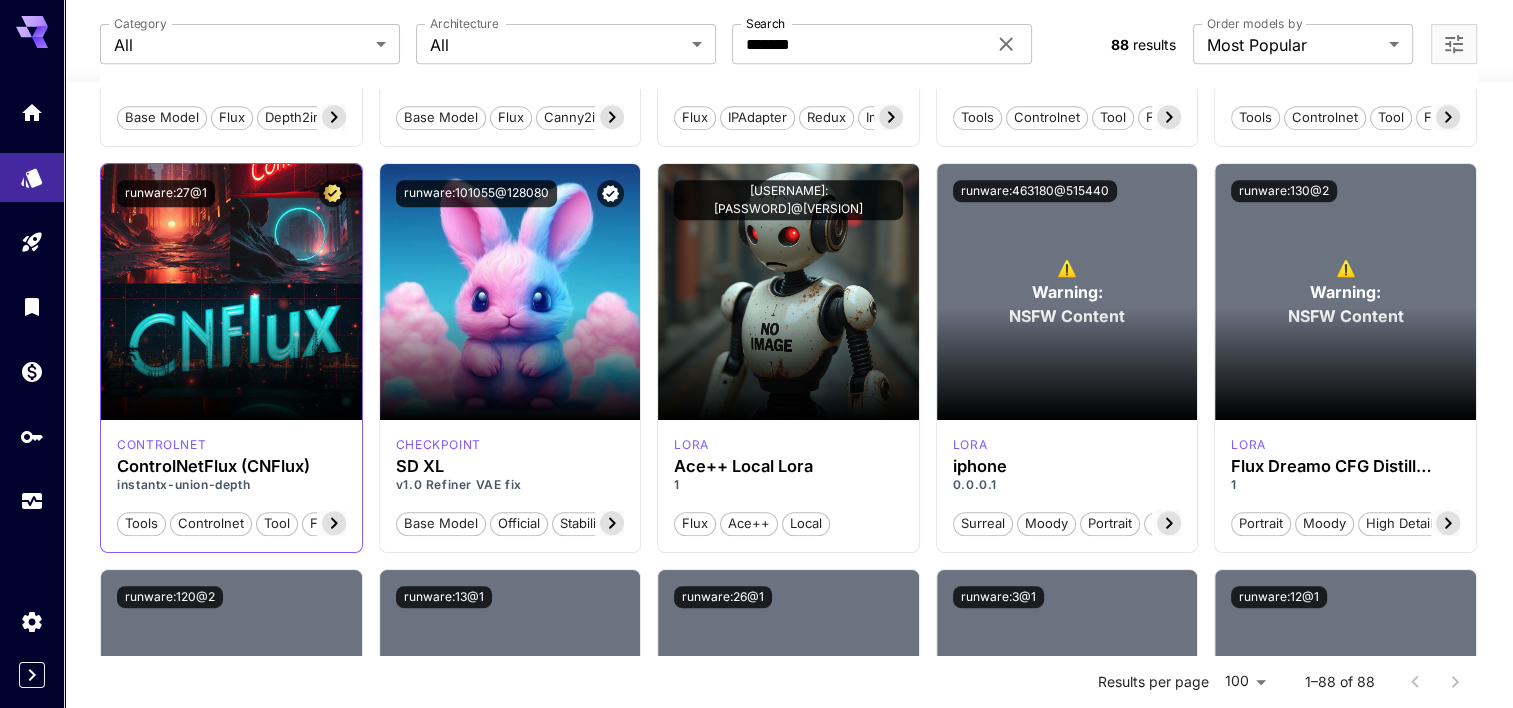 scroll, scrollTop: 899, scrollLeft: 0, axis: vertical 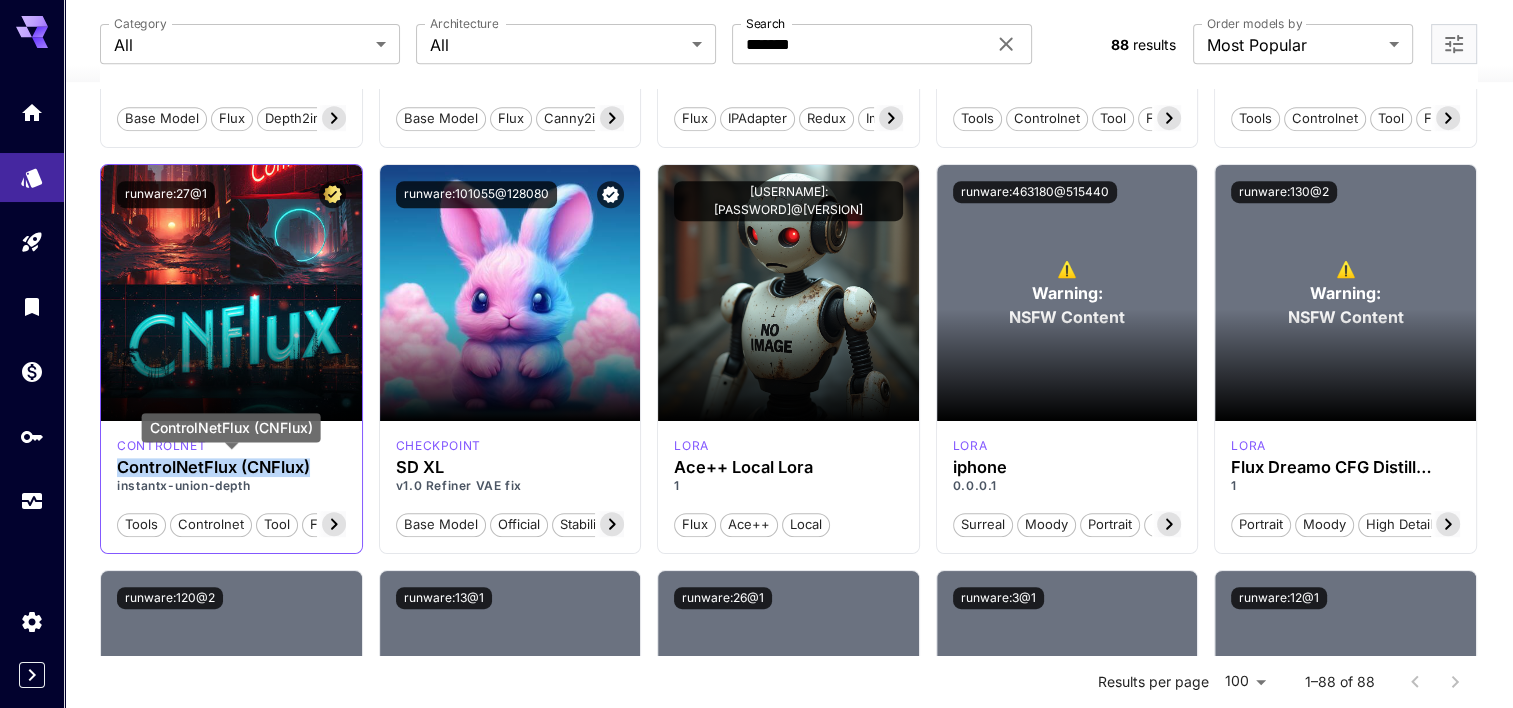 drag, startPoint x: 116, startPoint y: 465, endPoint x: 319, endPoint y: 465, distance: 203 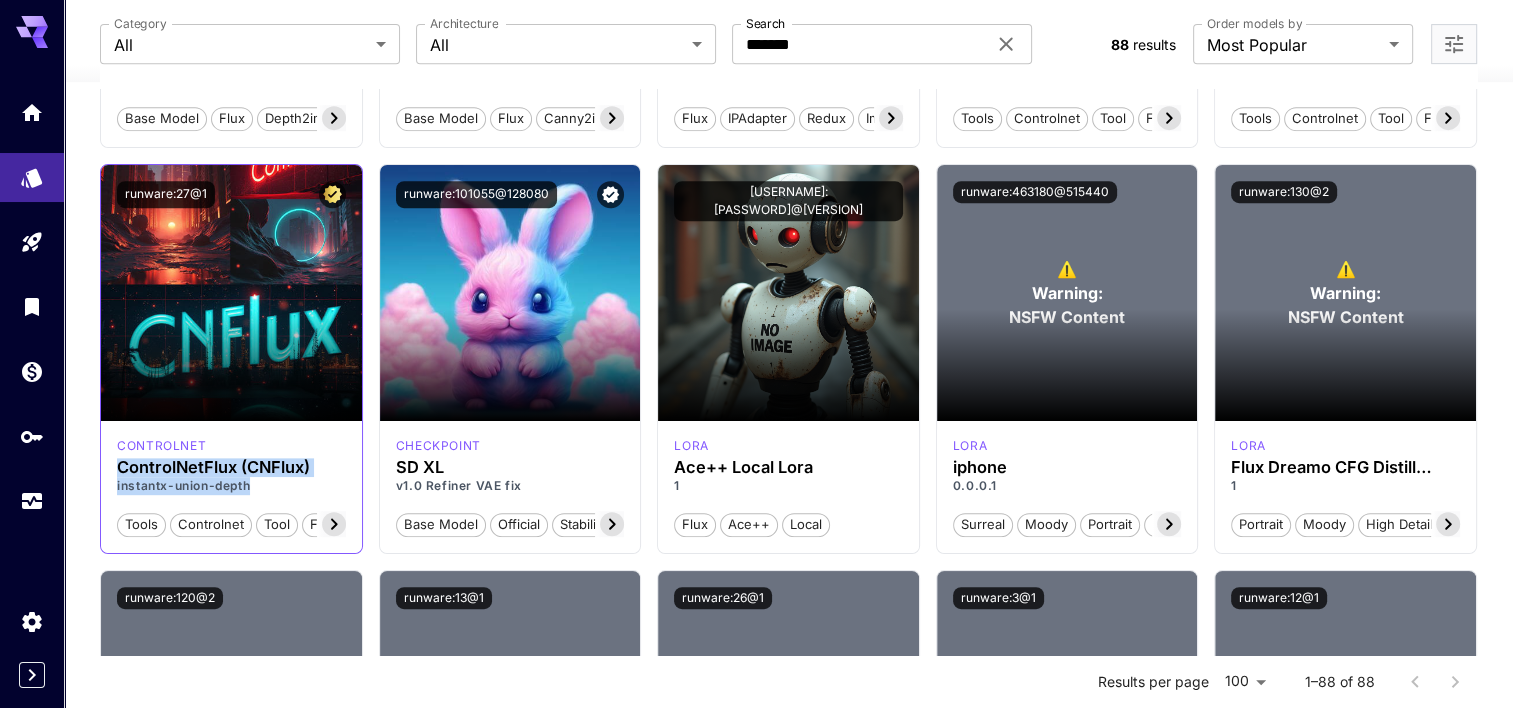 drag, startPoint x: 117, startPoint y: 460, endPoint x: 283, endPoint y: 480, distance: 167.20049 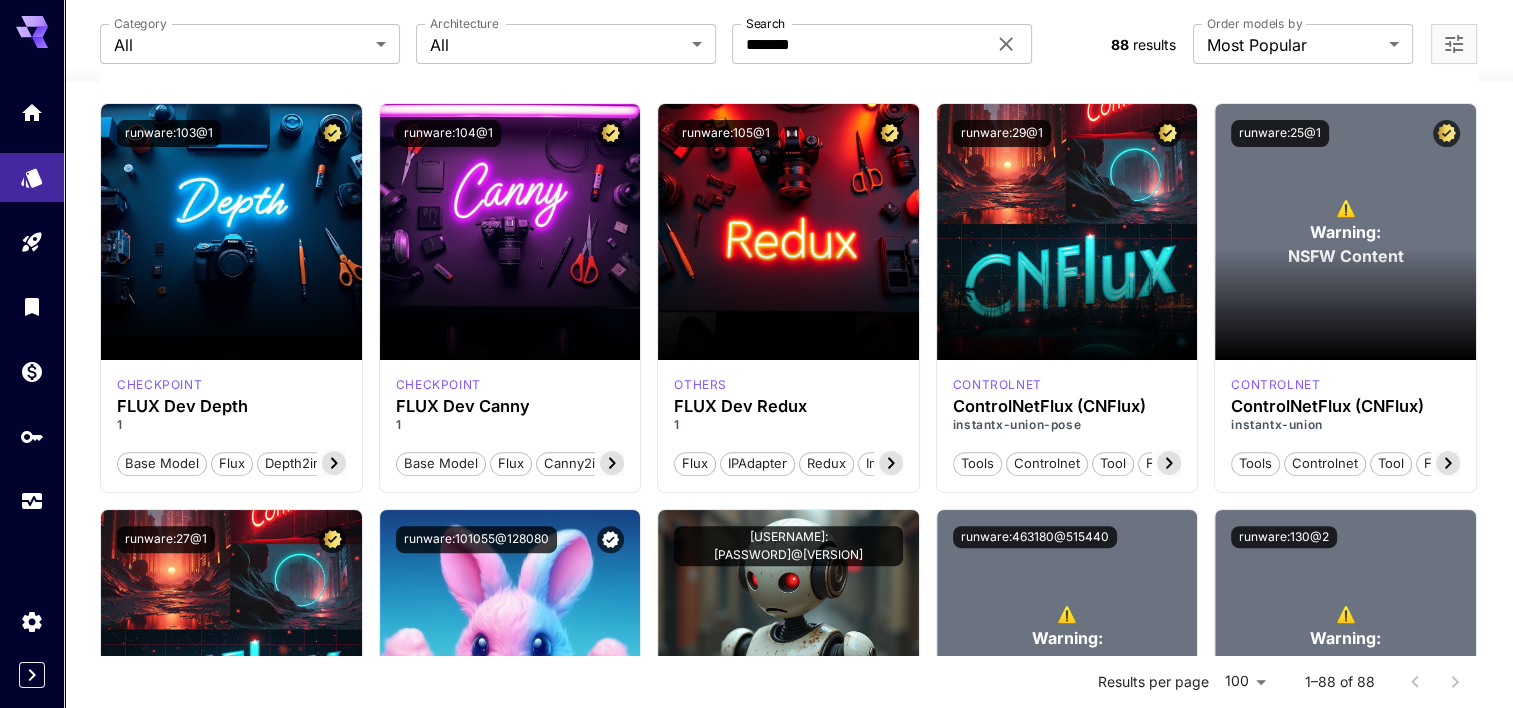 scroll, scrollTop: 556, scrollLeft: 0, axis: vertical 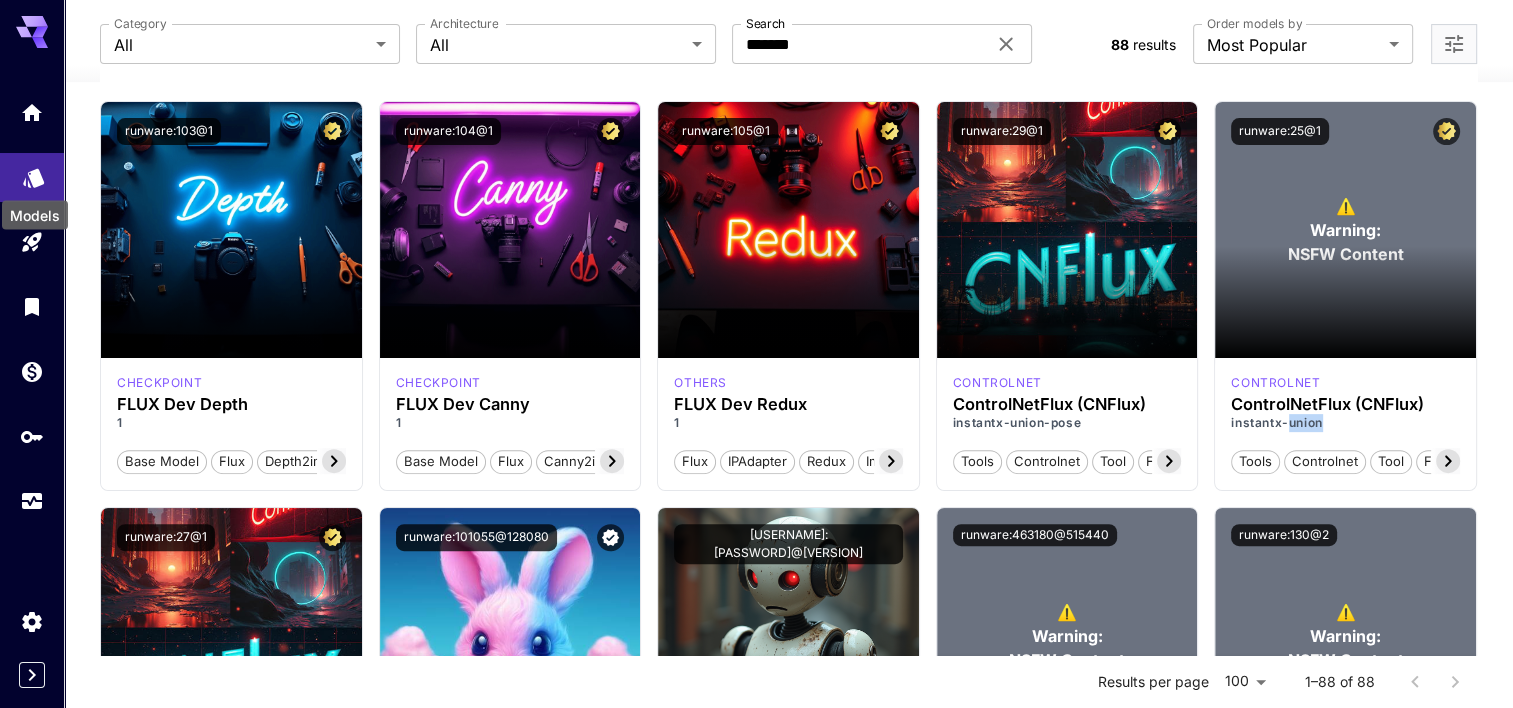 click 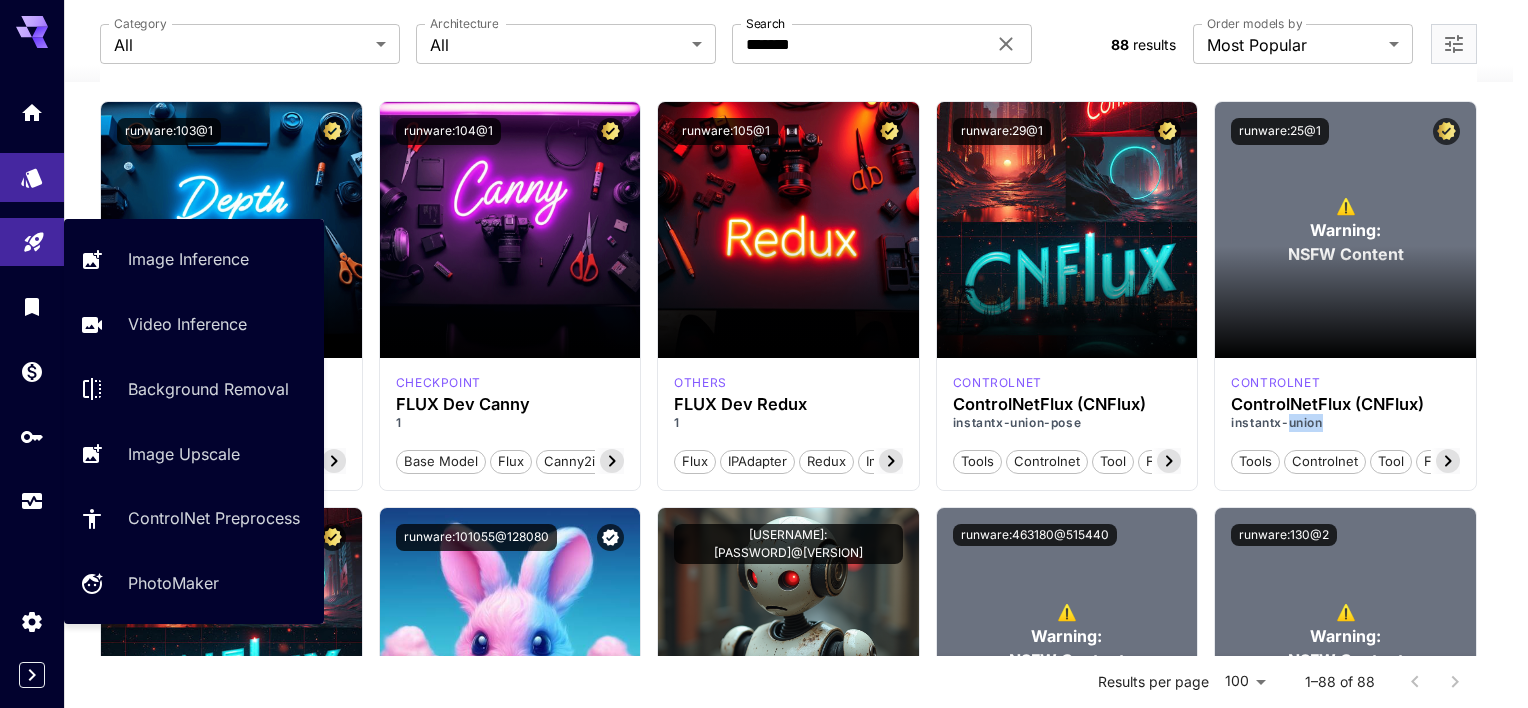 click at bounding box center (32, 242) 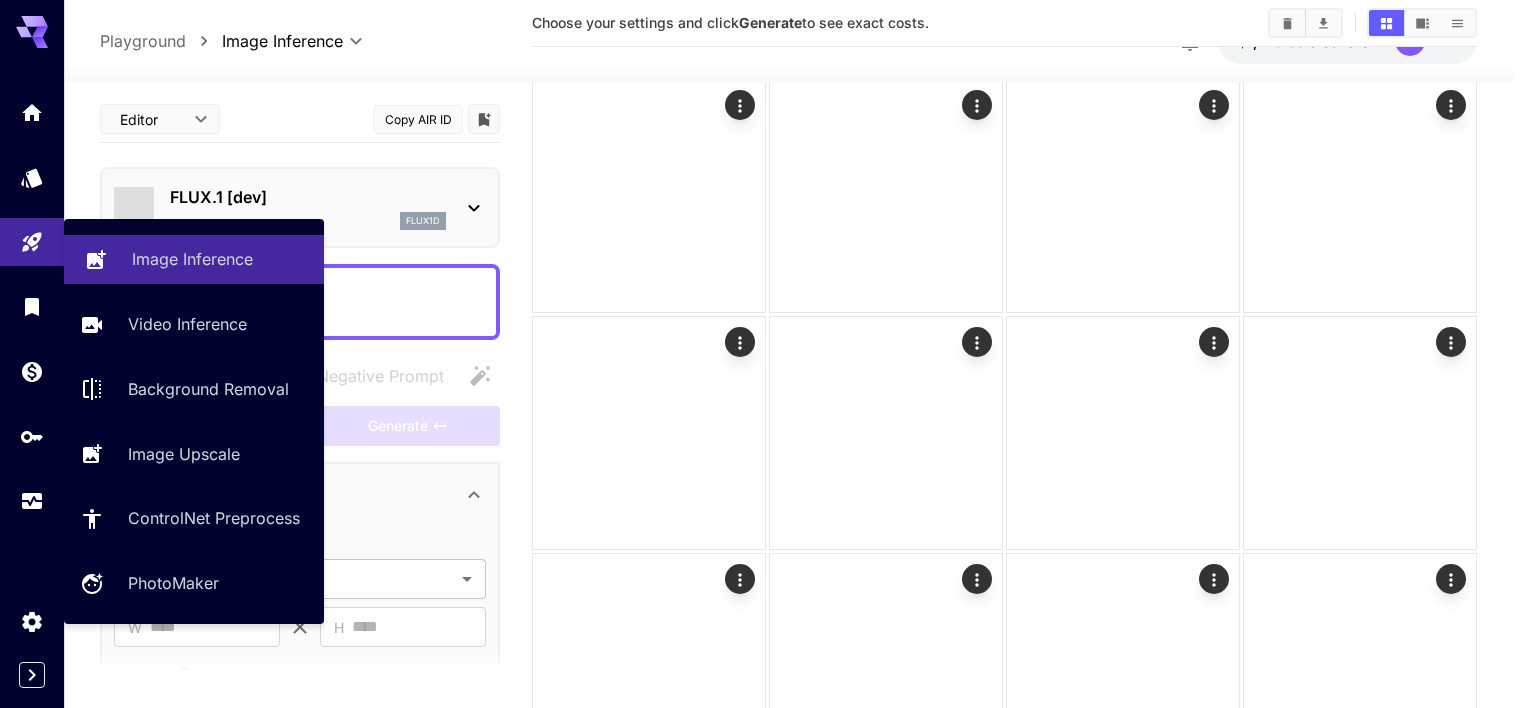 click on "Image Inference" at bounding box center [194, 259] 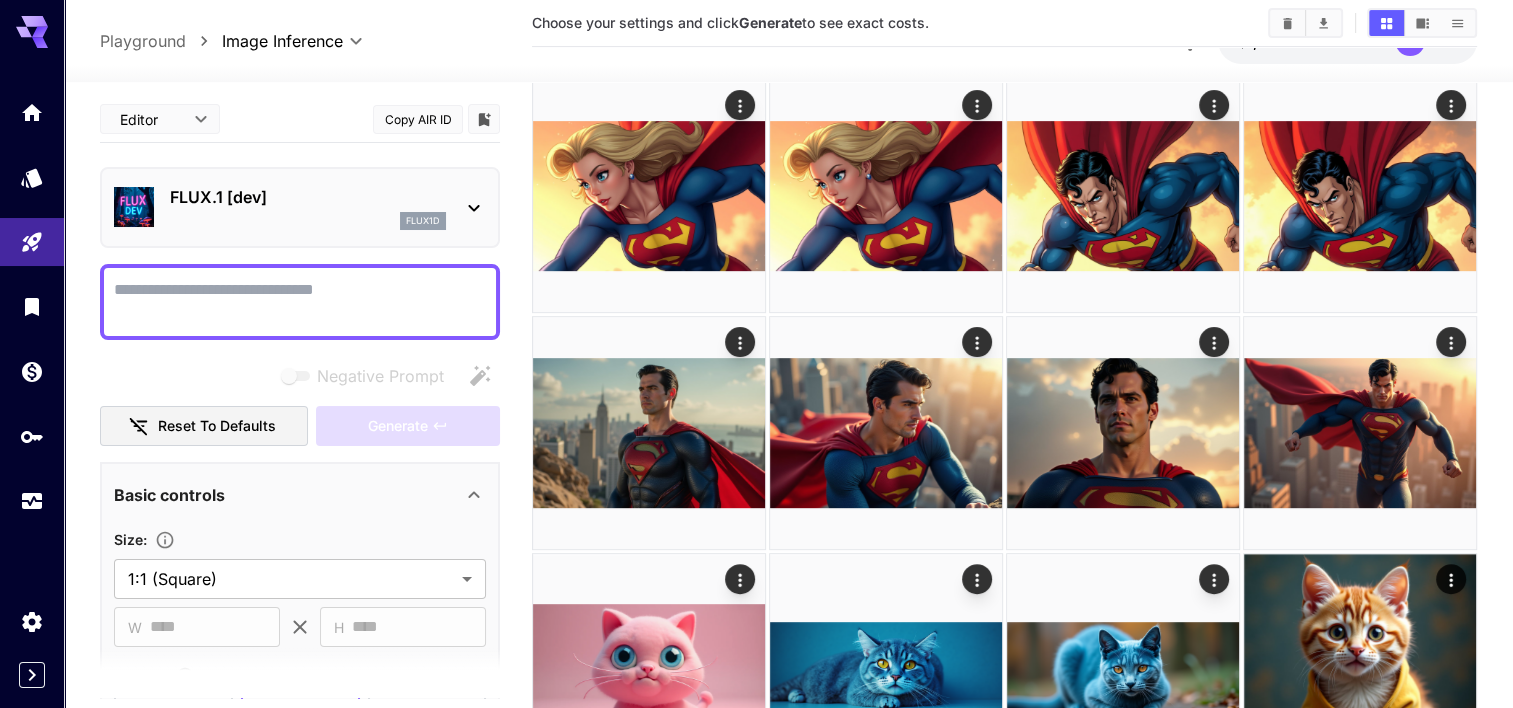 click on "Negative Prompt" at bounding box center (300, 302) 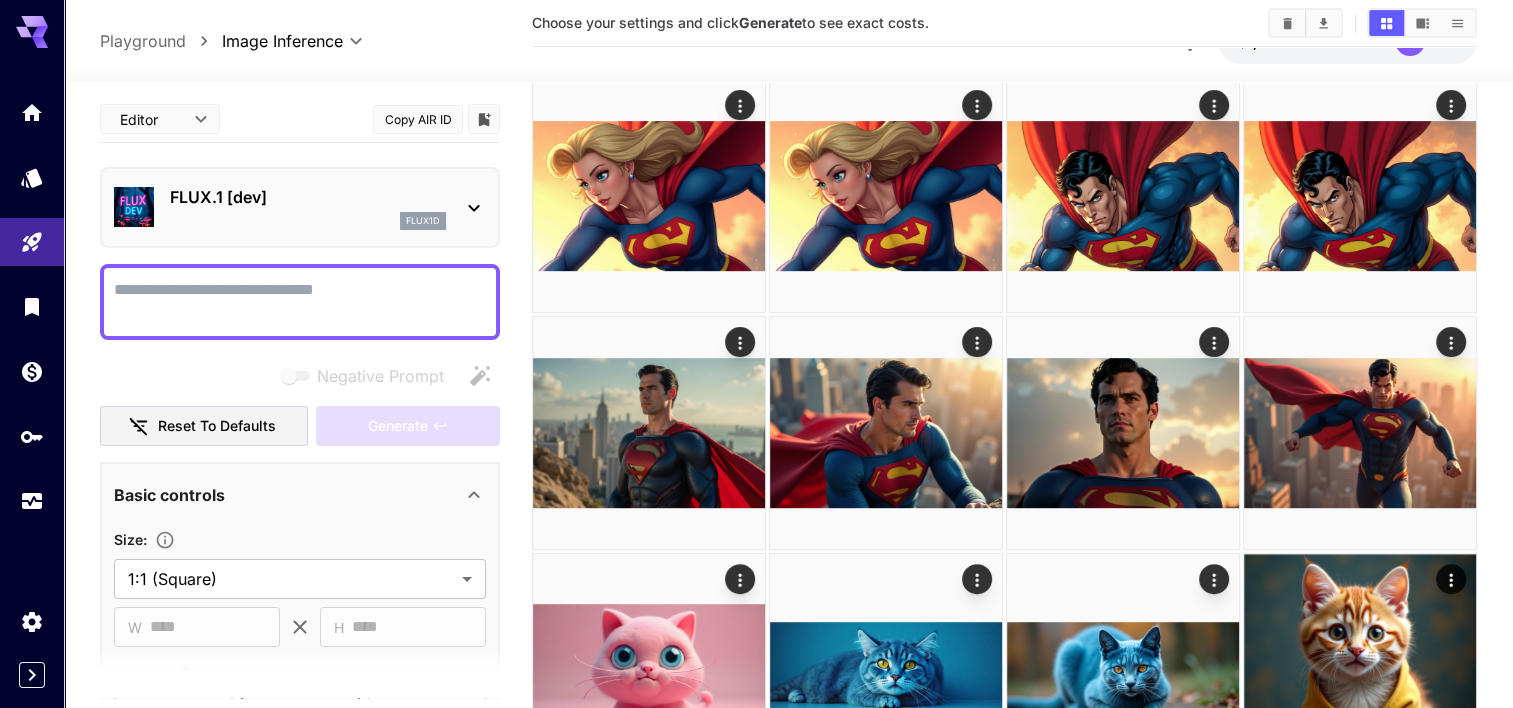 click on "FLUX.1 [dev]" at bounding box center [308, 197] 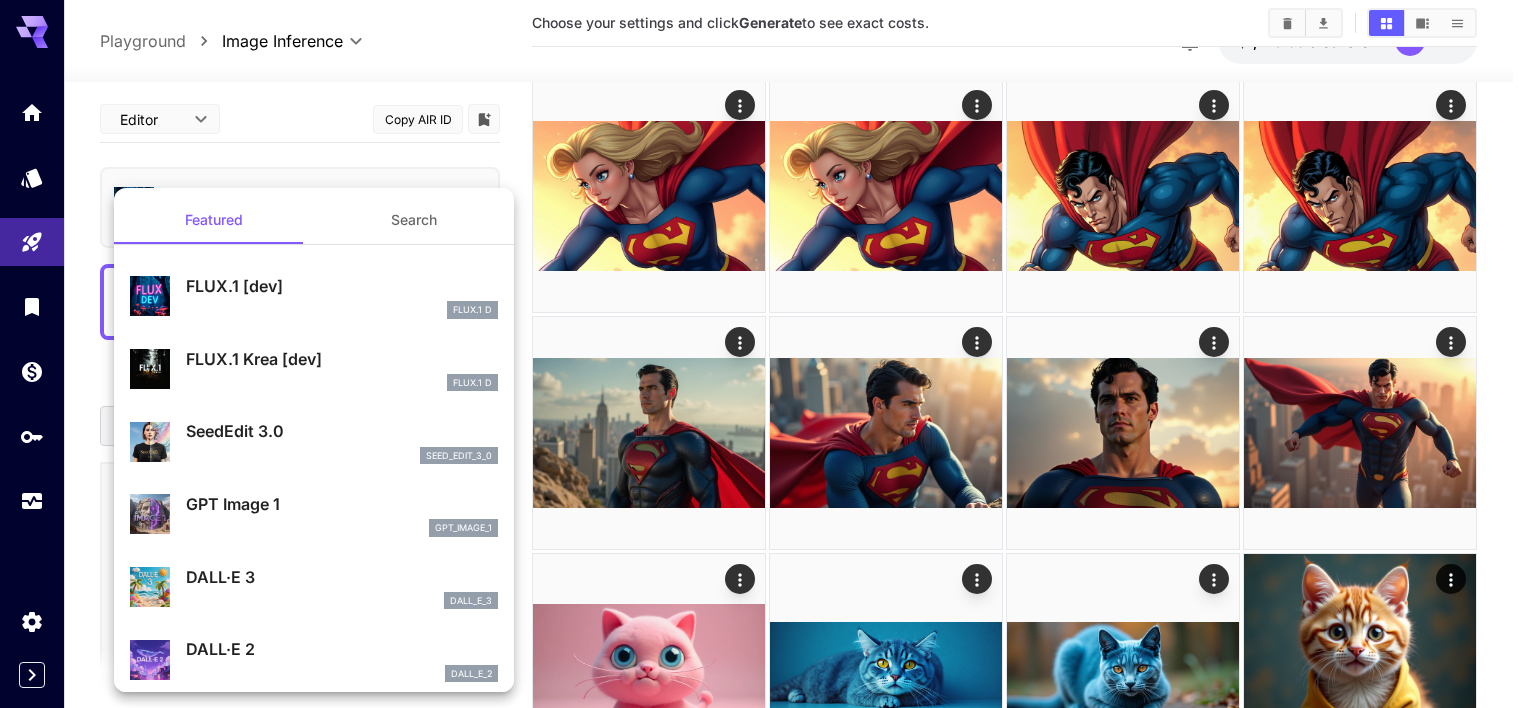 click on "Search" at bounding box center [414, 220] 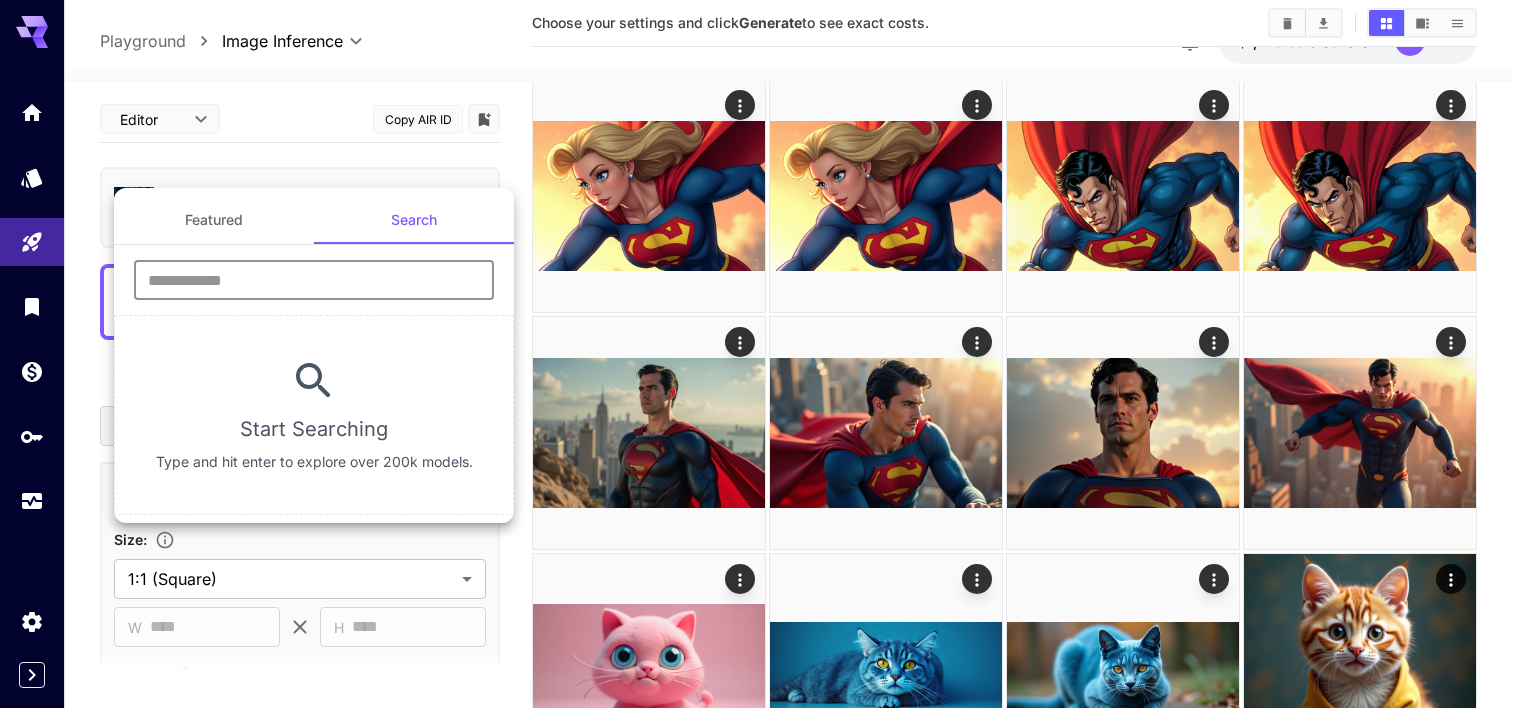 click at bounding box center (314, 280) 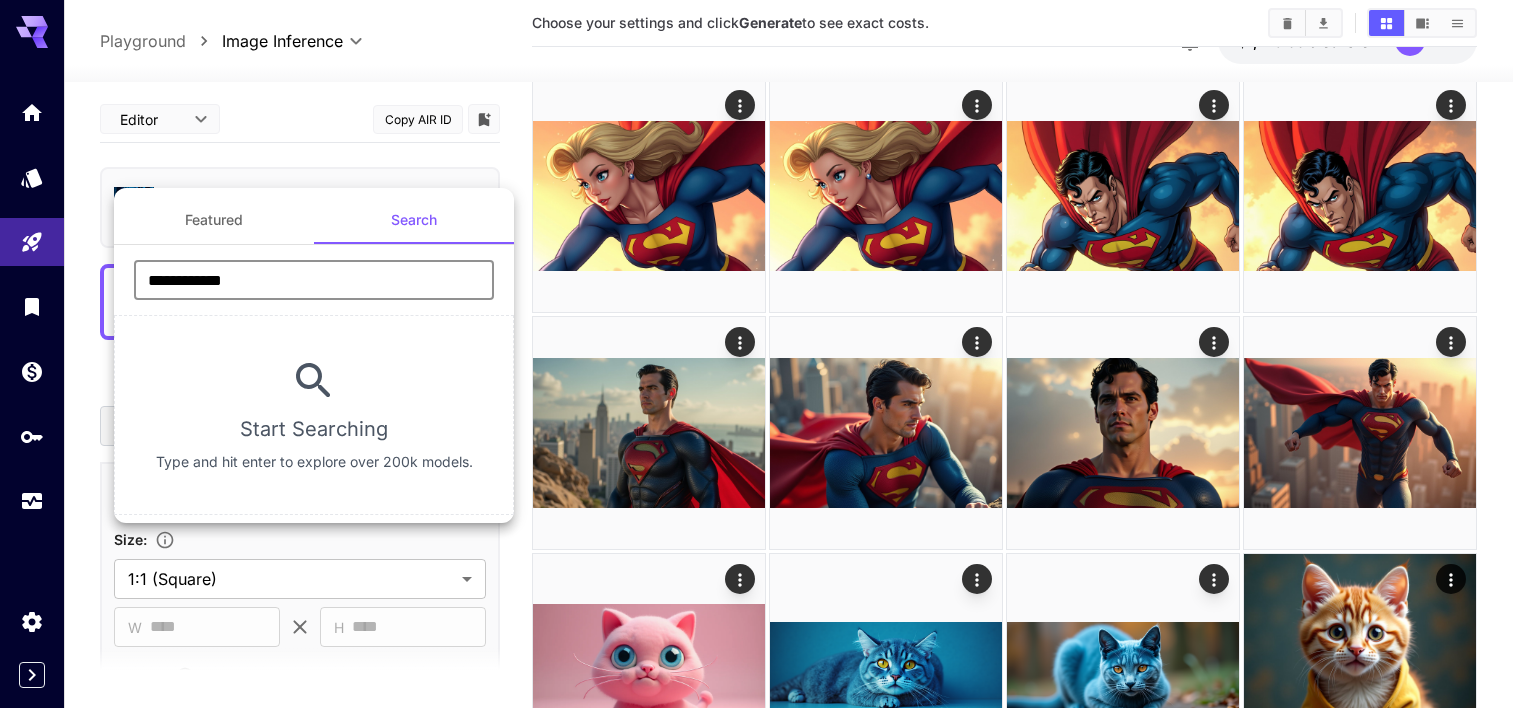type on "**********" 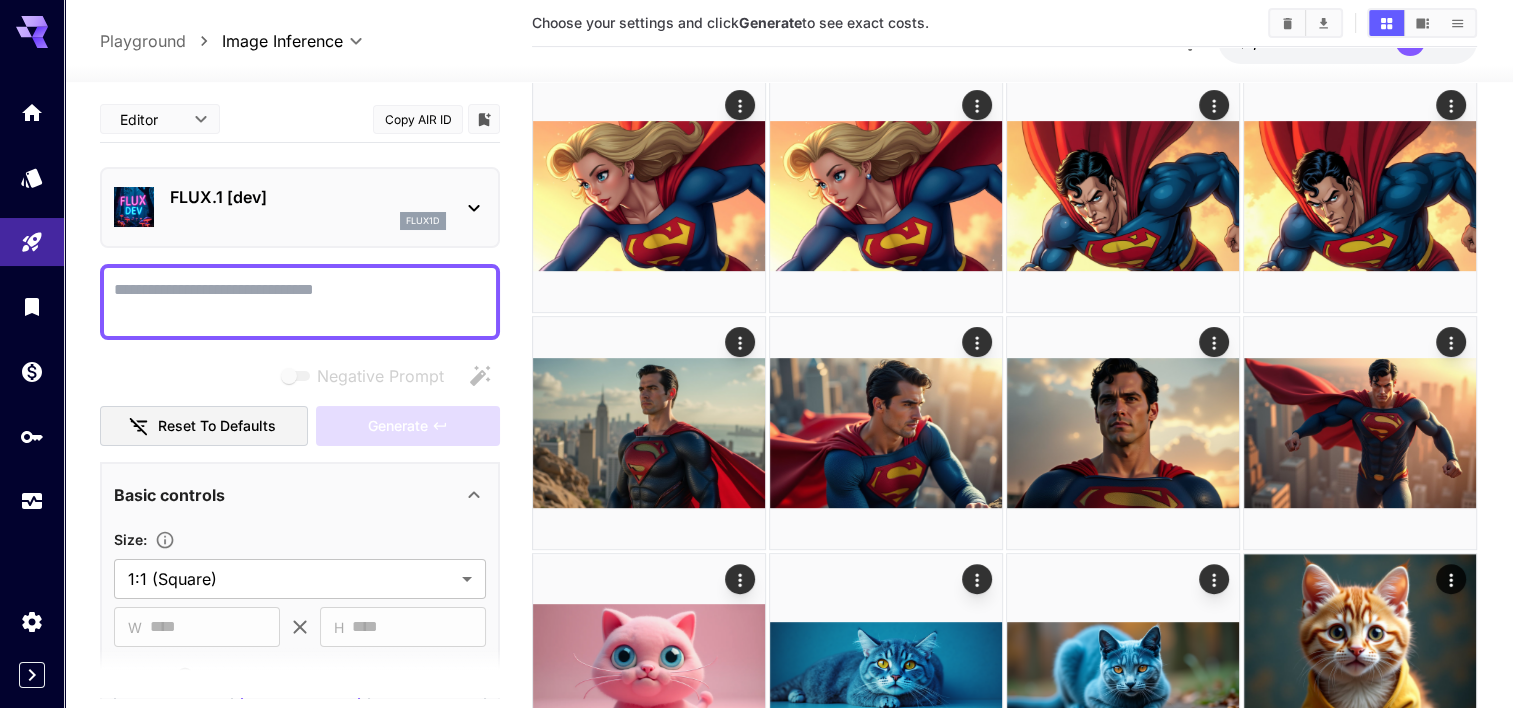 click on "FLUX.1 [dev] flux1d" at bounding box center (300, 207) 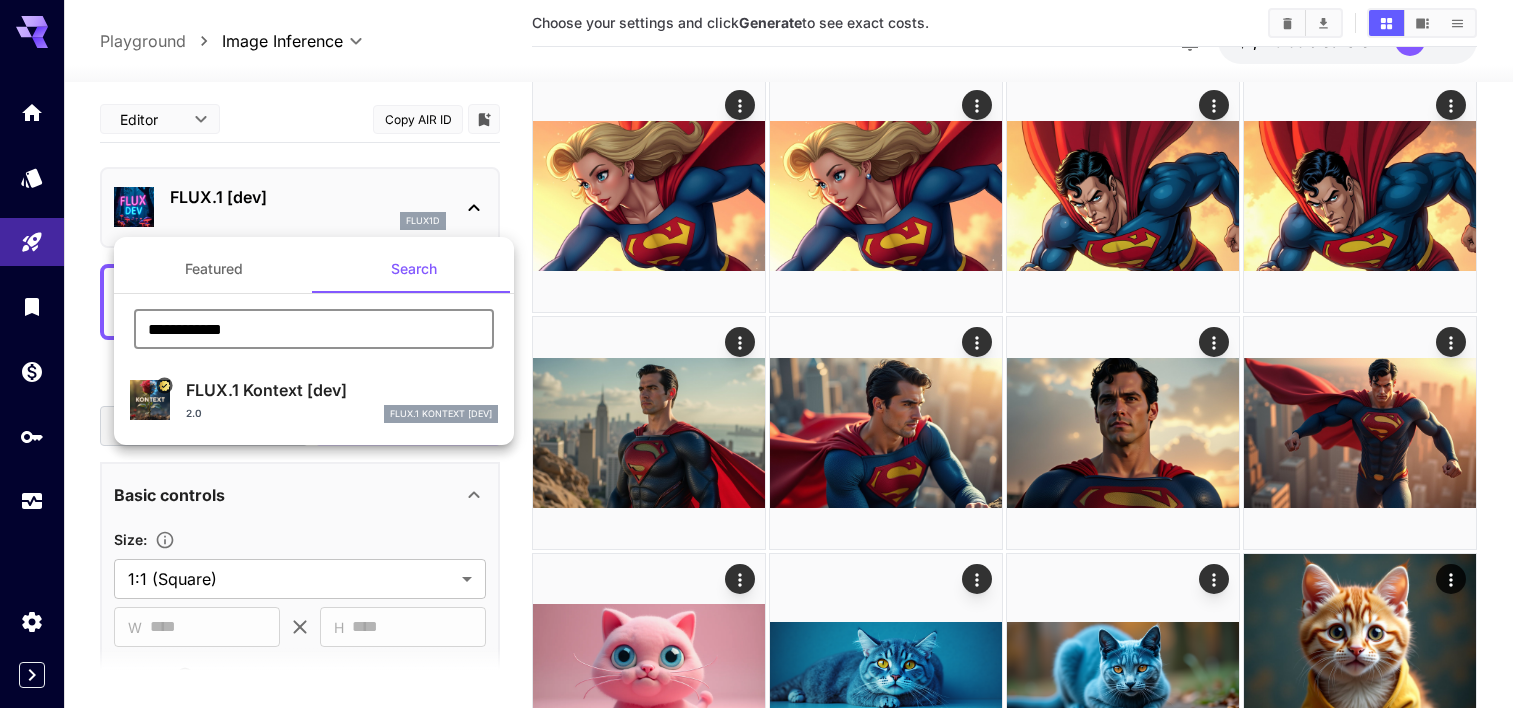 click on "**********" at bounding box center (314, 329) 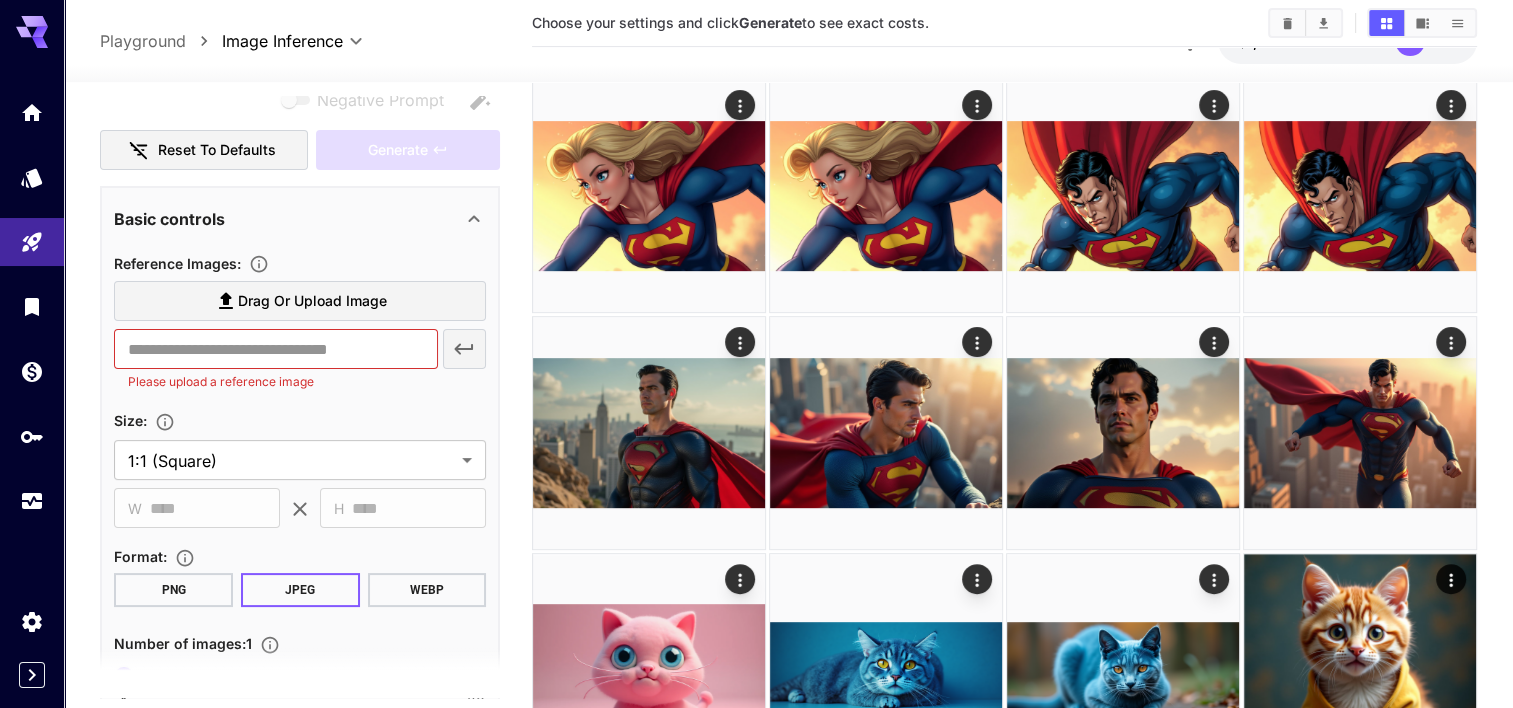 scroll, scrollTop: 278, scrollLeft: 0, axis: vertical 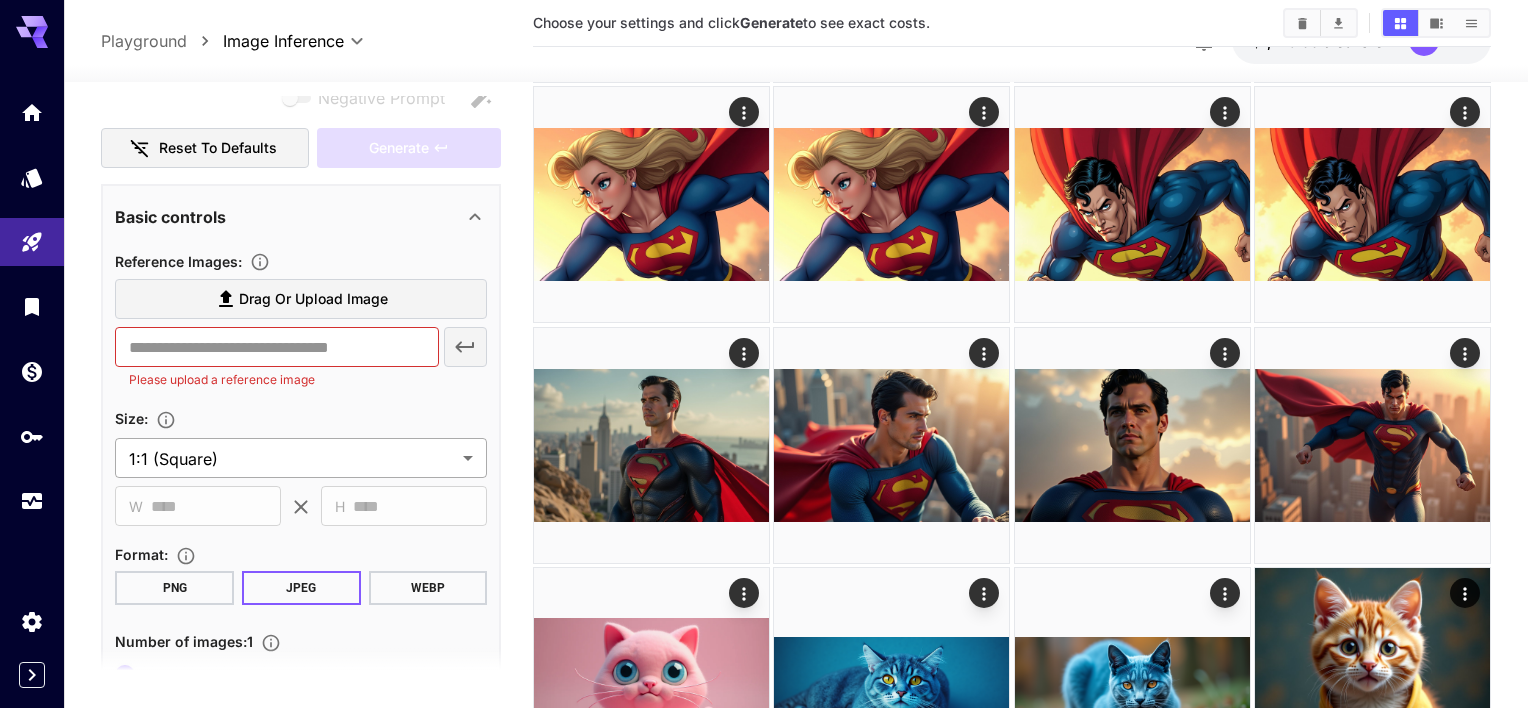 click on "**********" at bounding box center (764, 515) 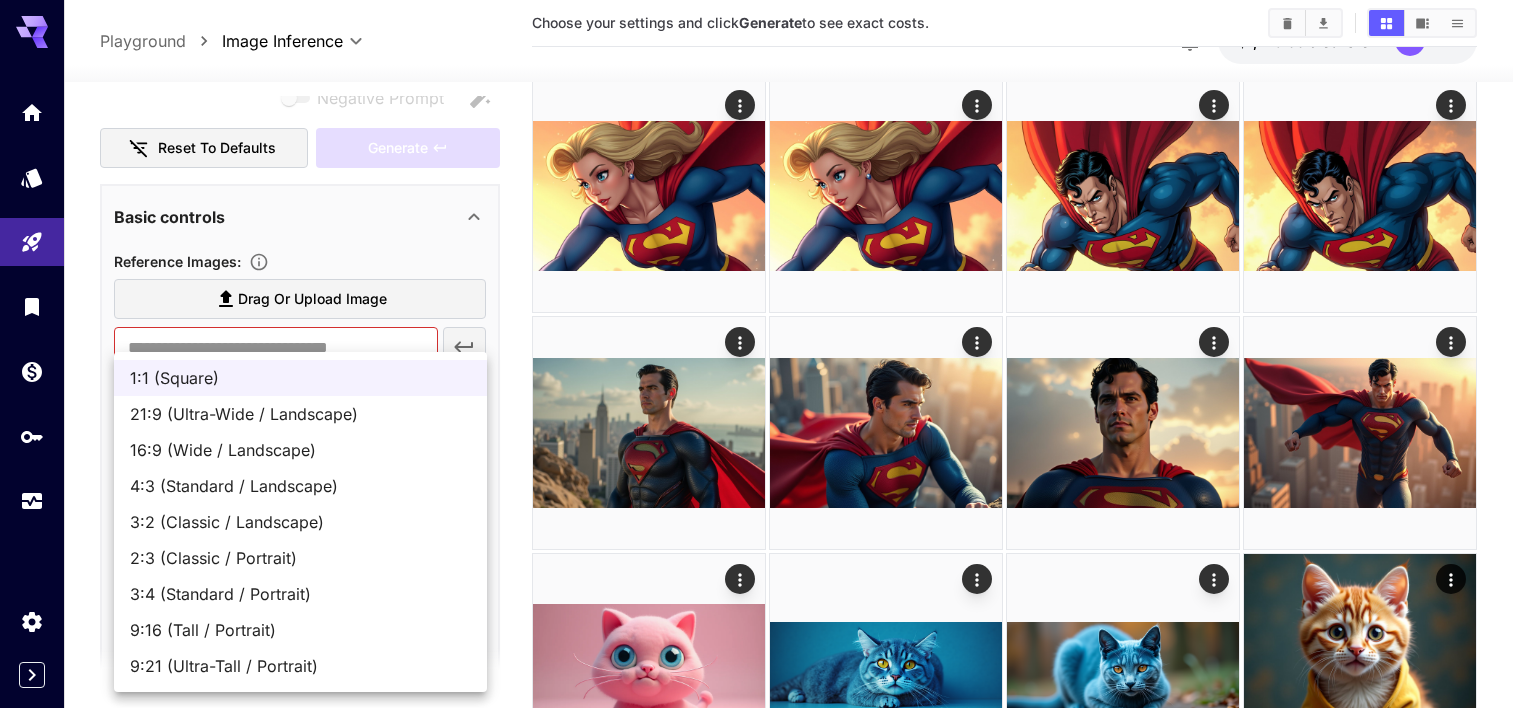 click at bounding box center [764, 354] 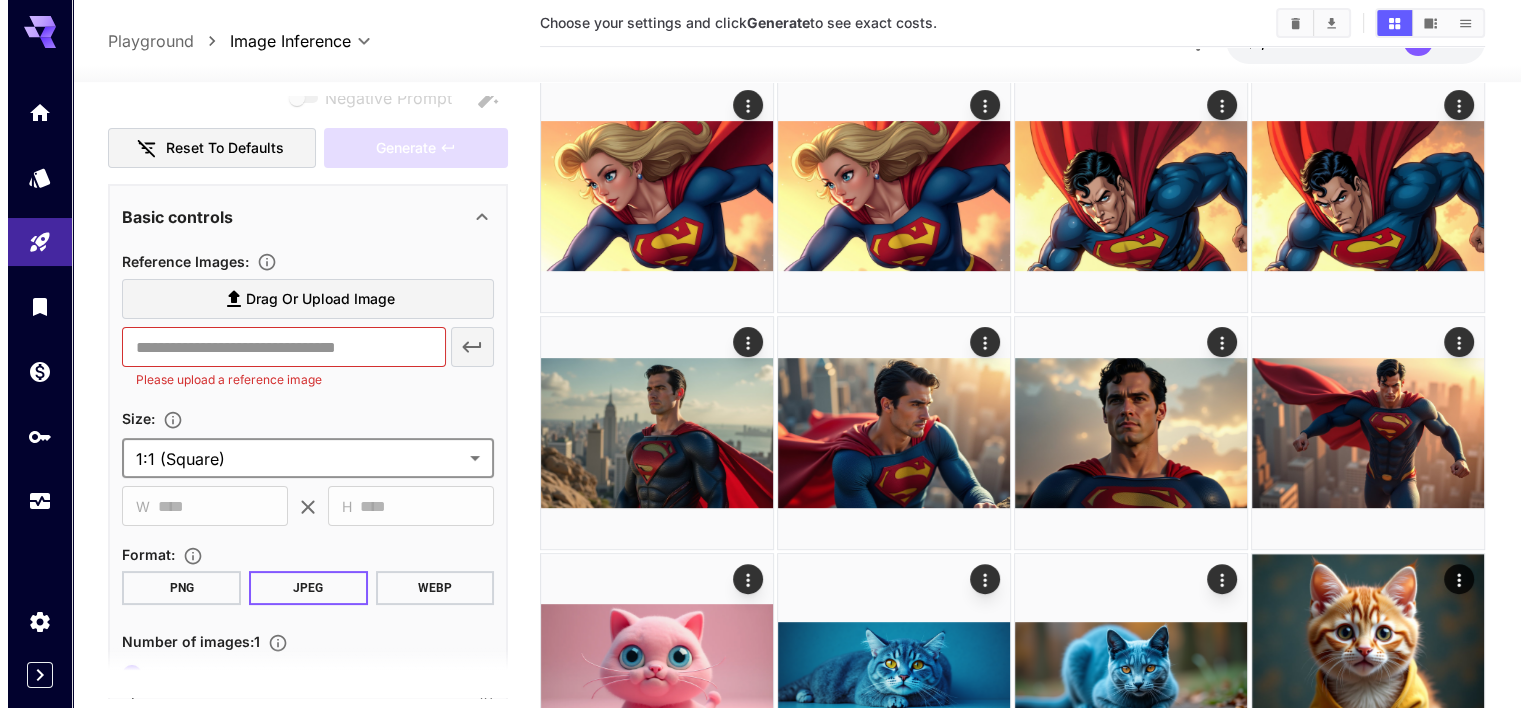 scroll, scrollTop: 0, scrollLeft: 0, axis: both 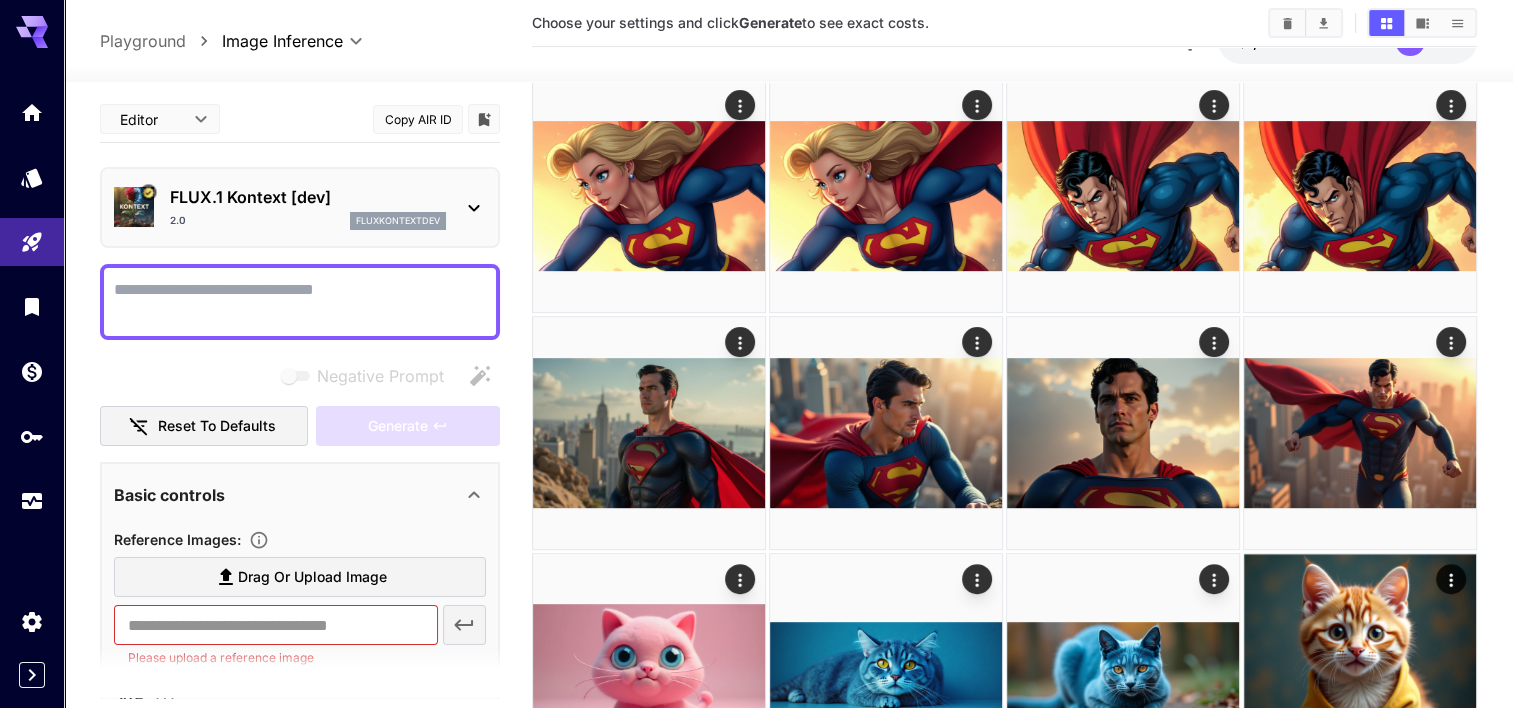 click on "2.0 fluxkontextdev" at bounding box center (308, 221) 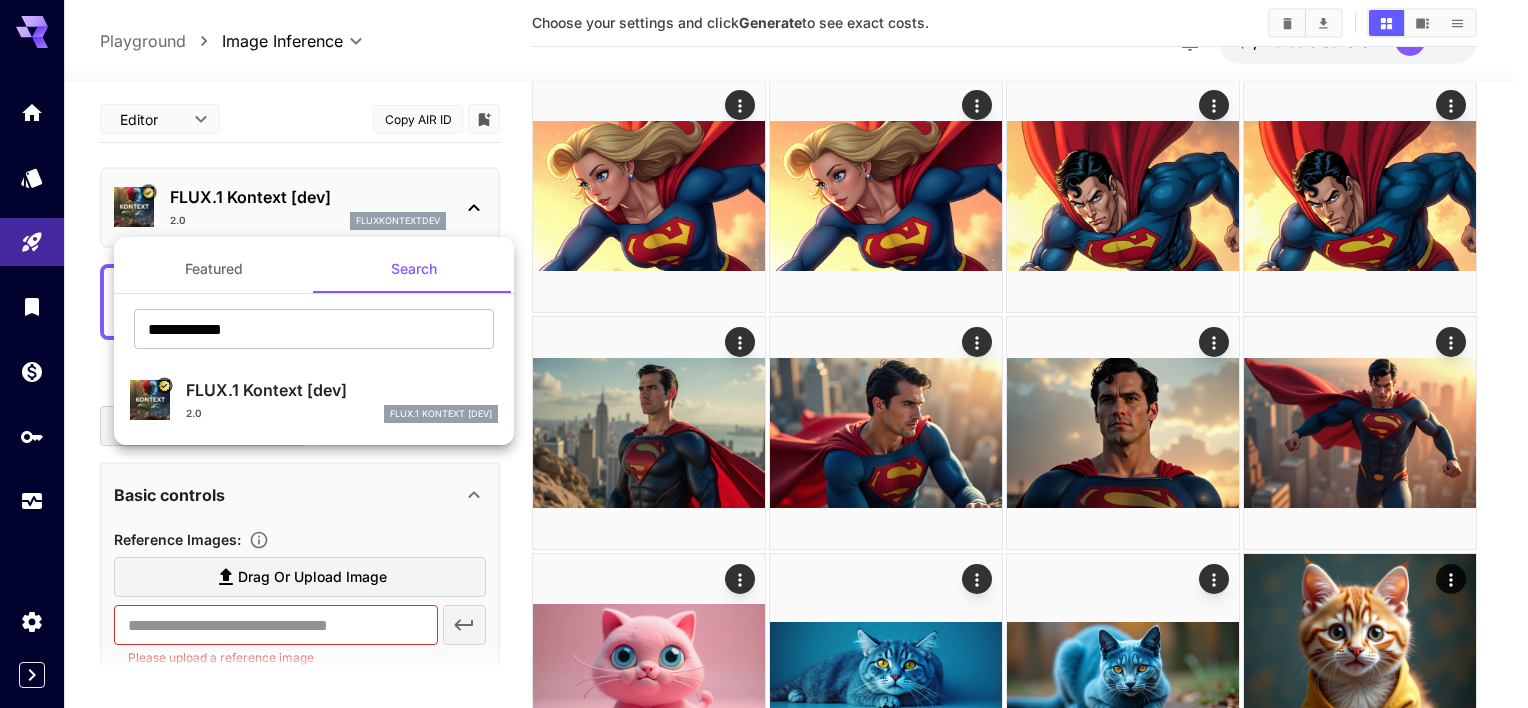 click on "Featured" at bounding box center [214, 269] 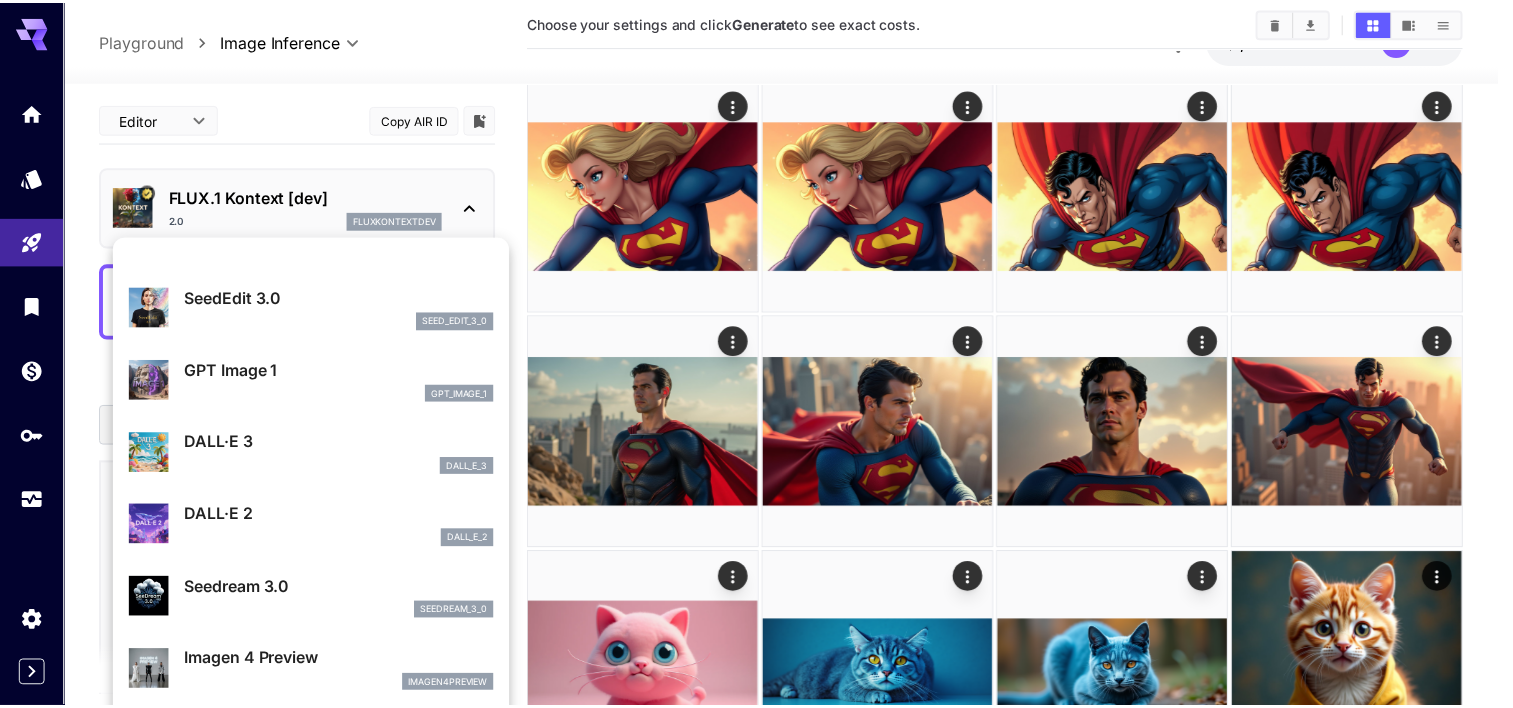 scroll, scrollTop: 167, scrollLeft: 0, axis: vertical 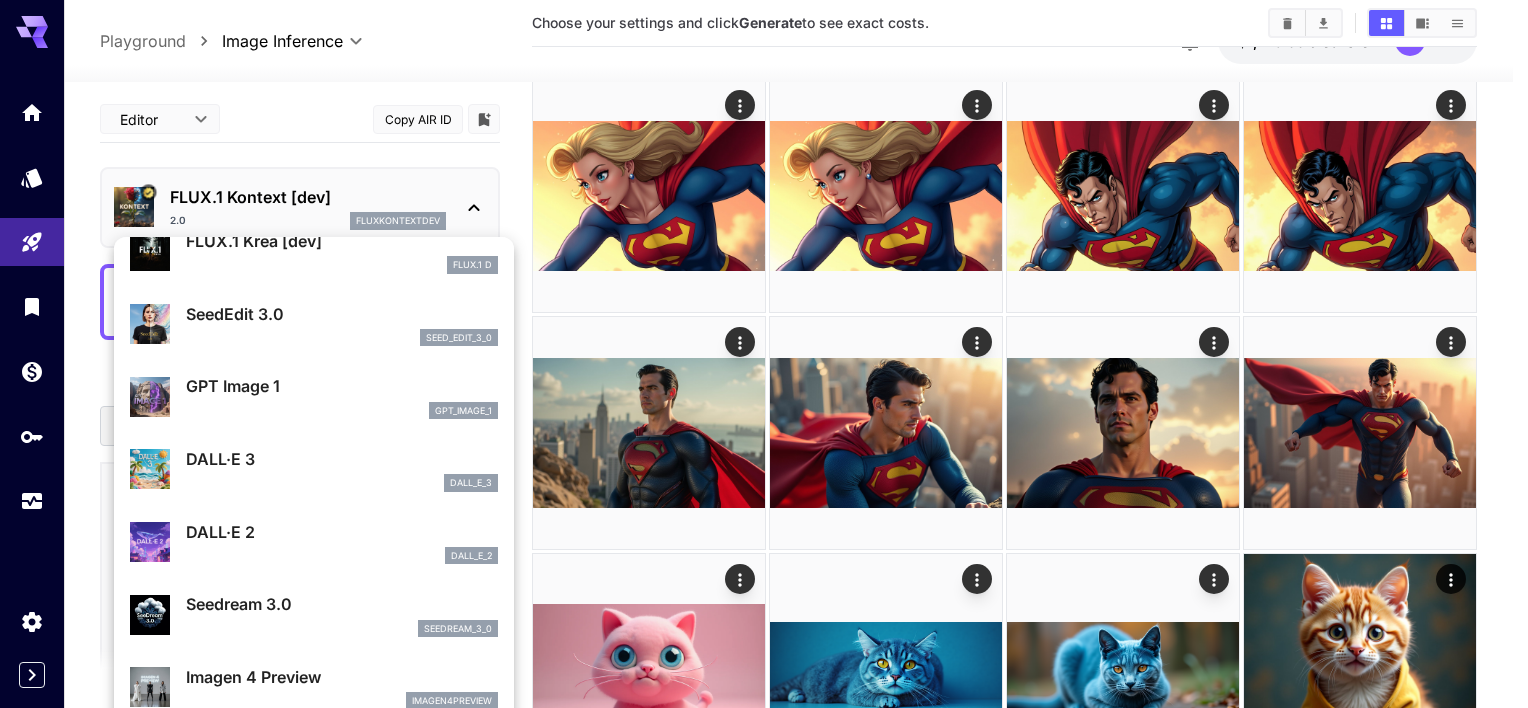 click on "SeedEdit 3.0" at bounding box center [342, 314] 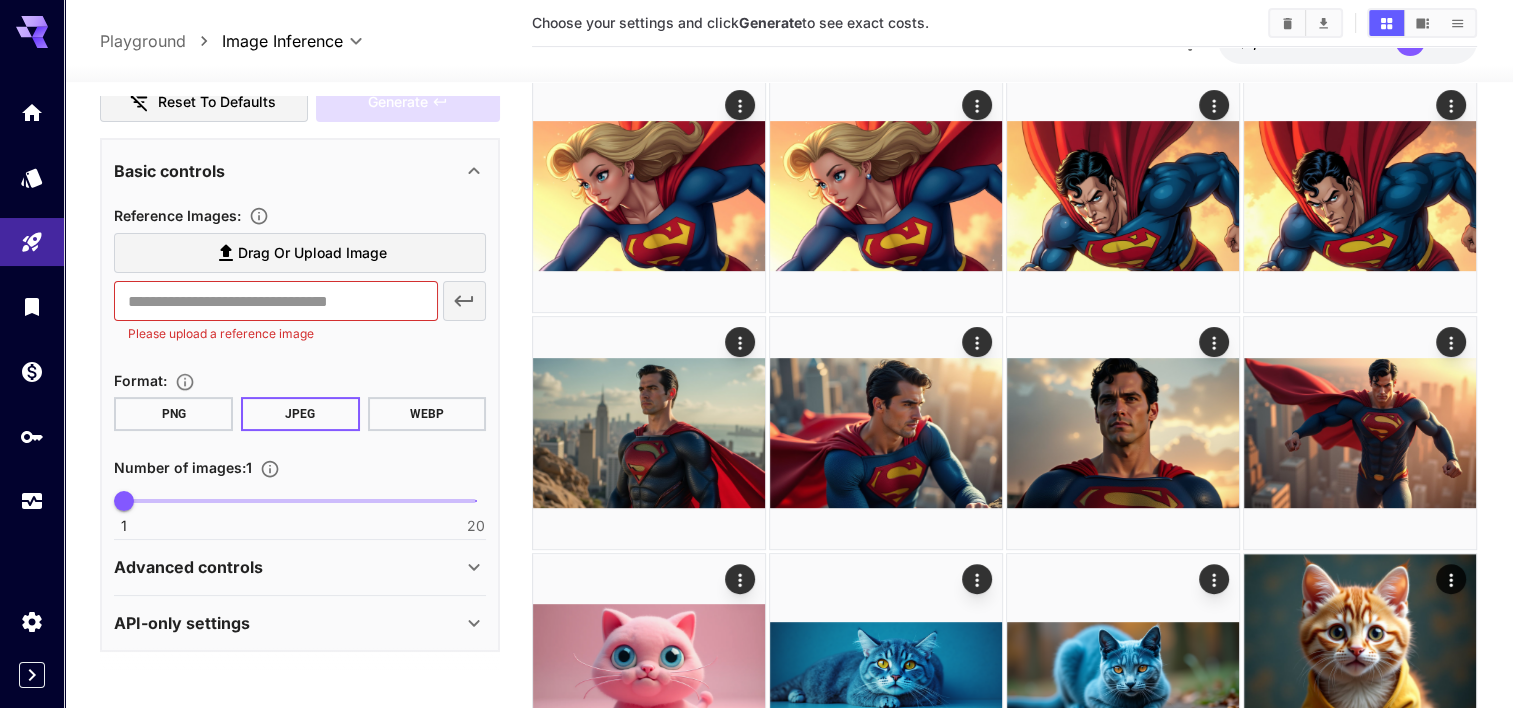 scroll, scrollTop: 0, scrollLeft: 0, axis: both 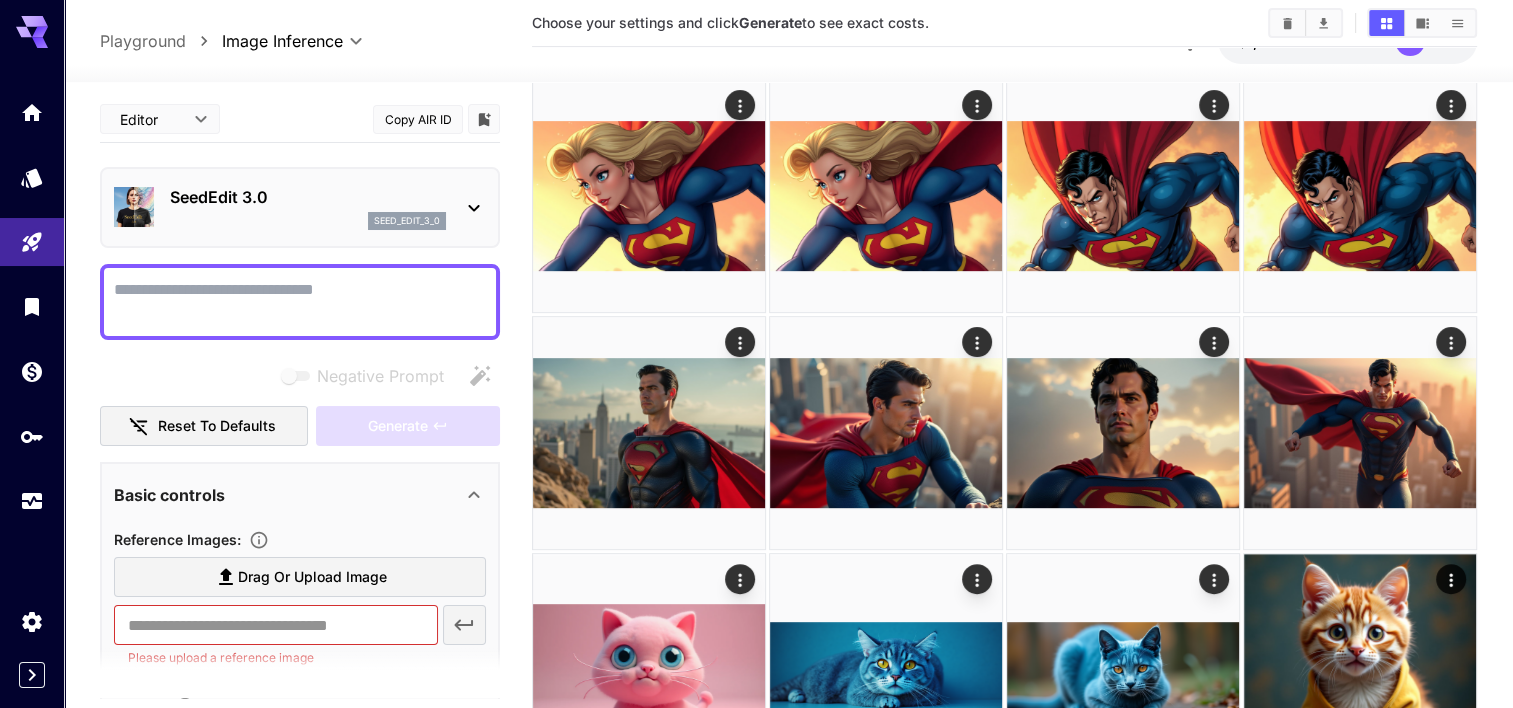 click on "seed_edit_3_0" at bounding box center (308, 221) 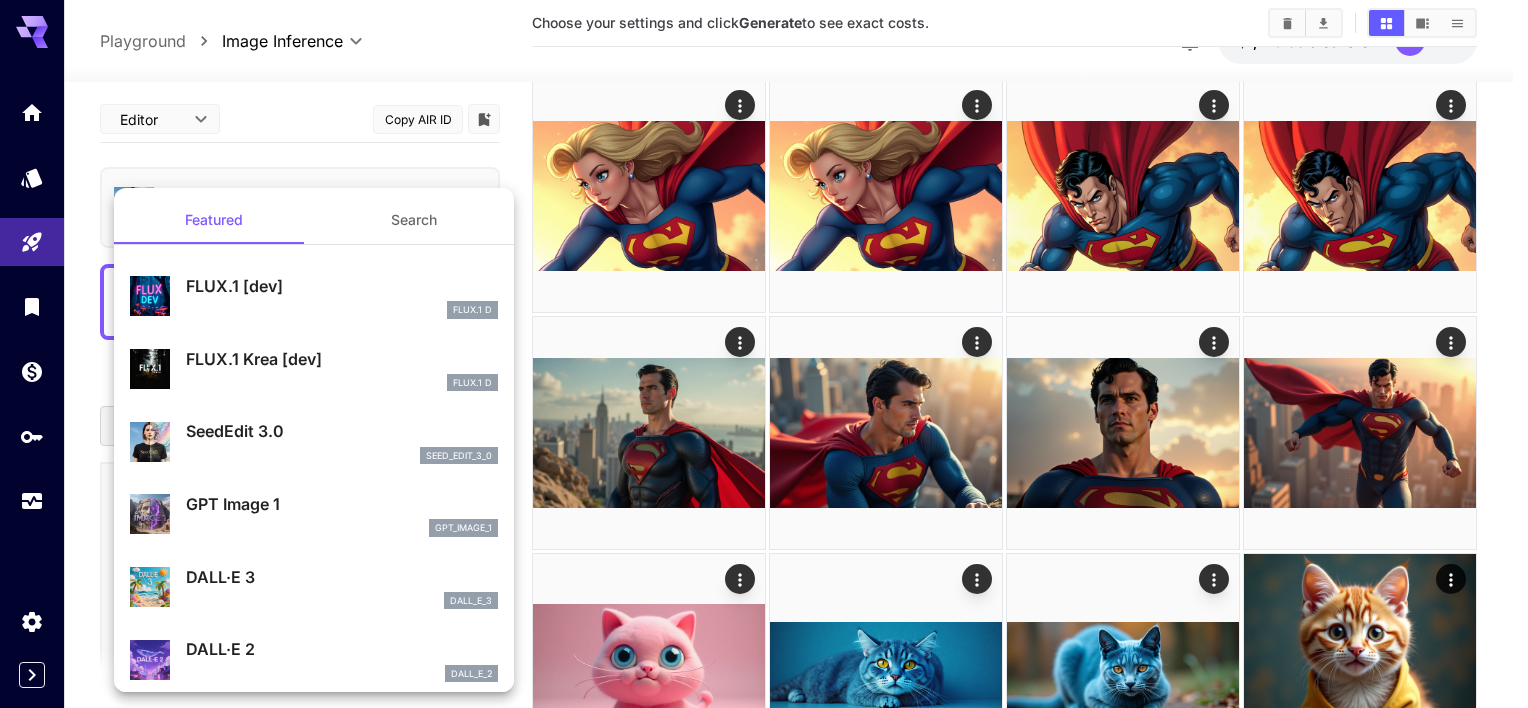 click on "GPT Image 1 gpt_image_1" at bounding box center [314, 514] 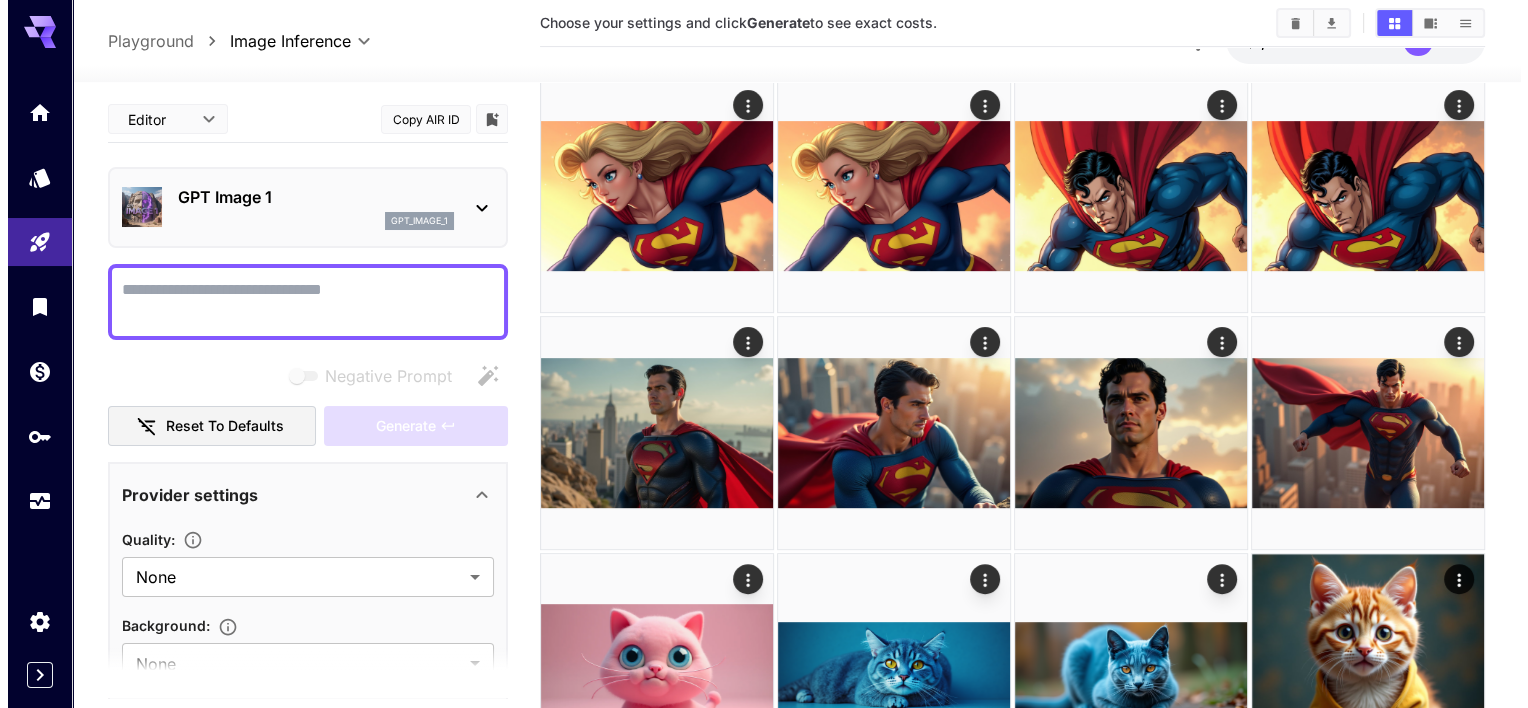 scroll, scrollTop: 0, scrollLeft: 0, axis: both 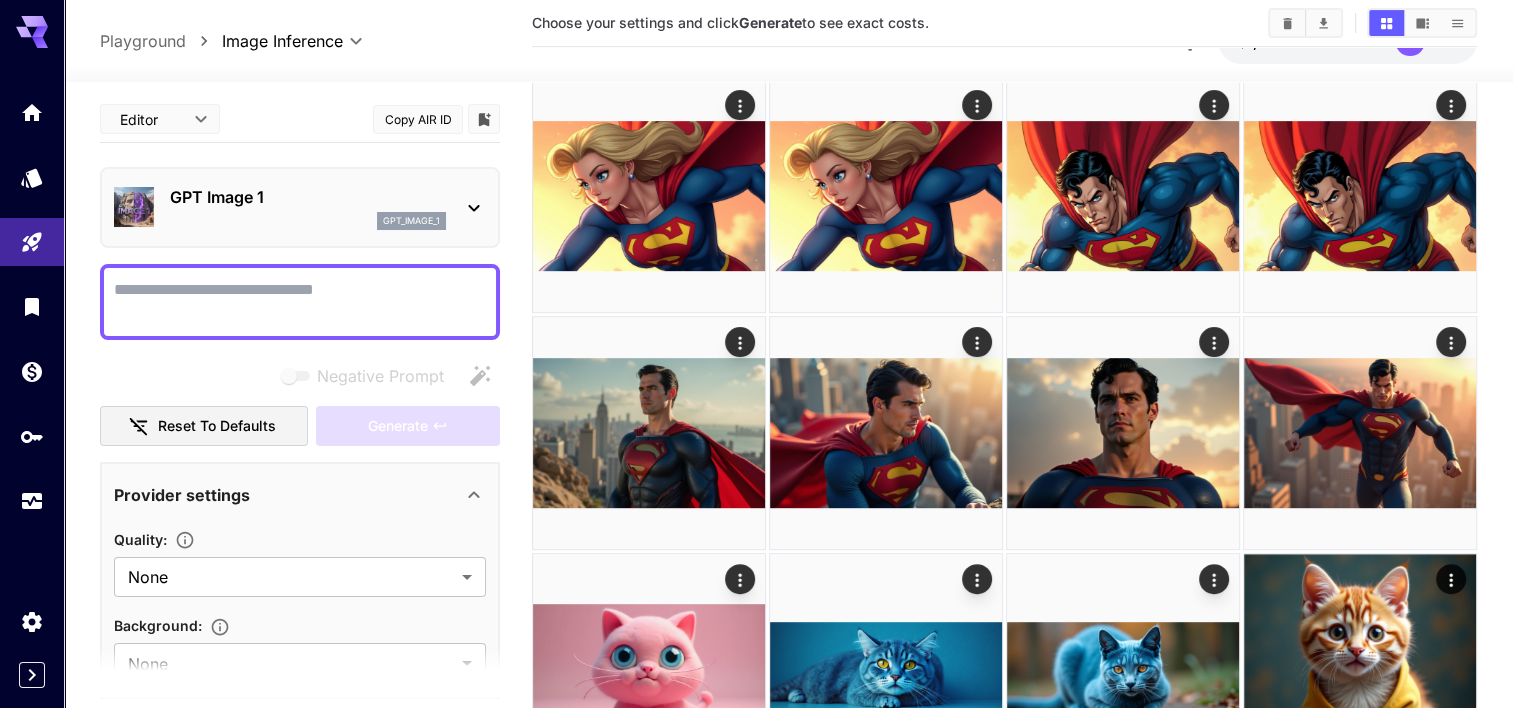 click on "GPT Image 1" at bounding box center (308, 197) 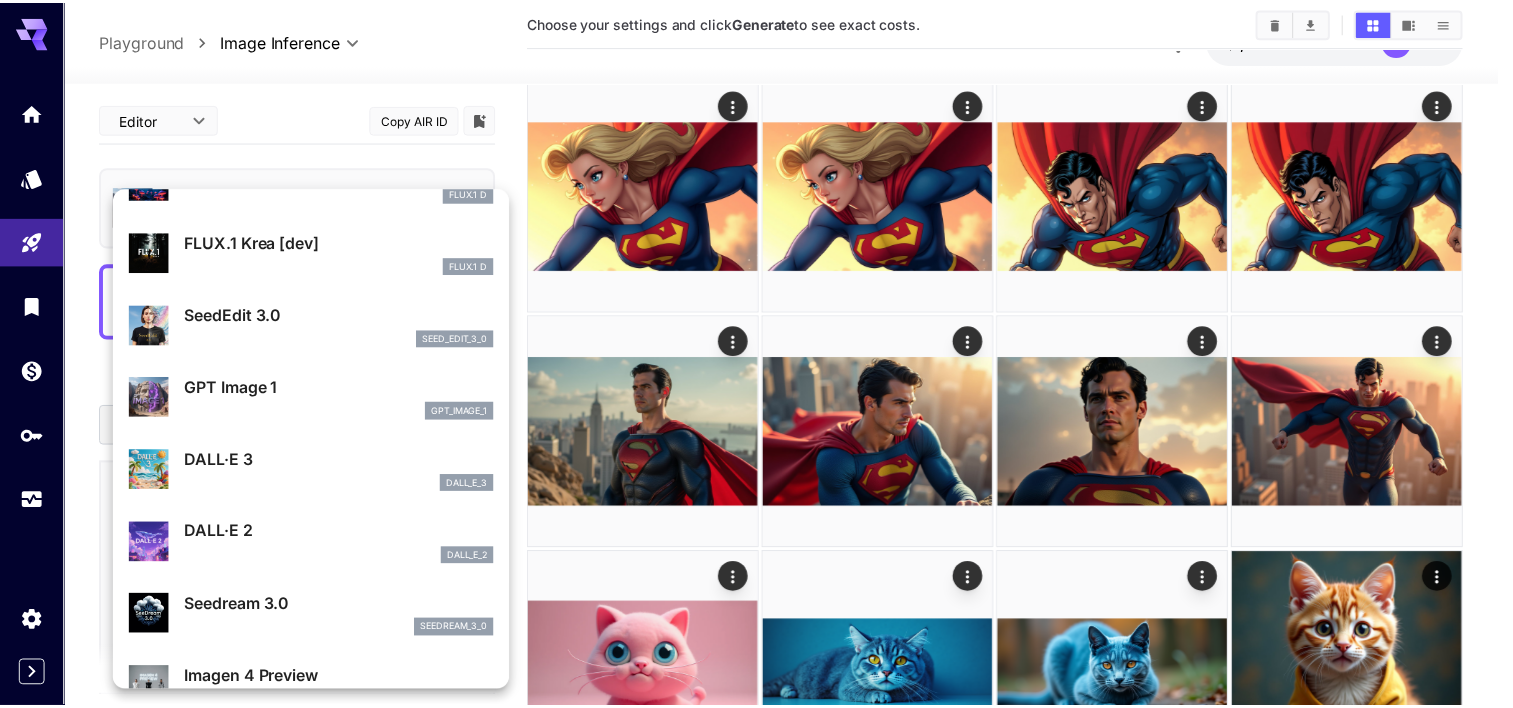 scroll, scrollTop: 116, scrollLeft: 0, axis: vertical 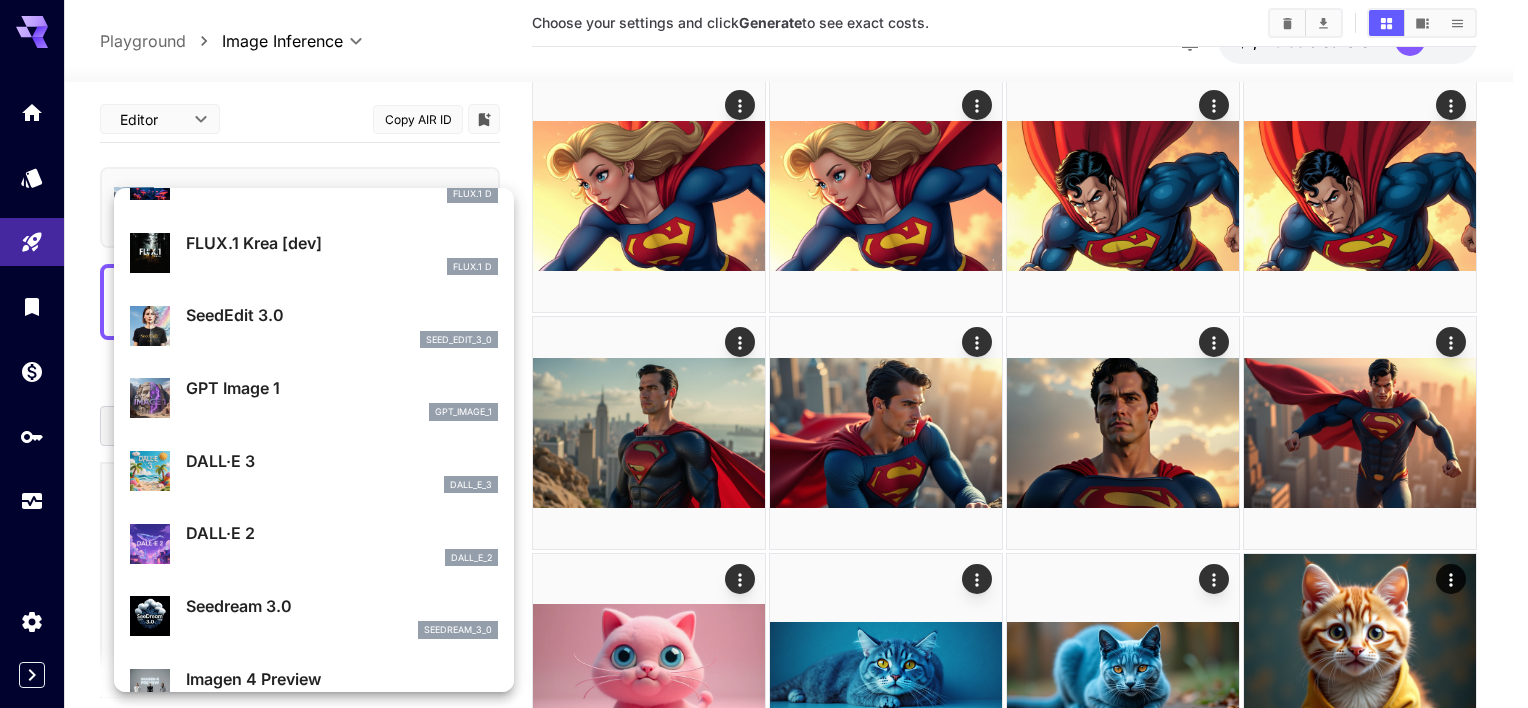 click on "DALL·E 2 dall_e_2" at bounding box center [342, 543] 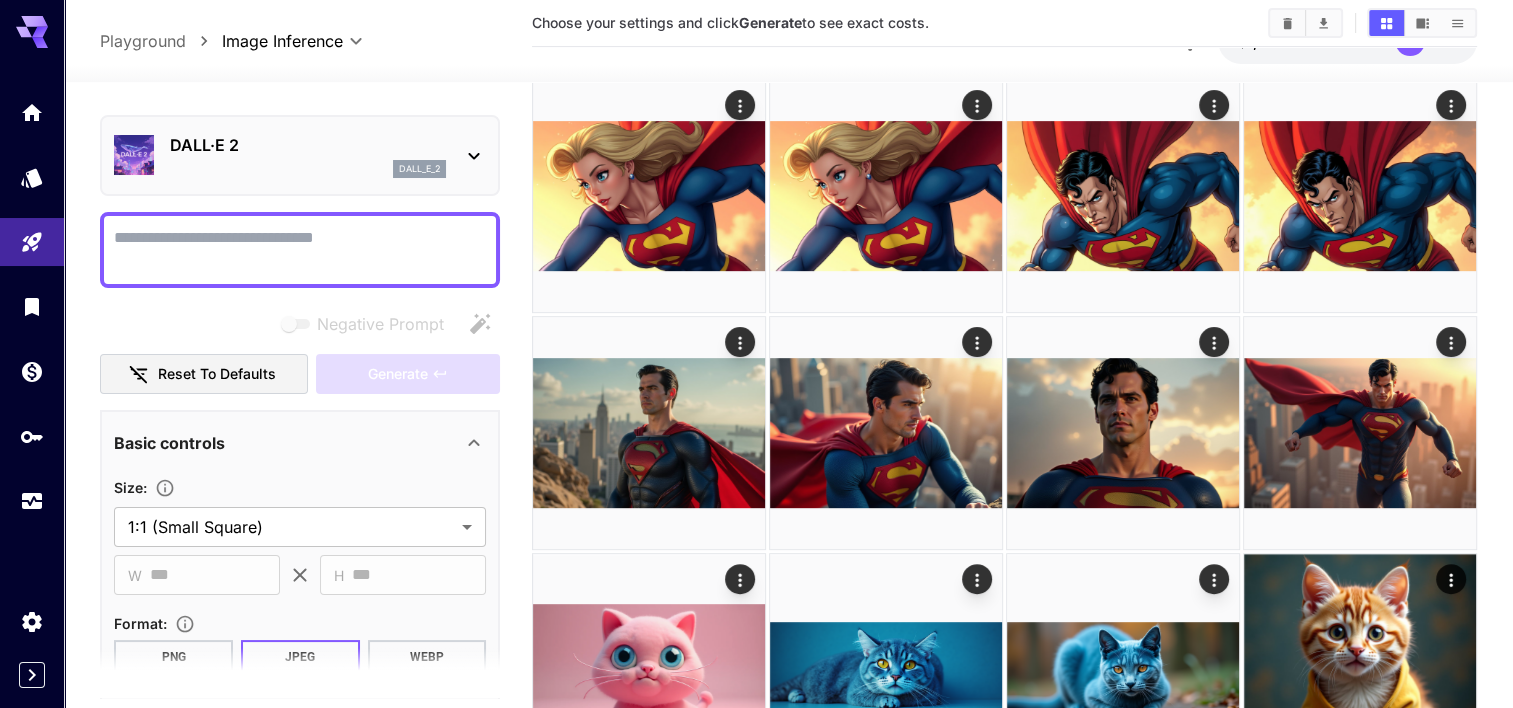 scroll, scrollTop: 32, scrollLeft: 0, axis: vertical 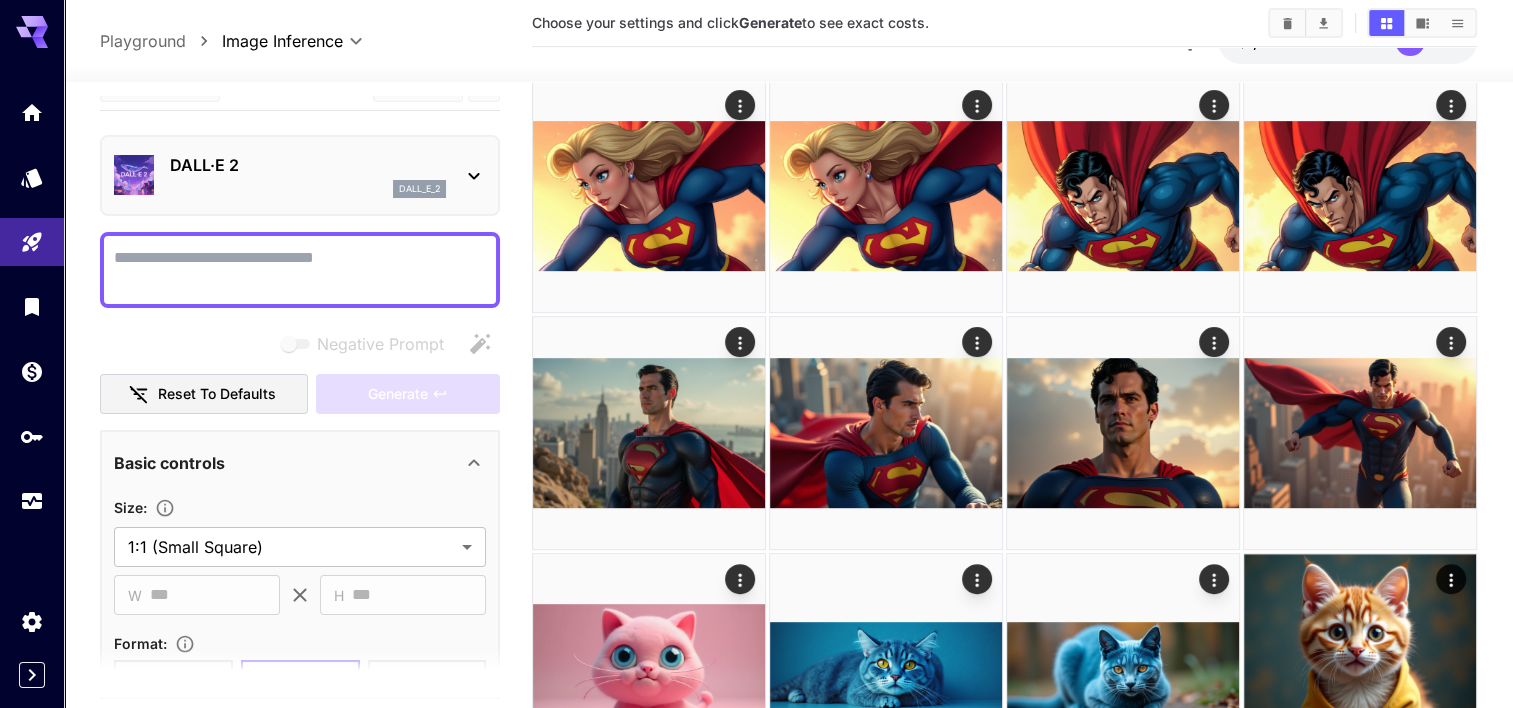 click on "dall_e_2" at bounding box center (308, 189) 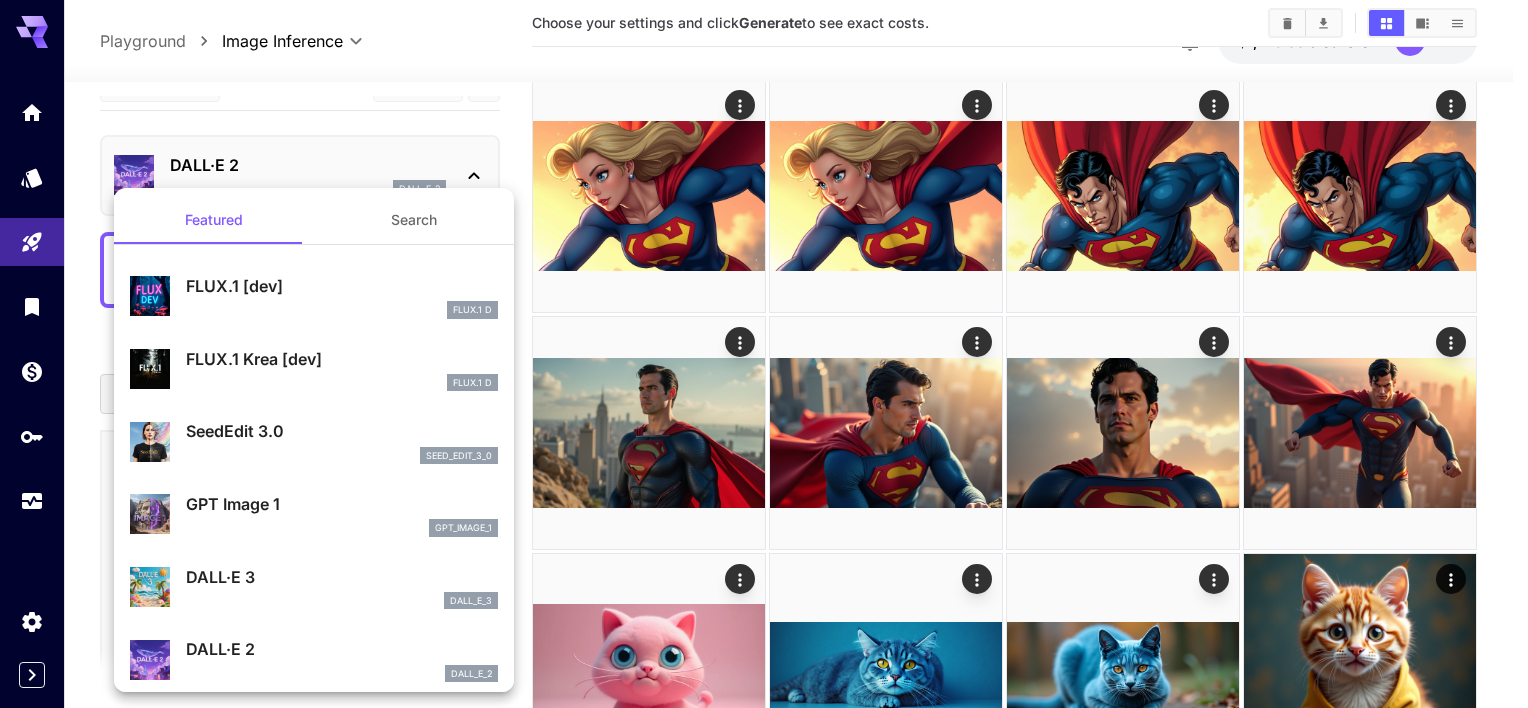 click on "DALL·E 3" at bounding box center [342, 577] 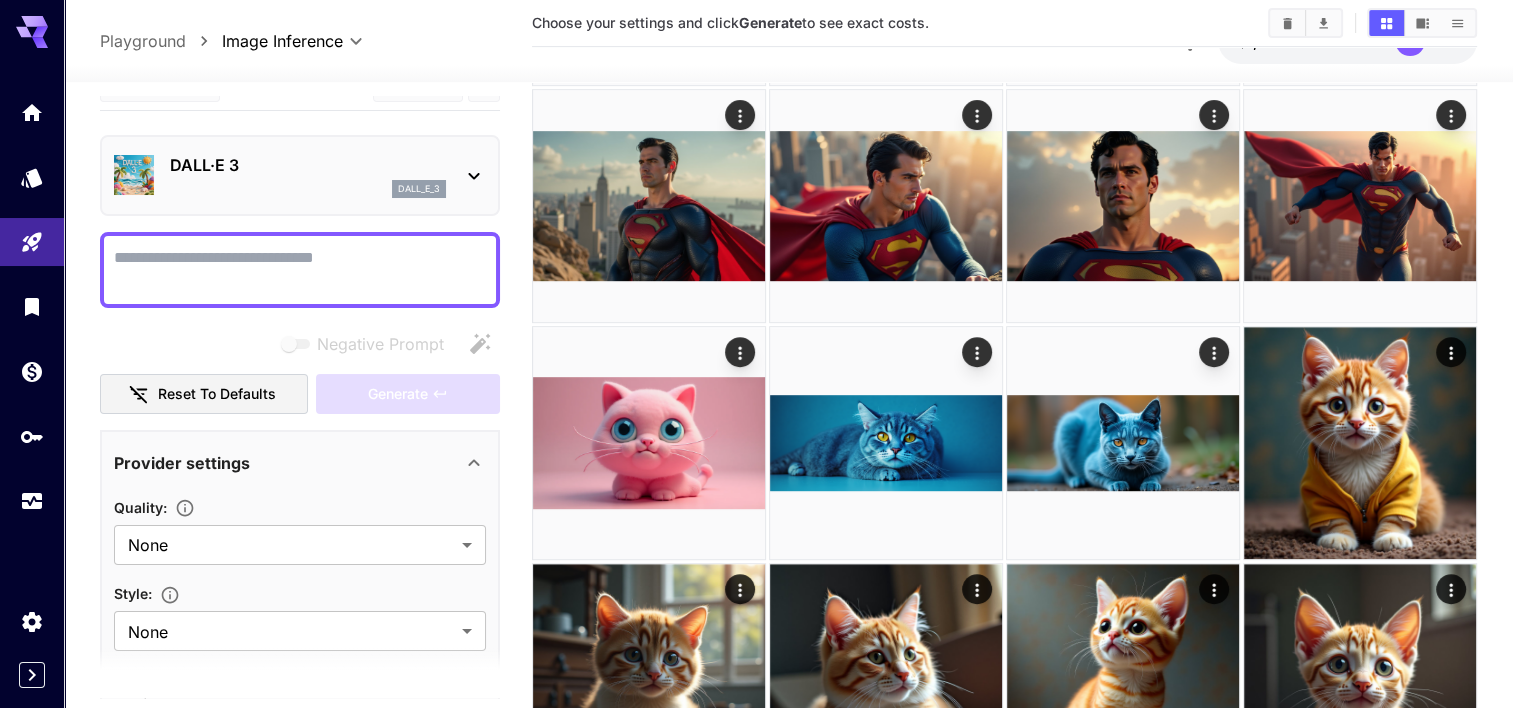 scroll, scrollTop: 782, scrollLeft: 0, axis: vertical 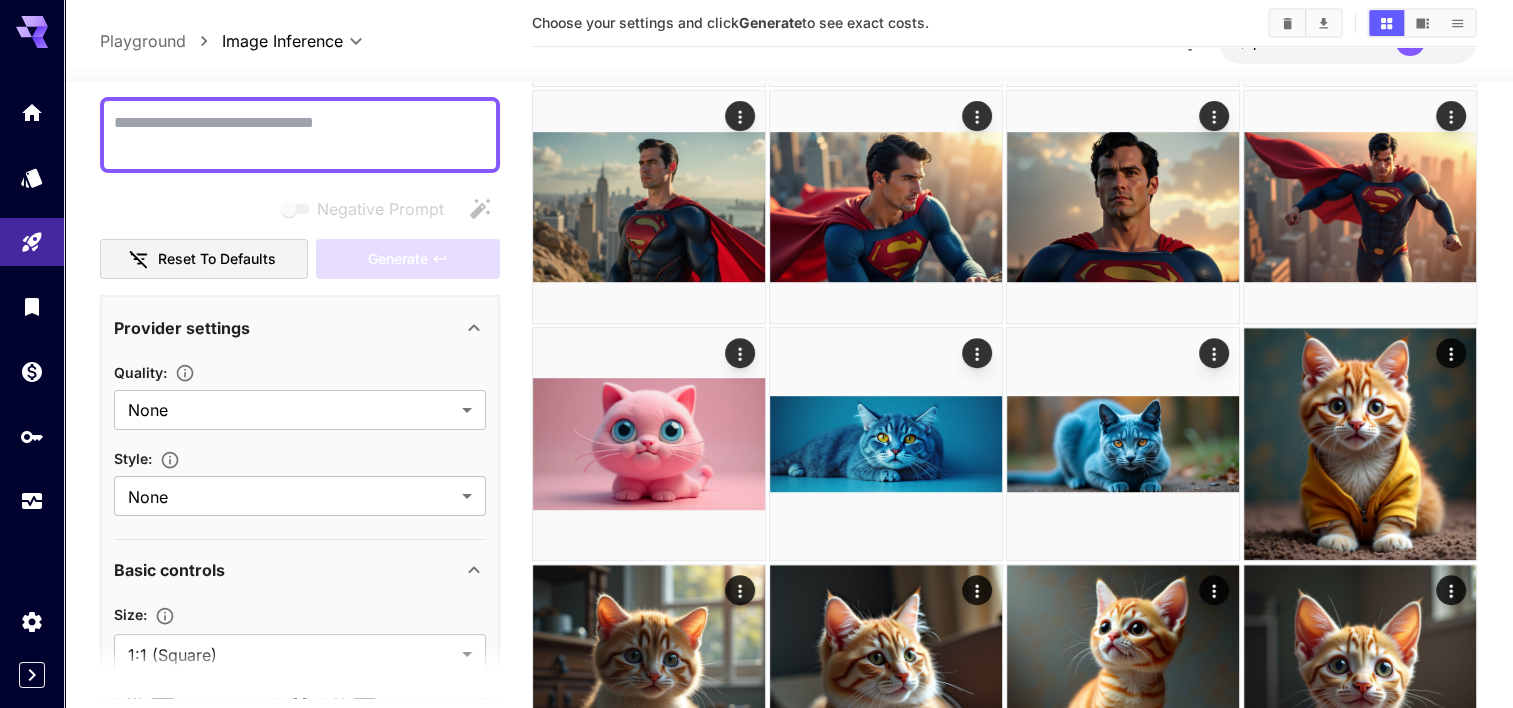 click on "Quality :" at bounding box center (300, 372) 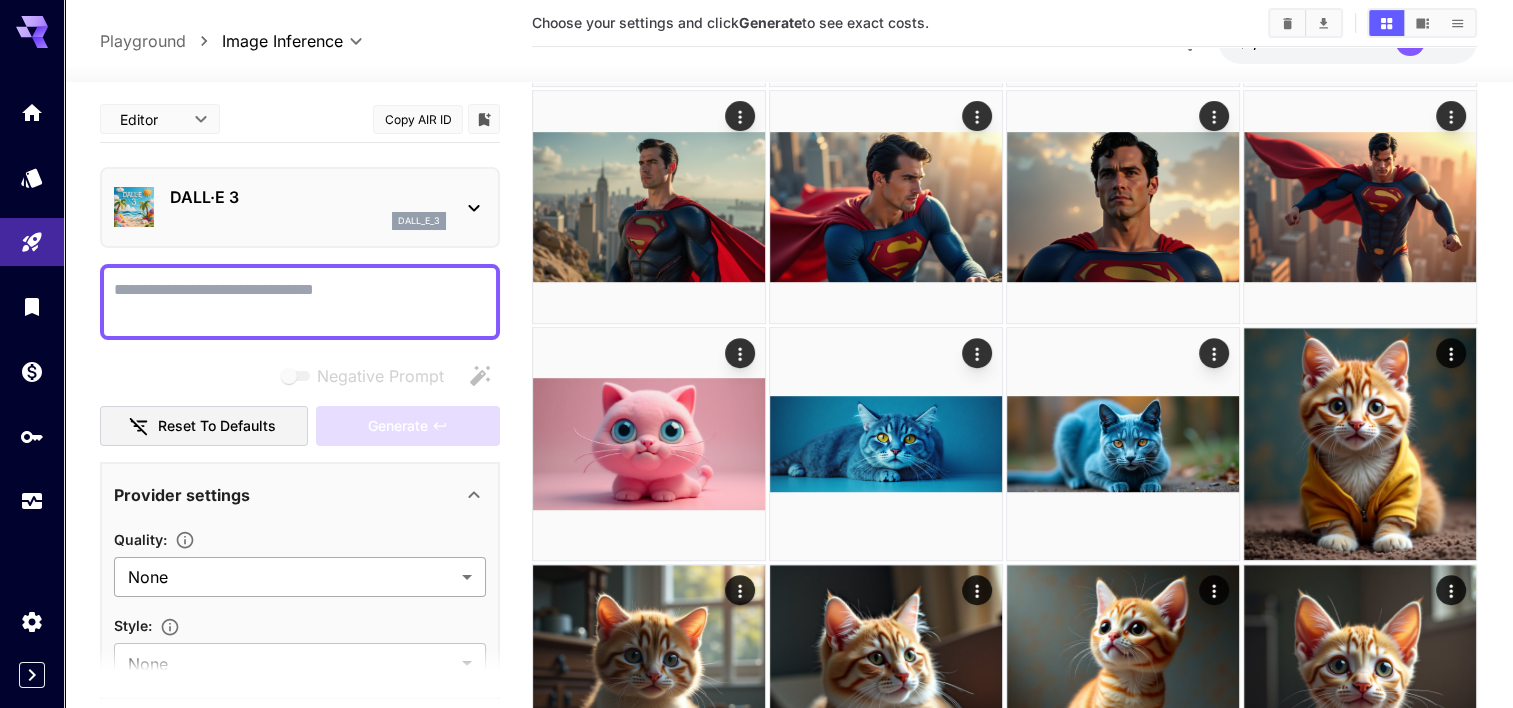 scroll, scrollTop: 0, scrollLeft: 0, axis: both 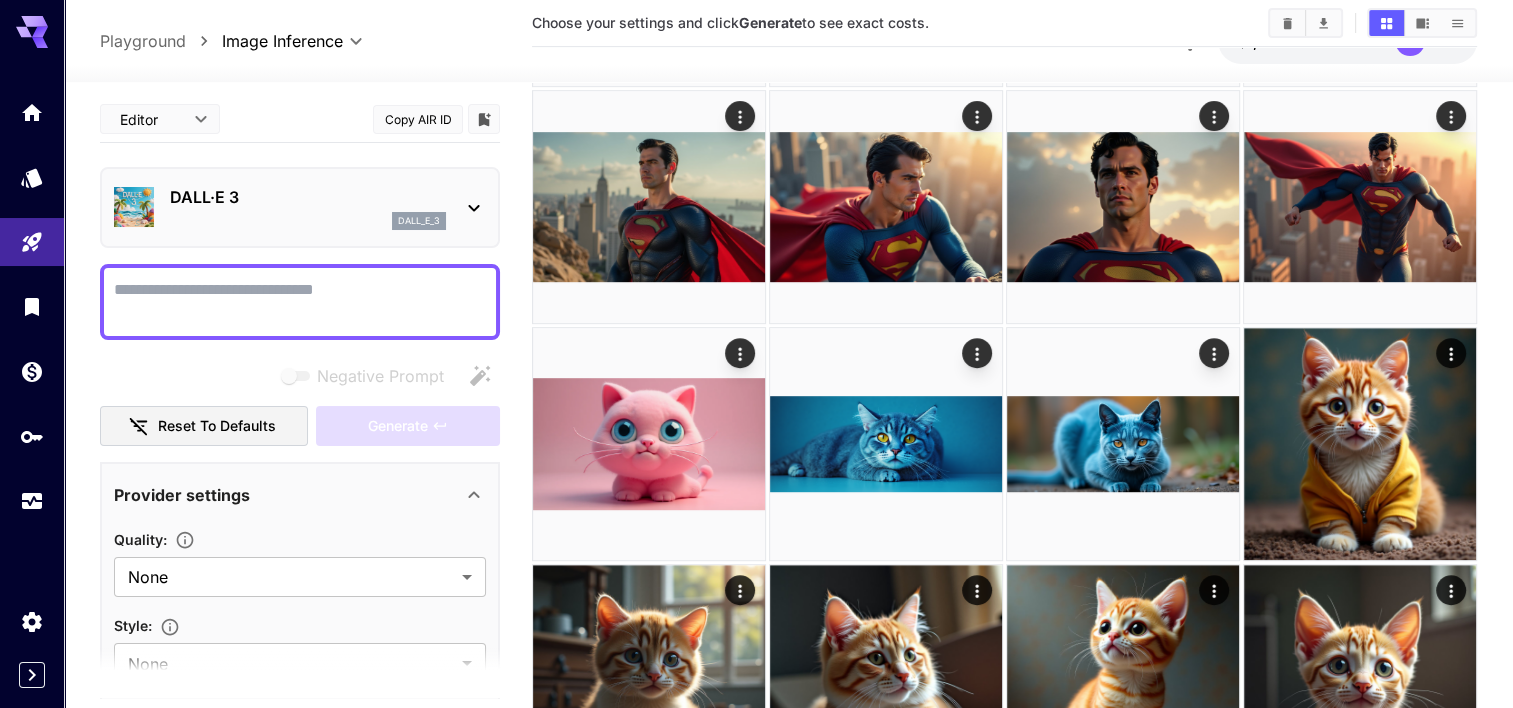 click on "DALL·E 3" at bounding box center (308, 197) 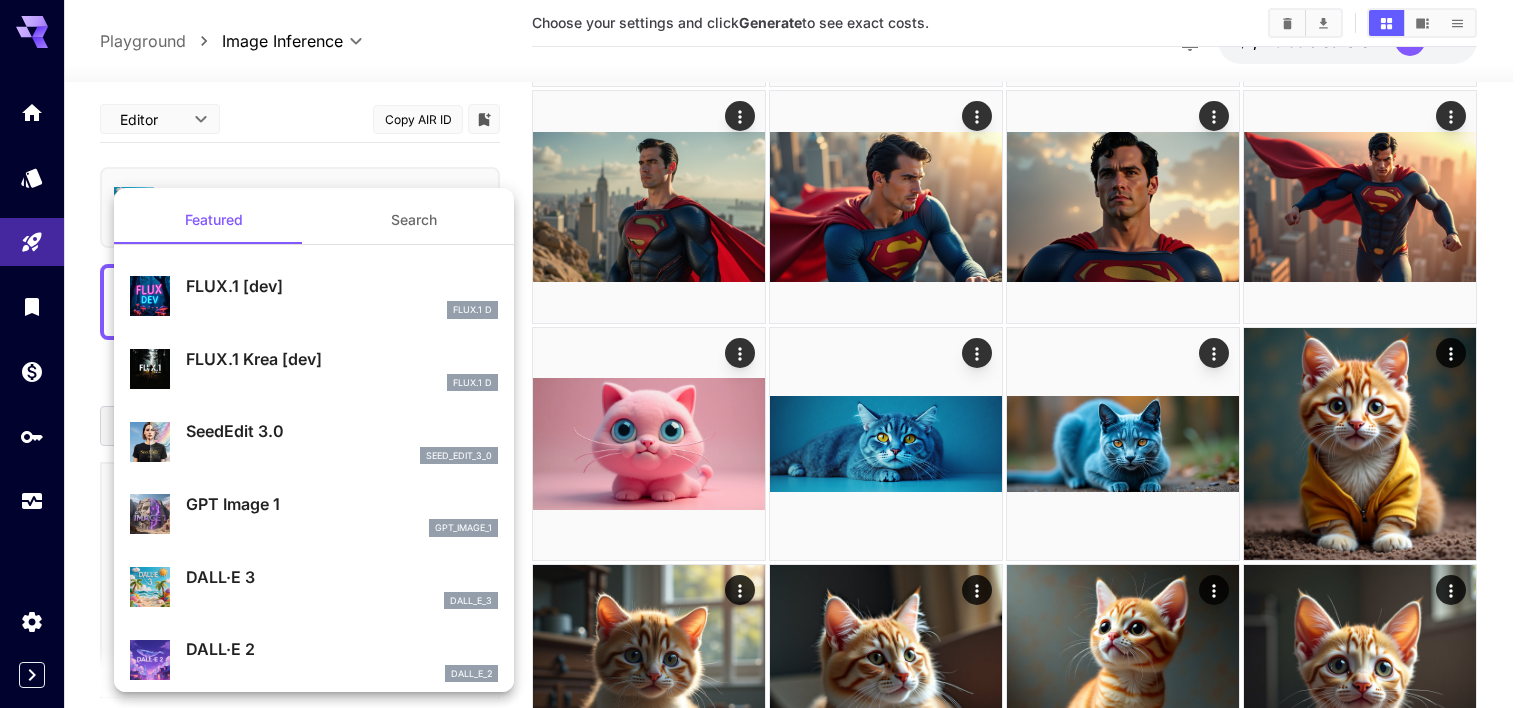 click on "GPT Image 1" at bounding box center (342, 504) 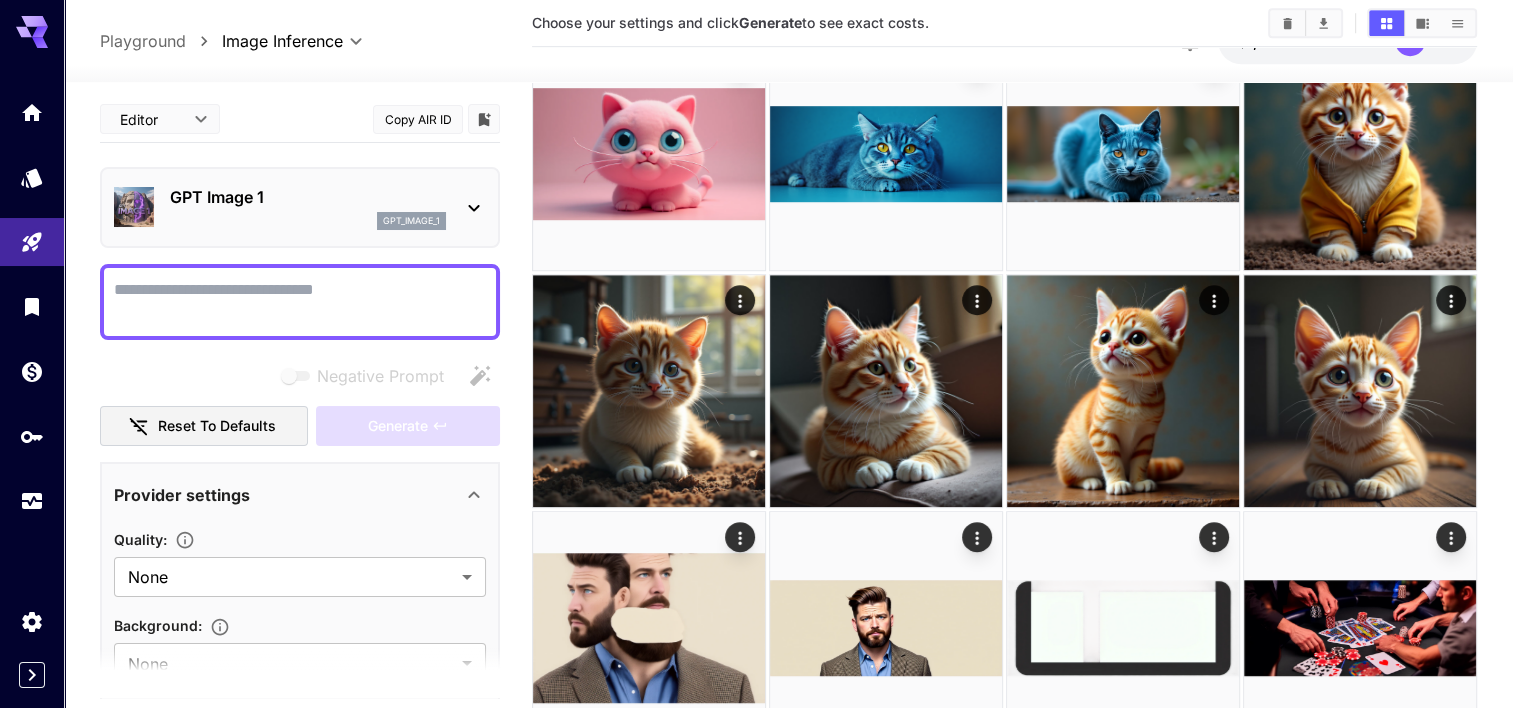 scroll, scrollTop: 1078, scrollLeft: 0, axis: vertical 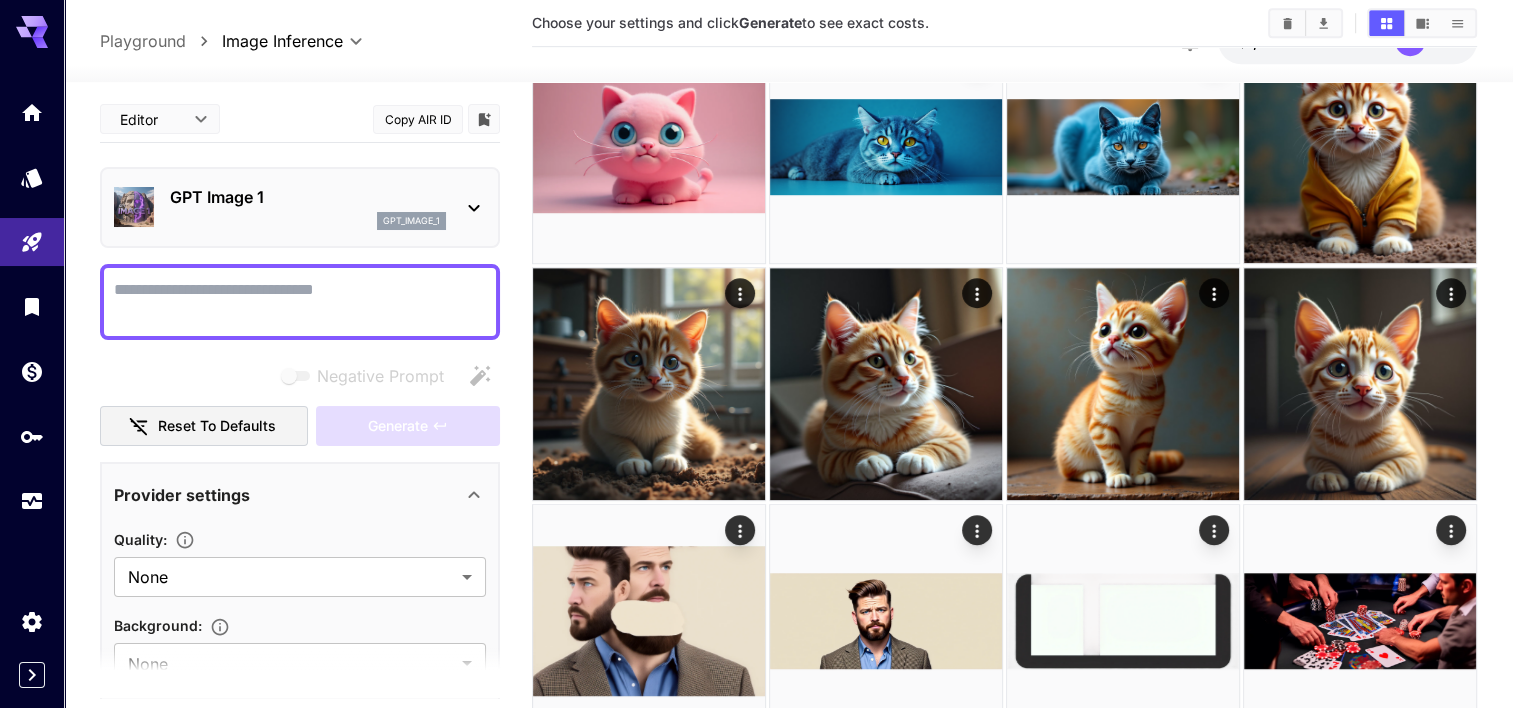 click on "gpt_image_1" at bounding box center [308, 221] 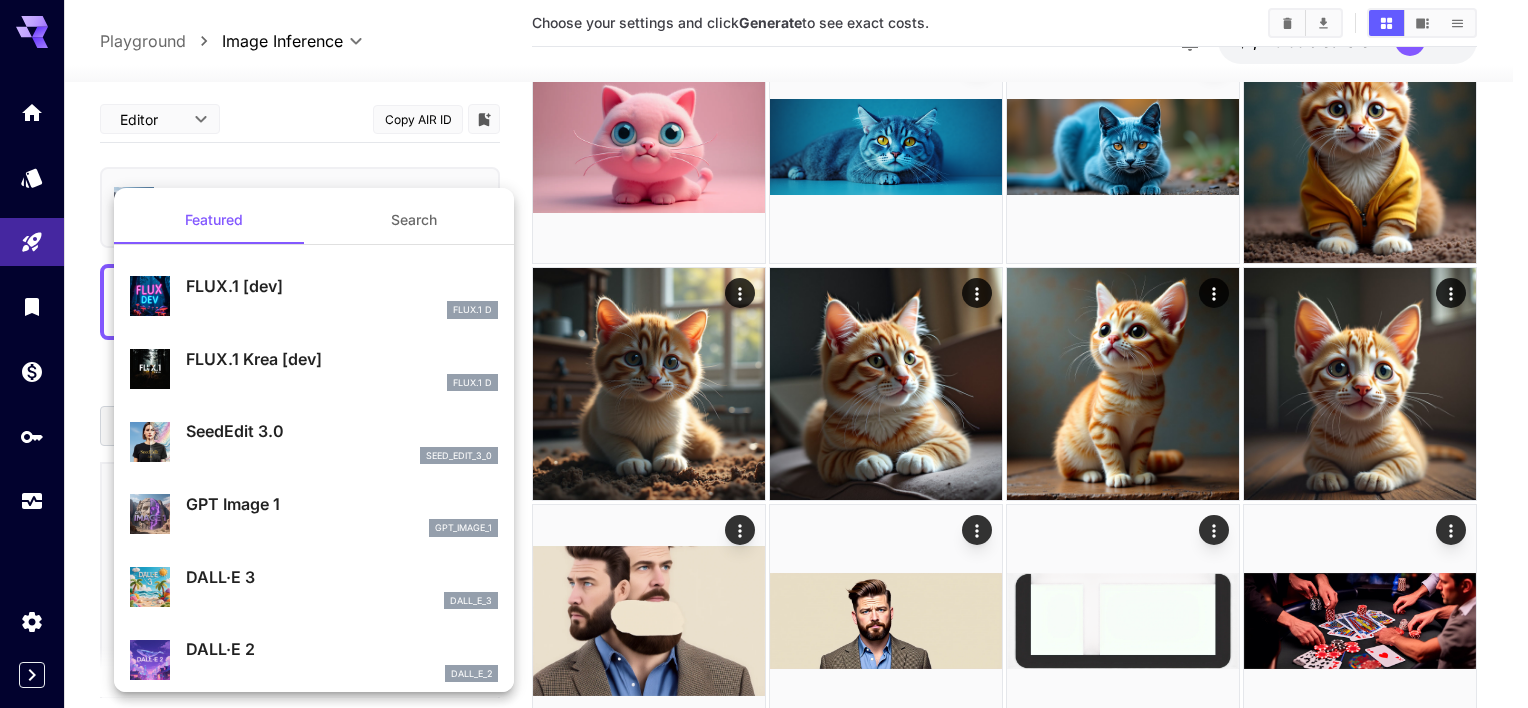 click on "SeedEdit 3.0" at bounding box center (342, 431) 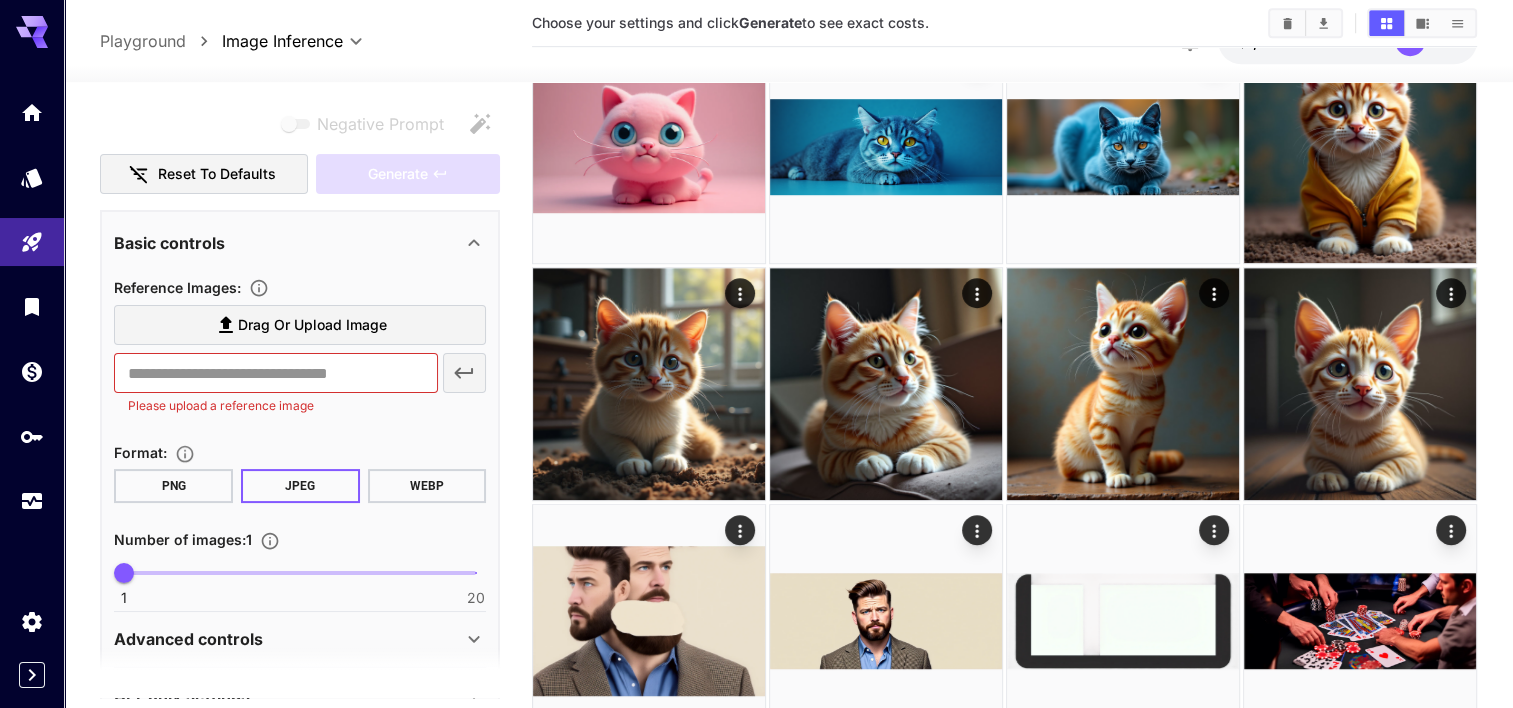scroll, scrollTop: 324, scrollLeft: 0, axis: vertical 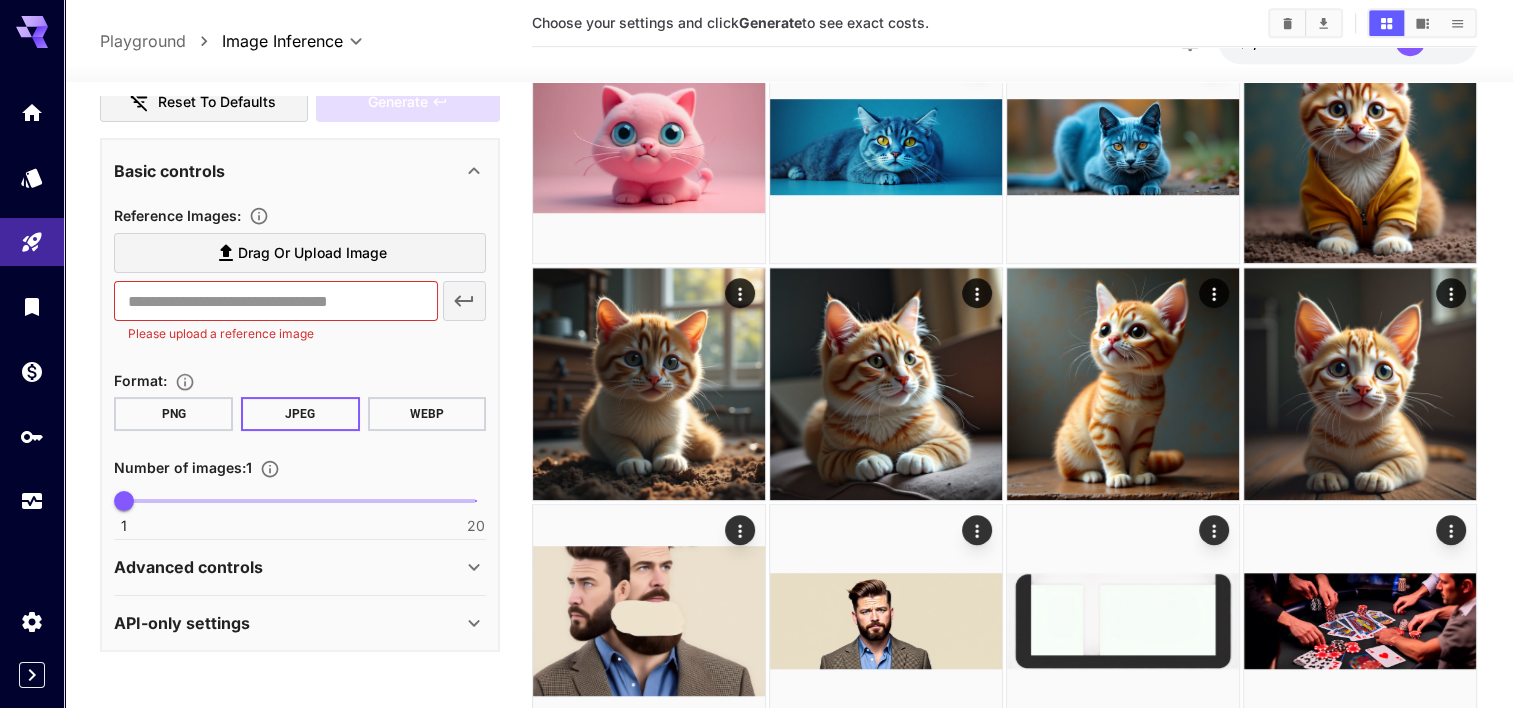 click on "Advanced controls" at bounding box center [288, 567] 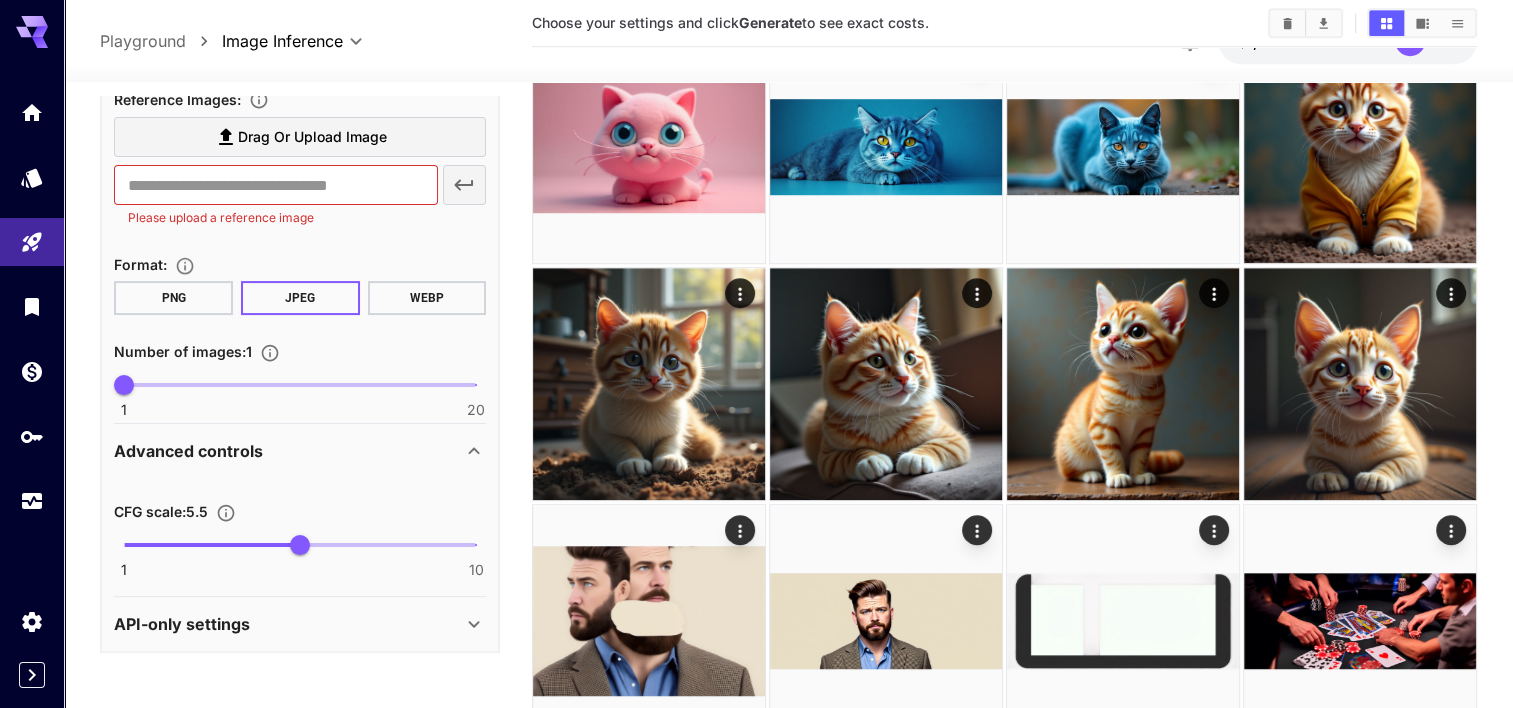 scroll, scrollTop: 0, scrollLeft: 0, axis: both 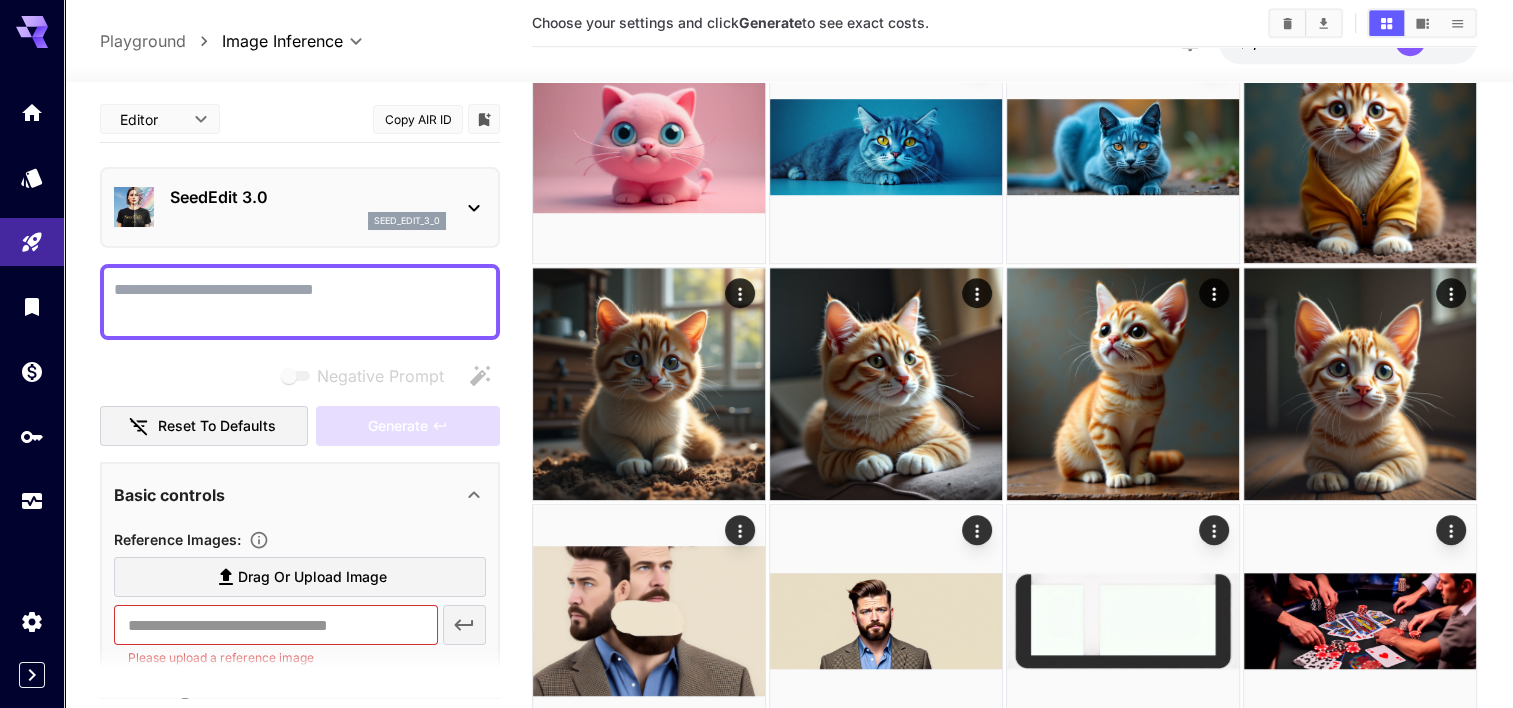 click on "Negative Prompt" at bounding box center [300, 302] 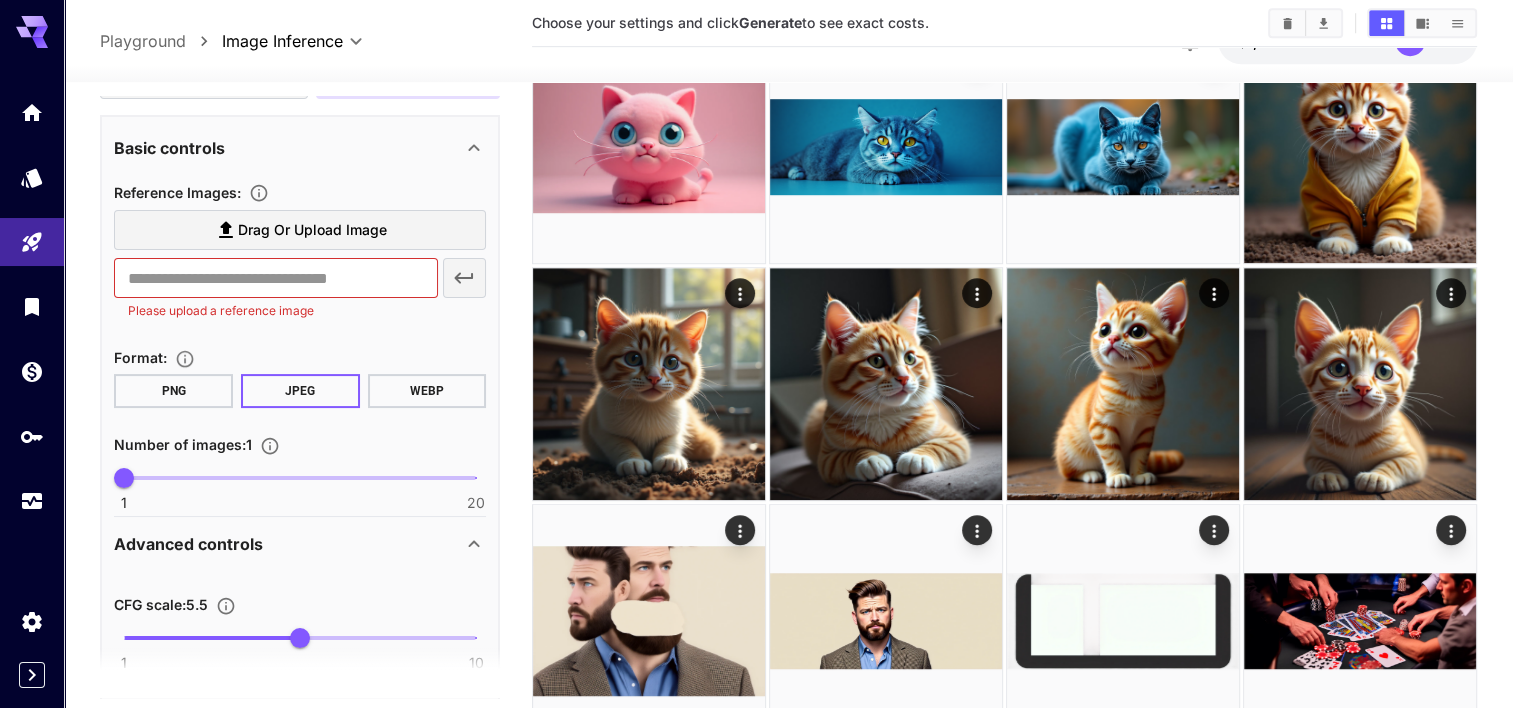 scroll, scrollTop: 344, scrollLeft: 0, axis: vertical 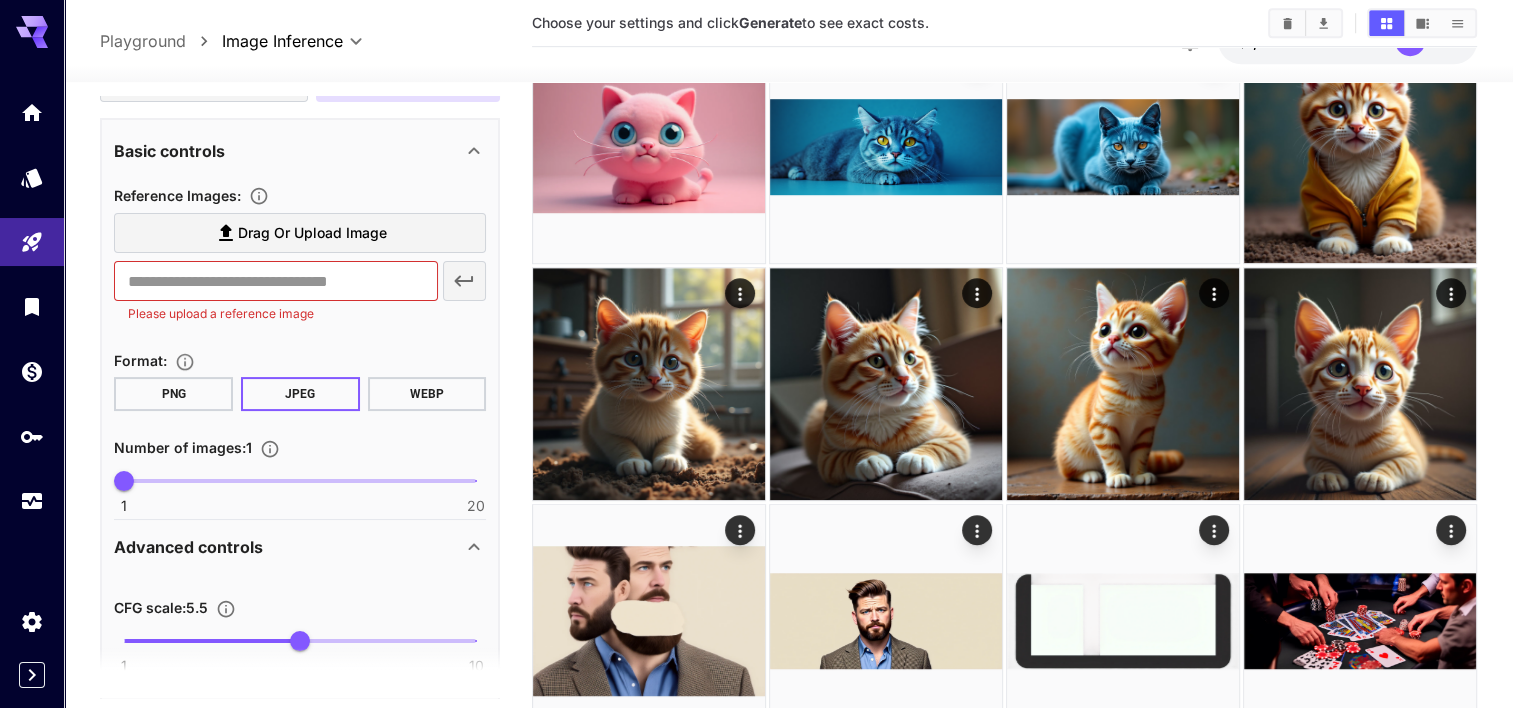 type on "*******" 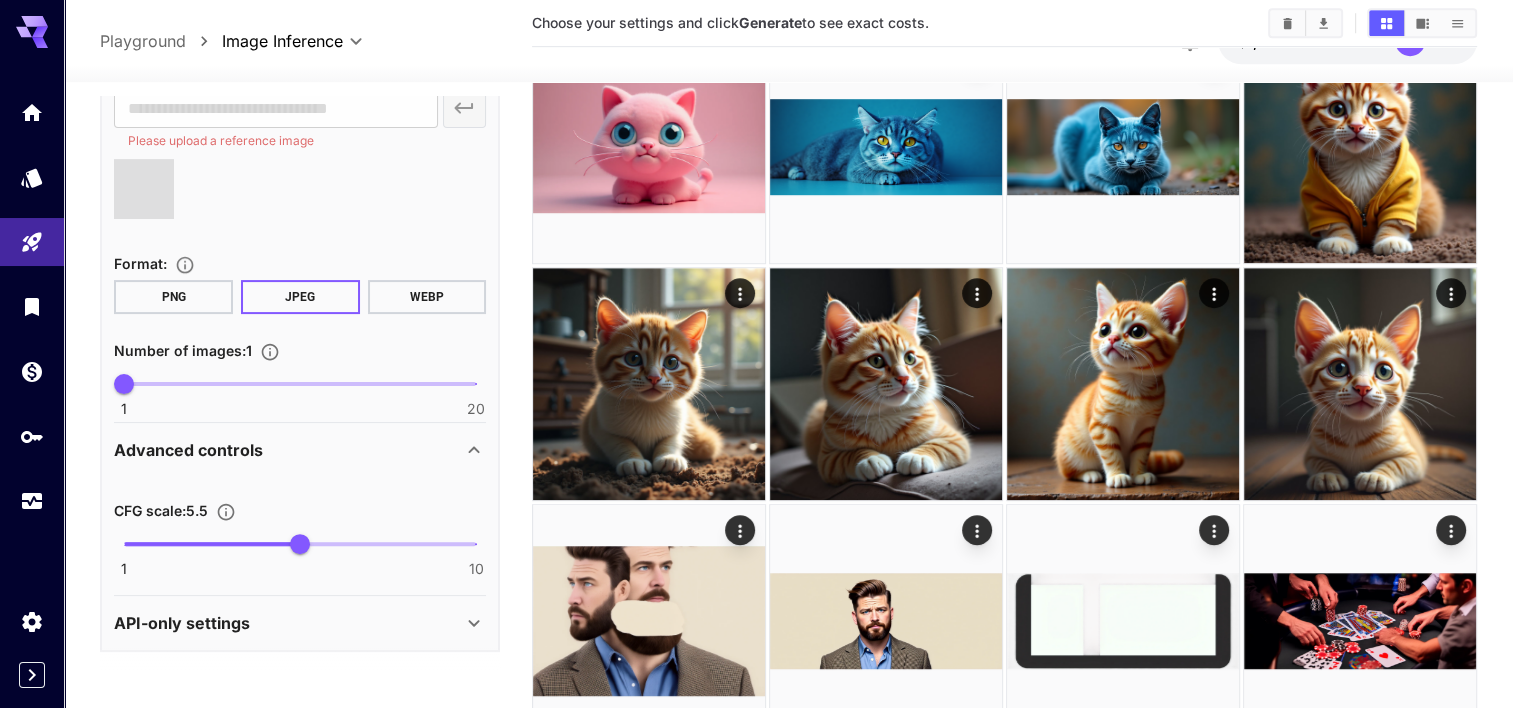 type on "**********" 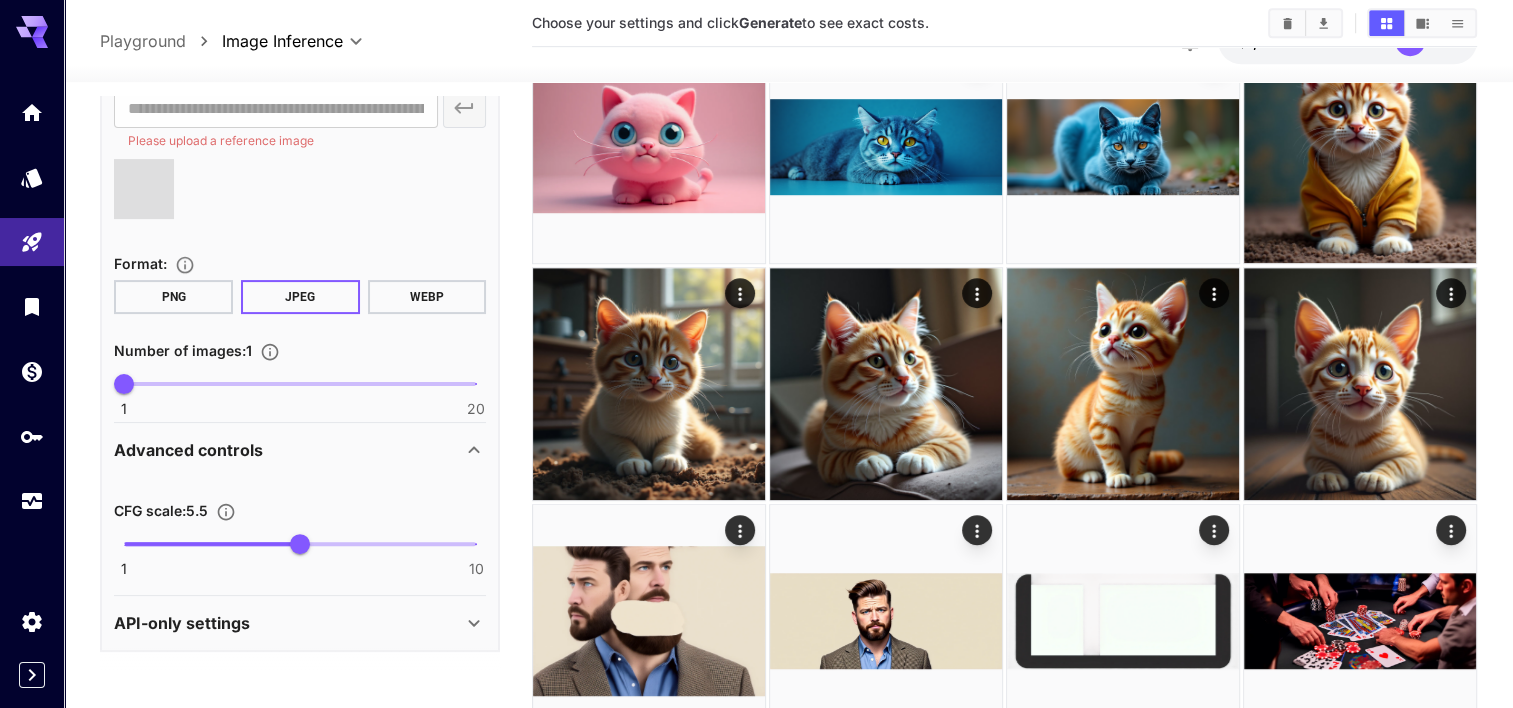 scroll, scrollTop: 494, scrollLeft: 0, axis: vertical 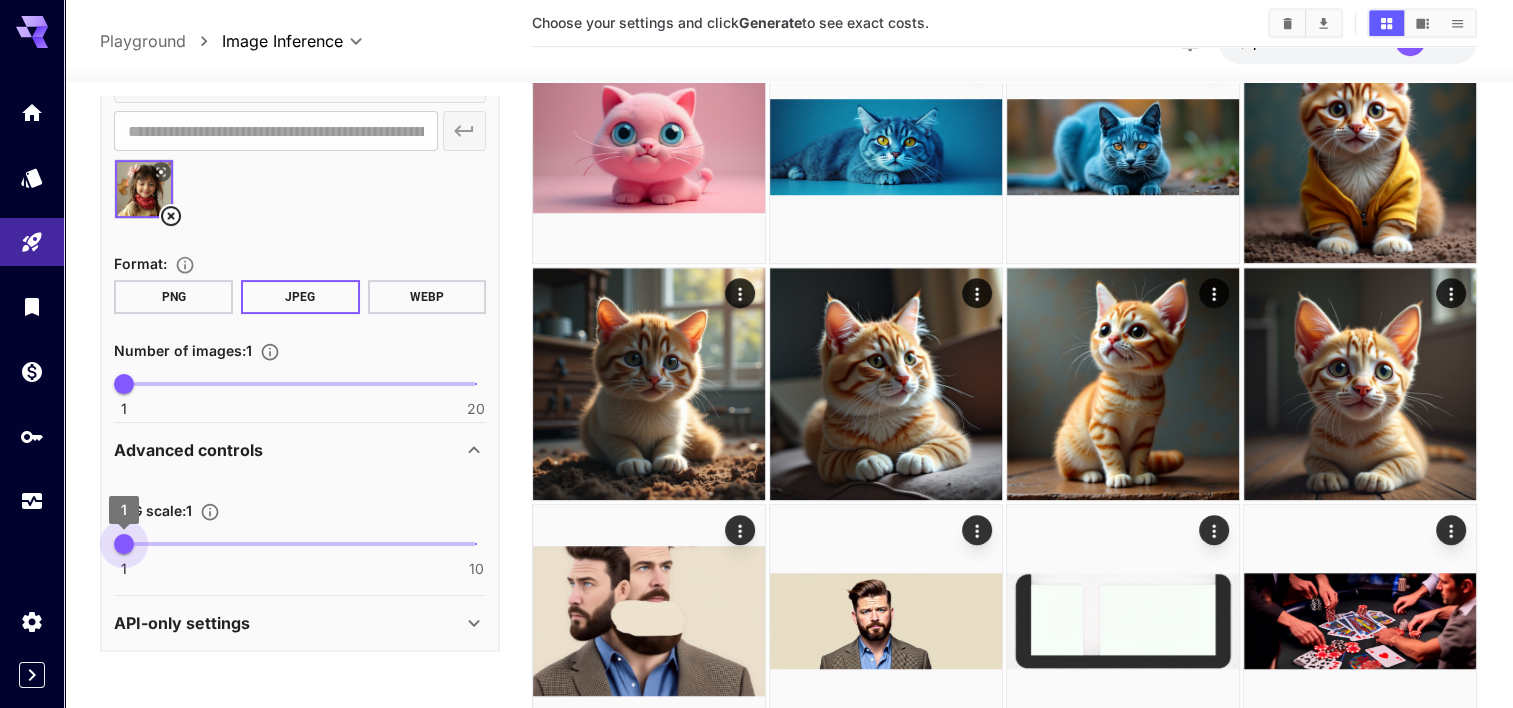 drag, startPoint x: 300, startPoint y: 541, endPoint x: 124, endPoint y: 536, distance: 176.07101 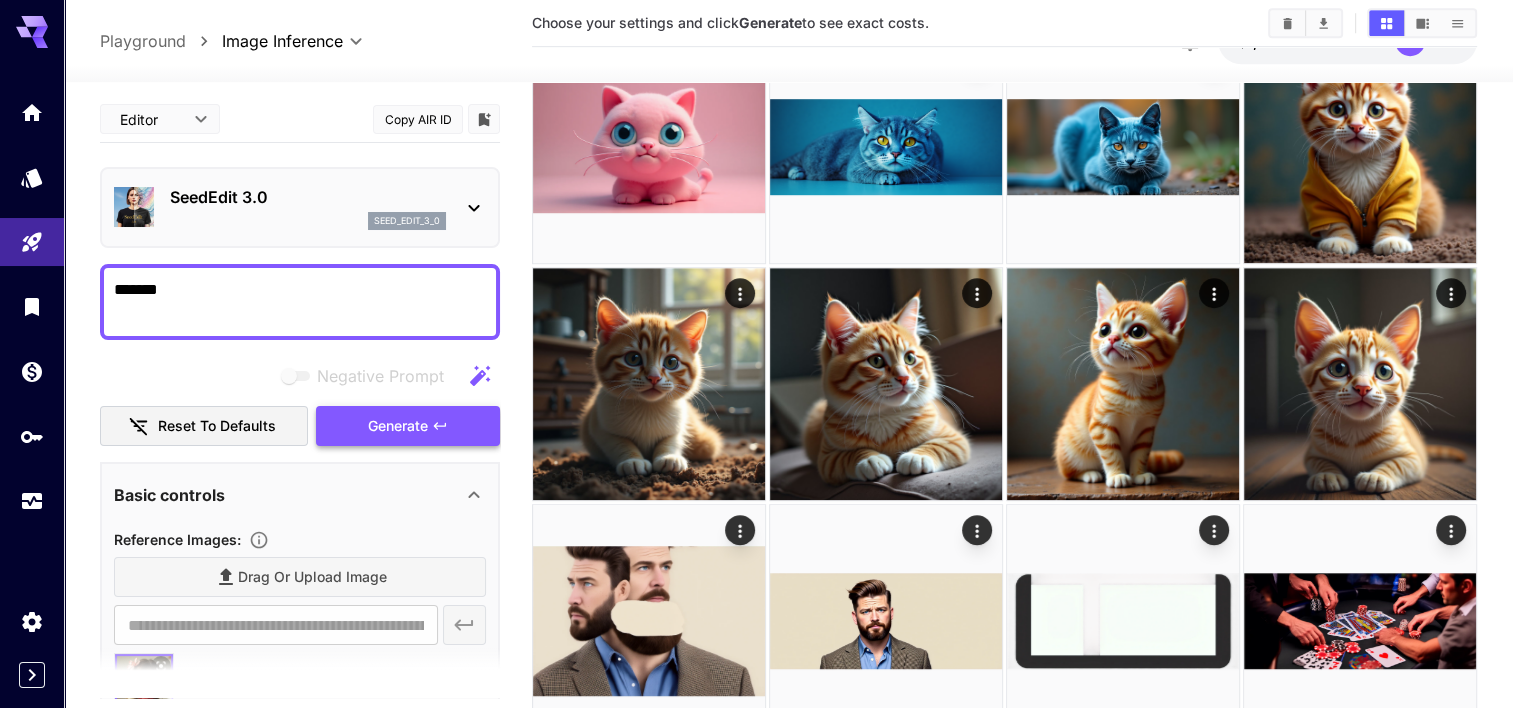 scroll, scrollTop: 0, scrollLeft: 0, axis: both 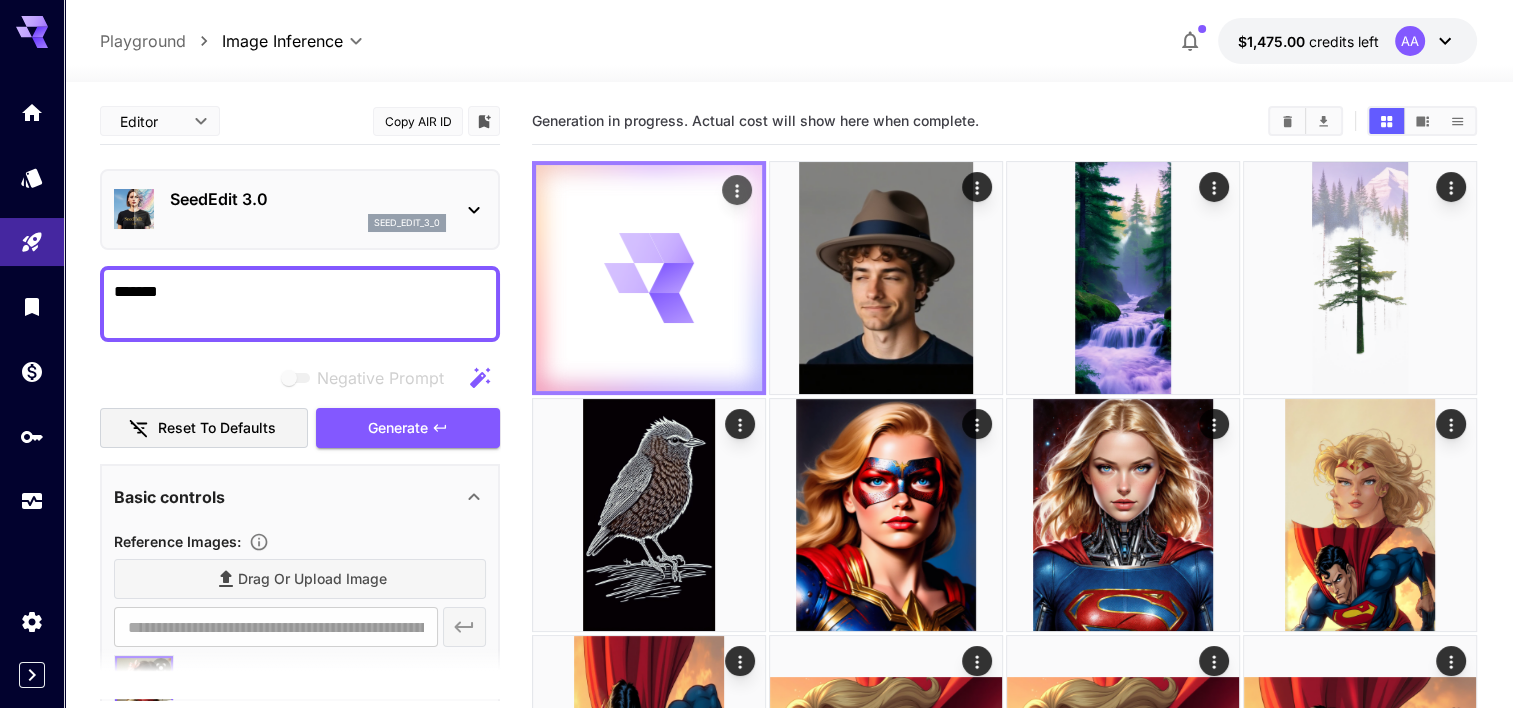 click 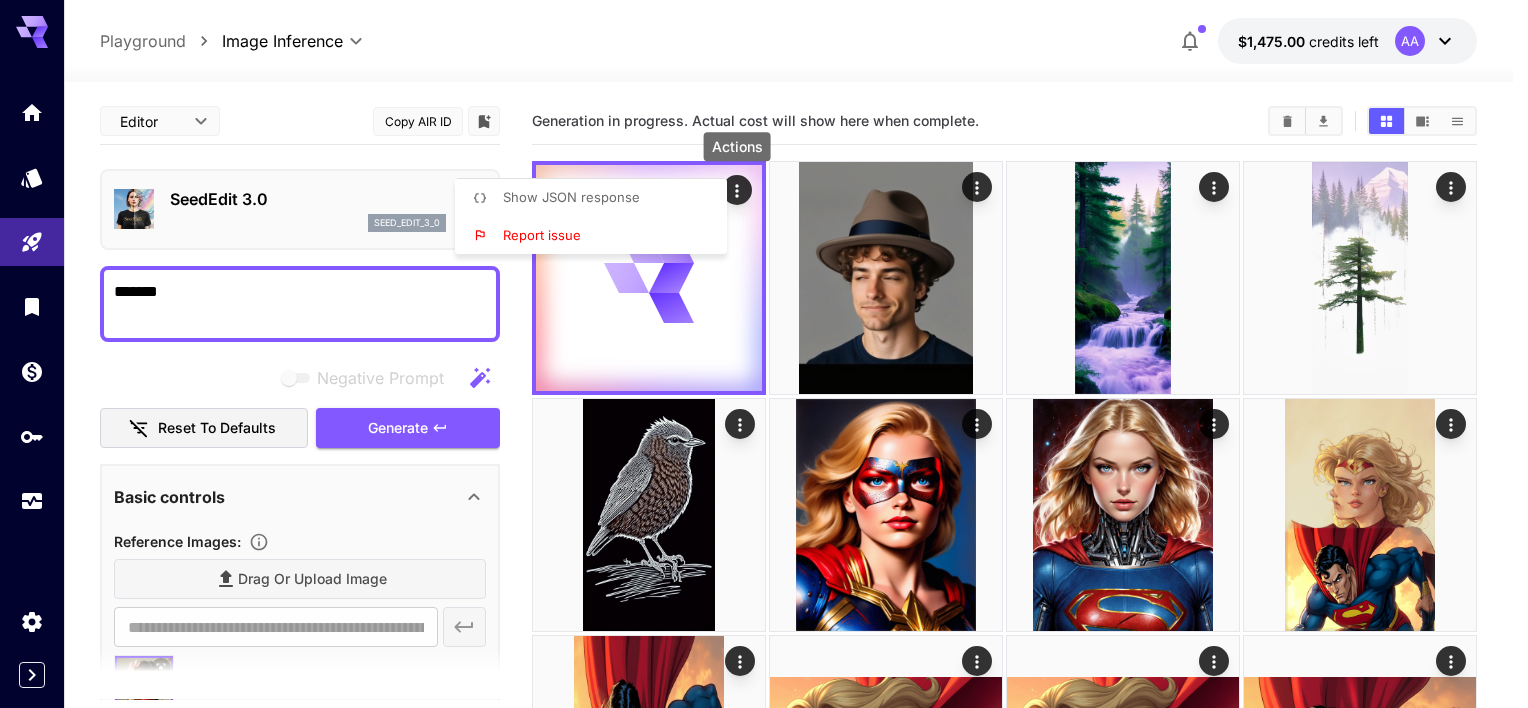 click at bounding box center (764, 354) 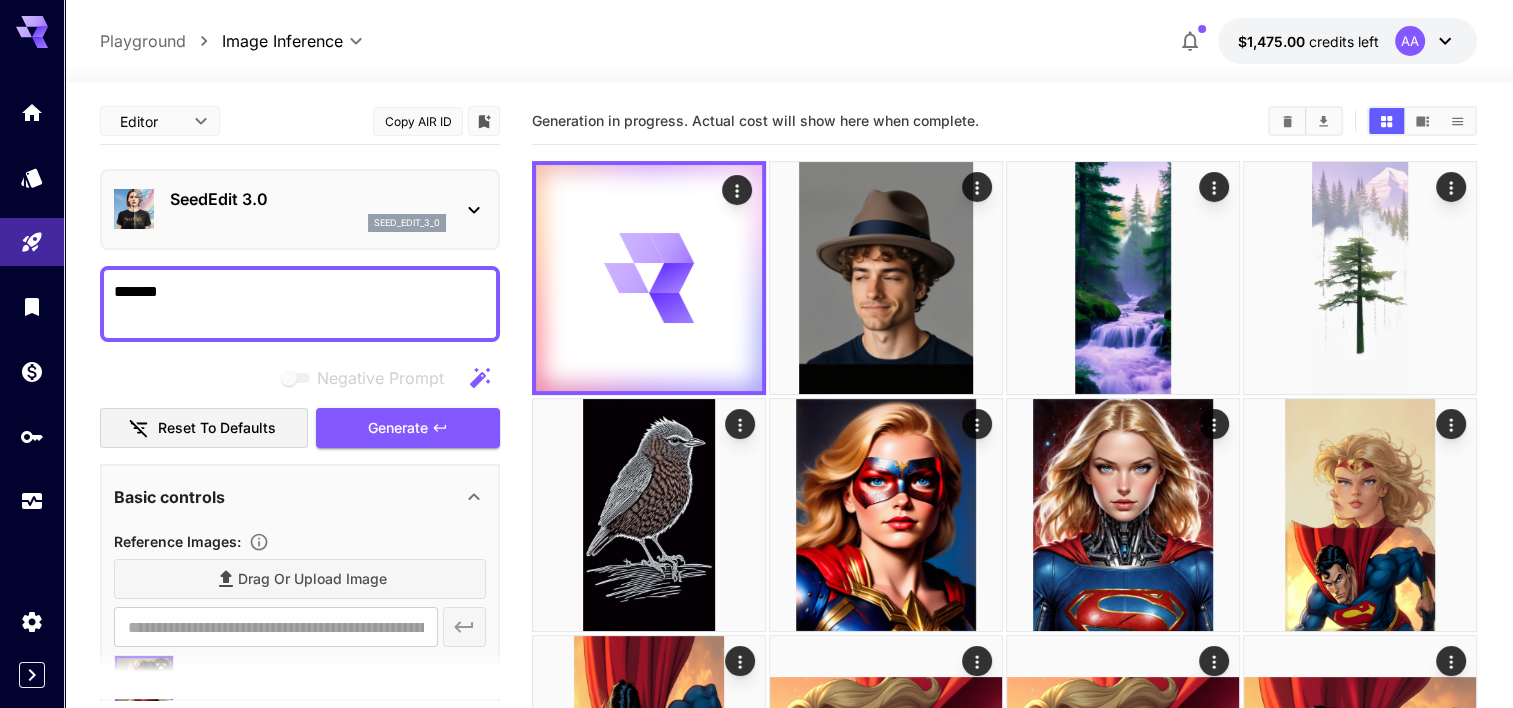 scroll, scrollTop: 493, scrollLeft: 0, axis: vertical 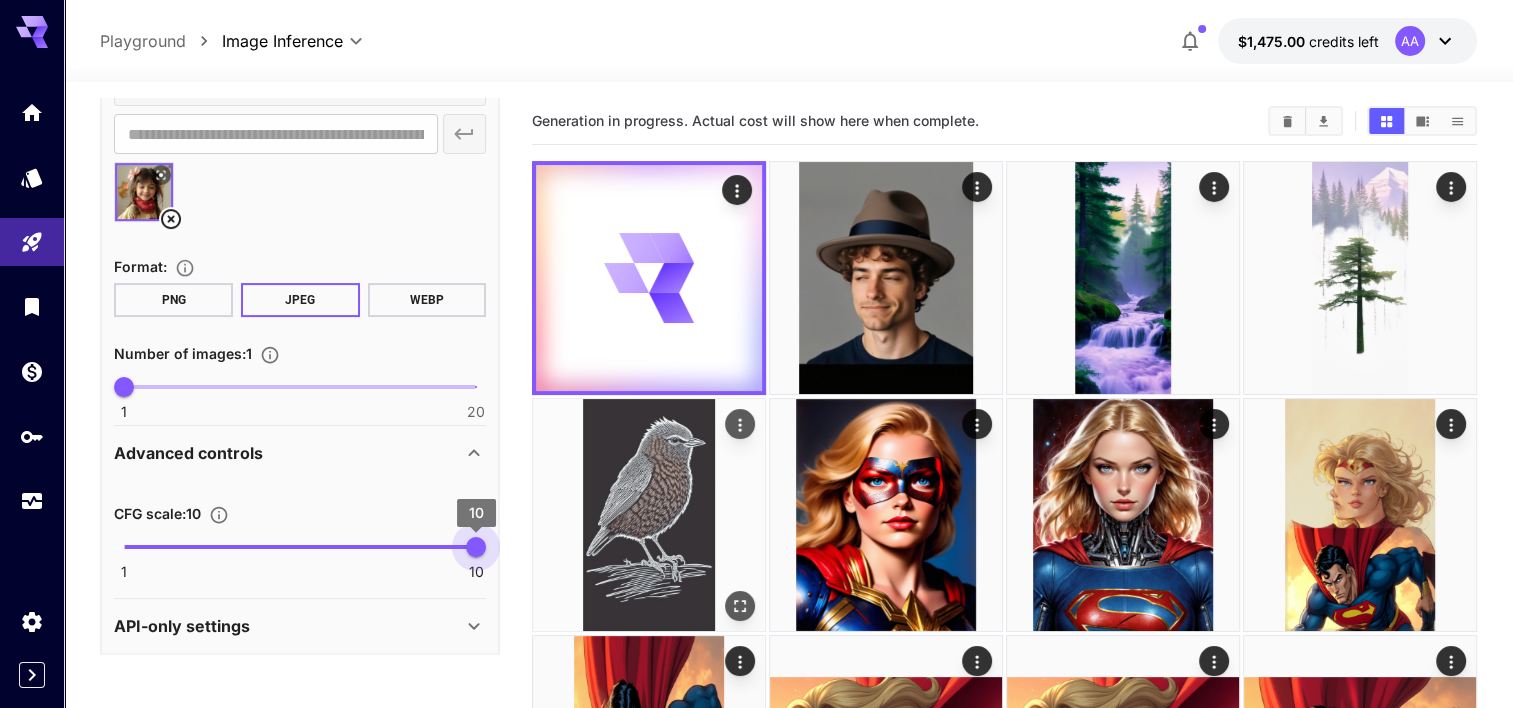 type on "**" 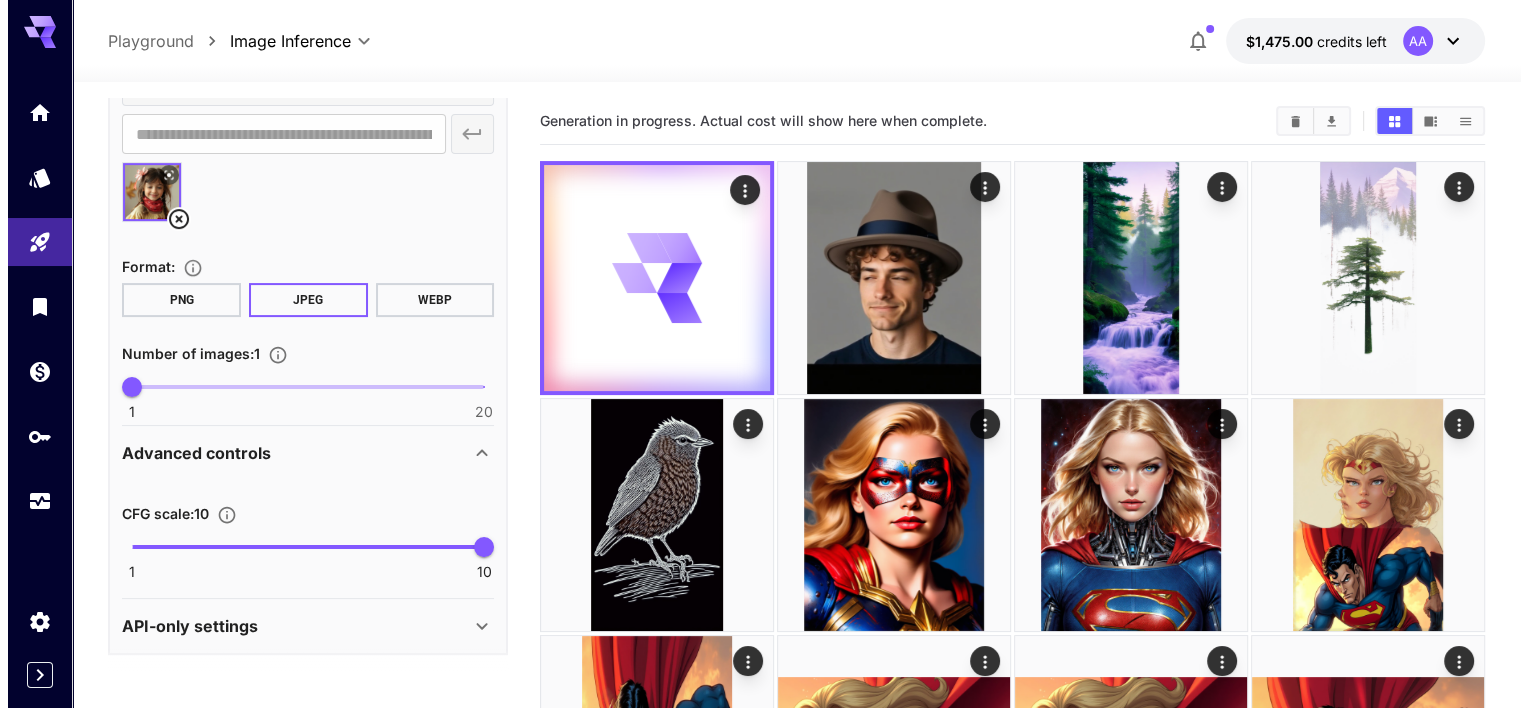 scroll, scrollTop: 0, scrollLeft: 0, axis: both 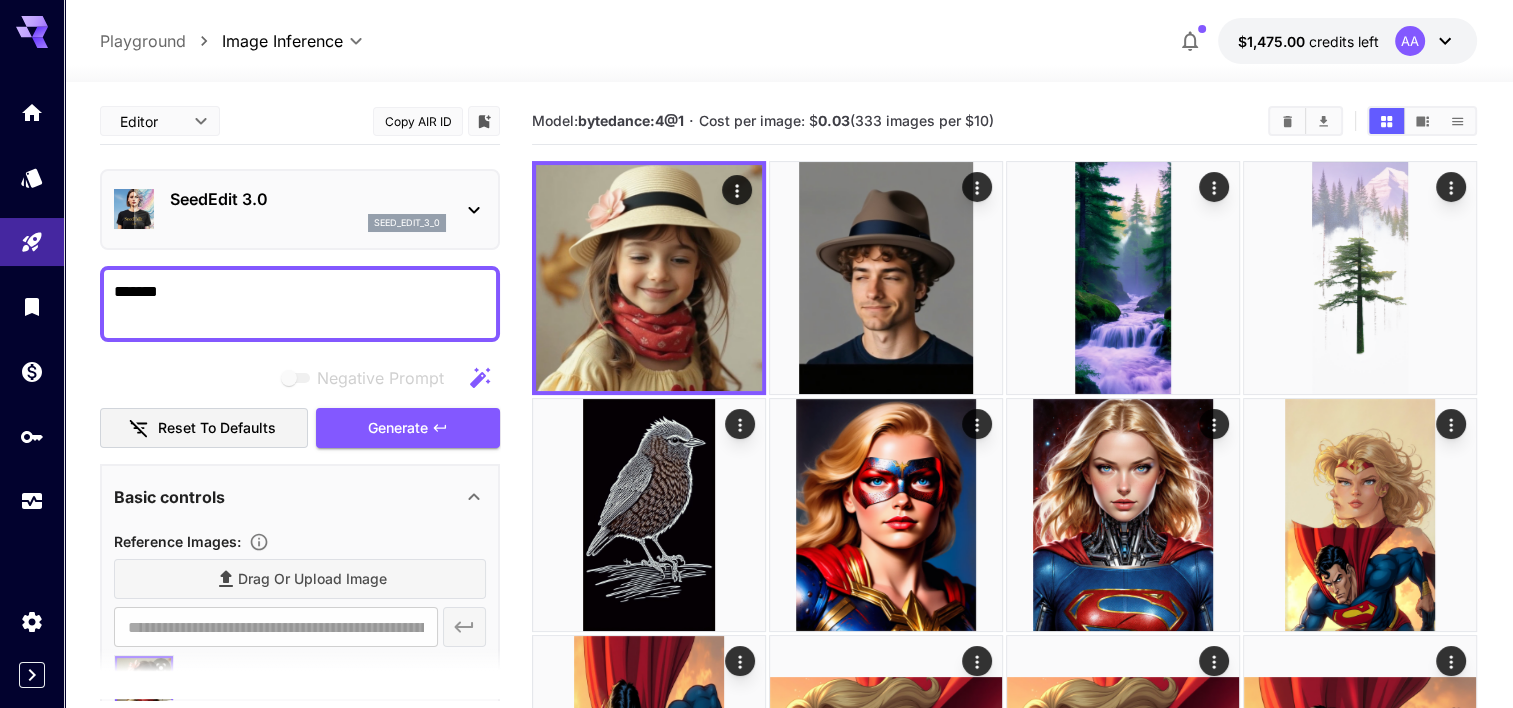click on "*******" at bounding box center [300, 304] 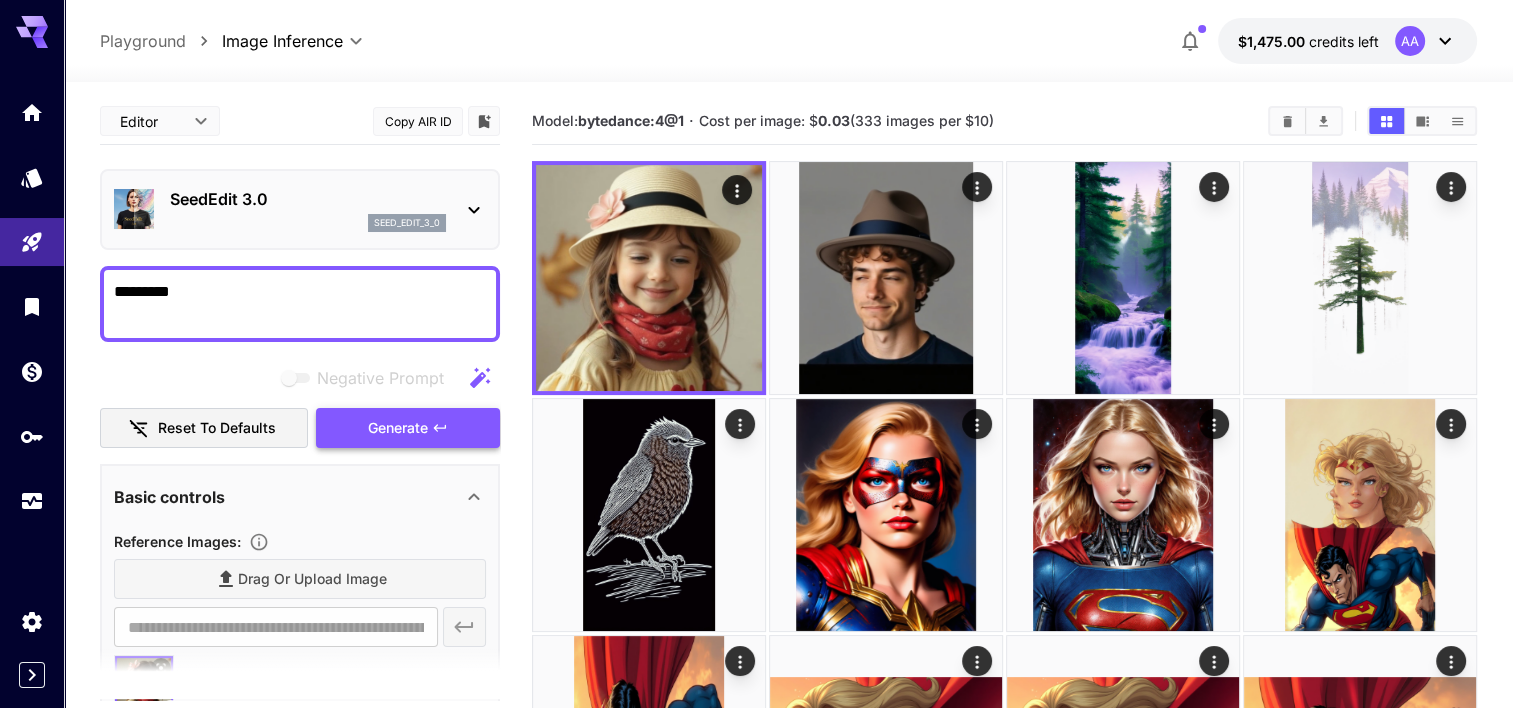 type on "*********" 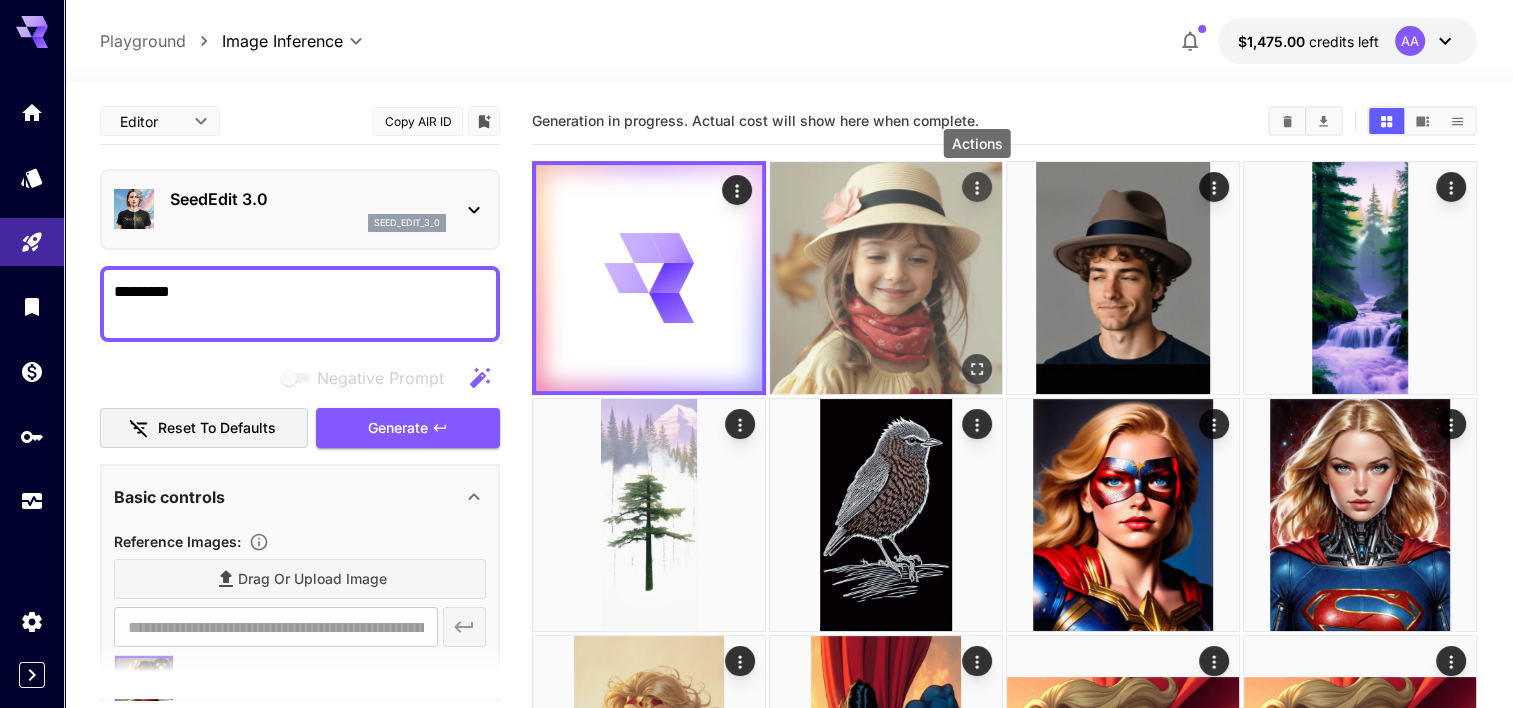 click 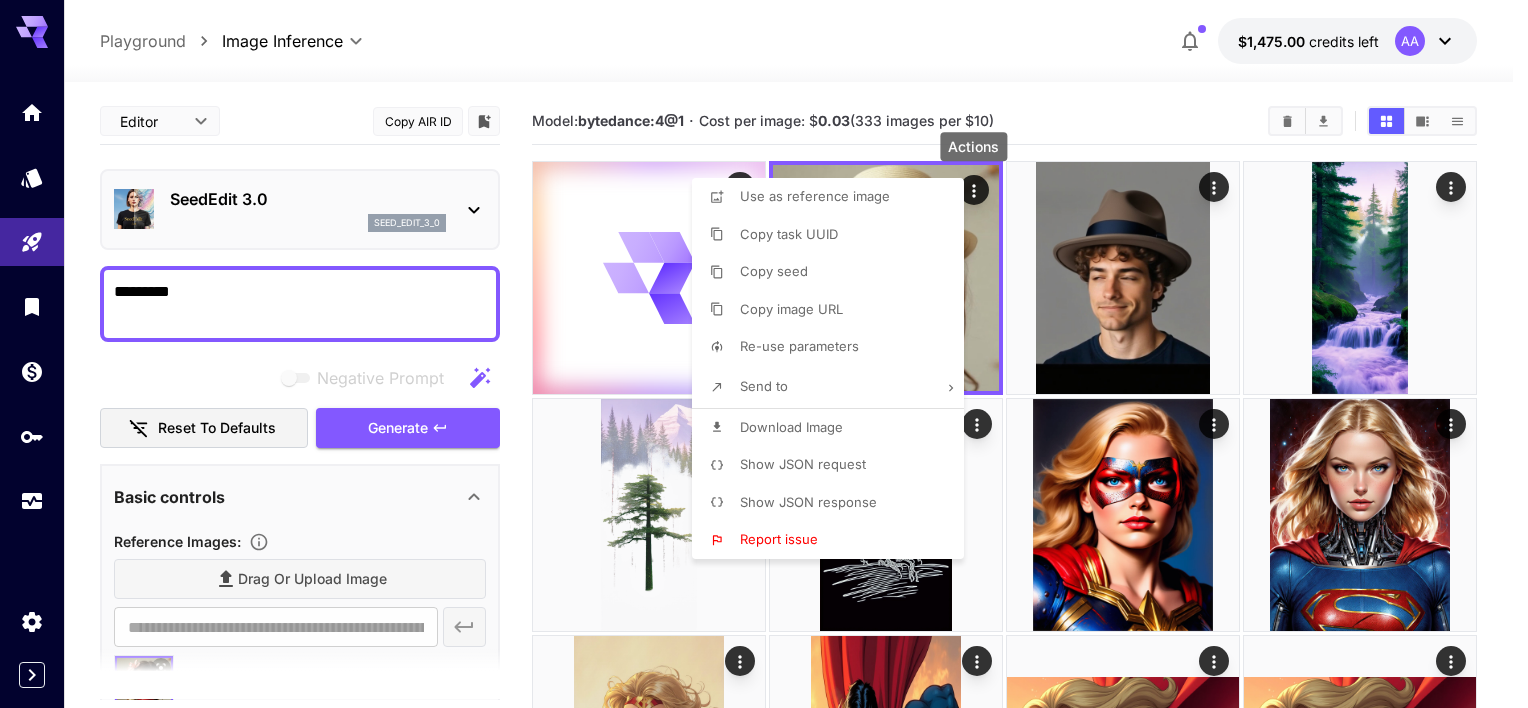 click on "Show JSON request" at bounding box center [803, 464] 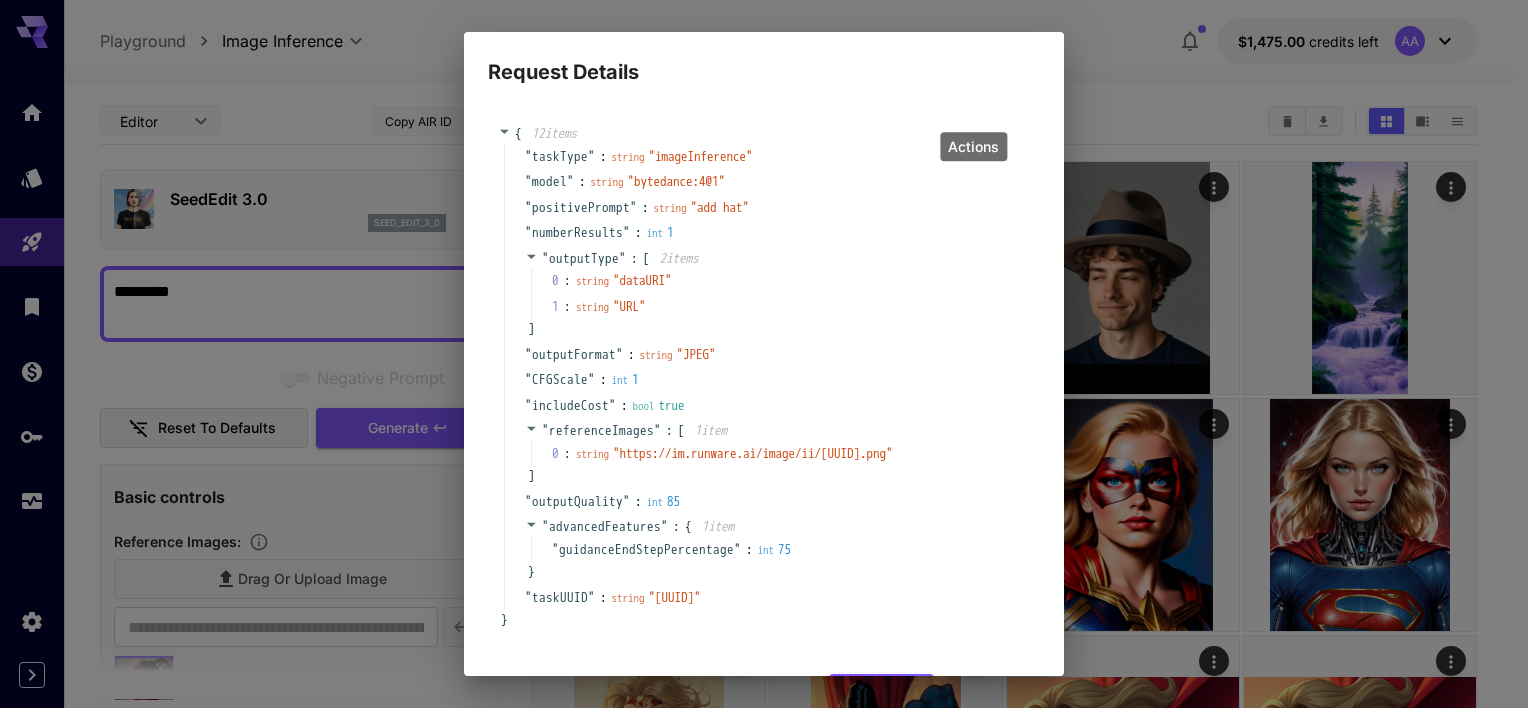 click on "Request Details { 12  item s " taskType " : string " imageInference " " model " : string " bytedance:4@1 " " positivePrompt " : string " add hat " " numberResults " : int 1 " outputType " : [ 2  item s 0 : string " dataURI " 1 : string " URL " ] " outputFormat " : string " JPEG " " CFGScale " : int 1 " includeCost " : bool true " referenceImages " : [ 1  item 0 : string " https://im.runware.ai/image/ii/[UUID].png " ] " outputQuality " : int 85 " advancedFeatures " : { 1  item " guidanceEndStepPercentage " : int 75 } " taskUUID " : string " [UUID] " }" at bounding box center (764, 354) 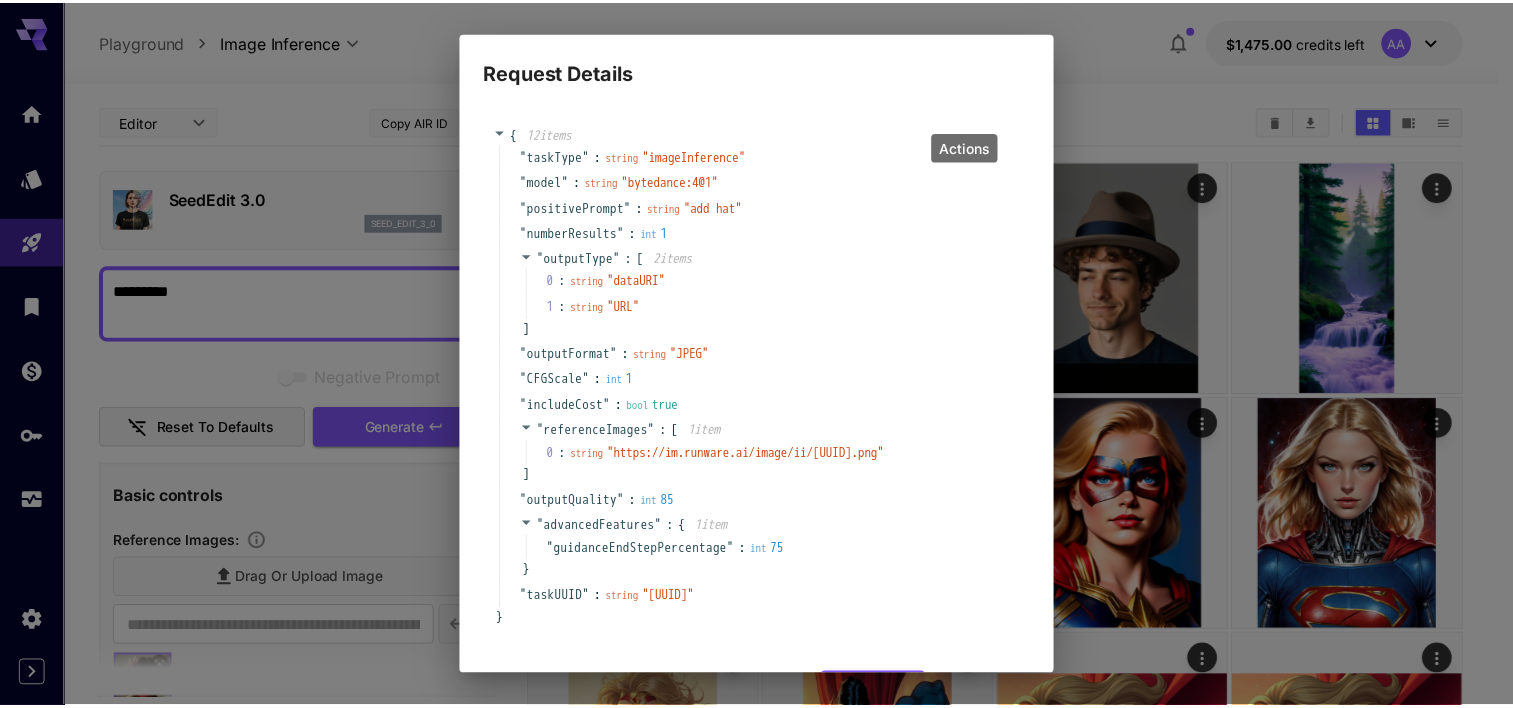 scroll, scrollTop: 112, scrollLeft: 0, axis: vertical 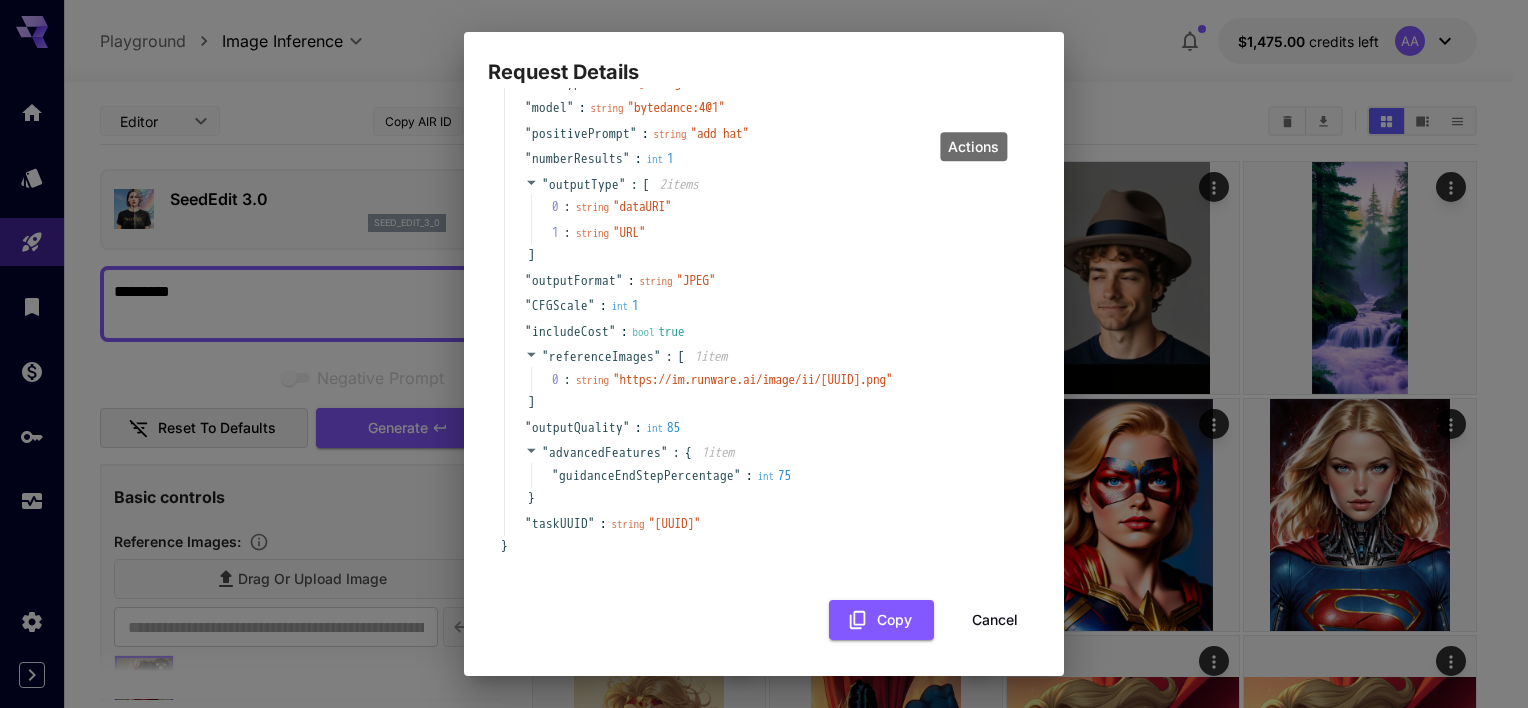 click on "Cancel" at bounding box center (995, 620) 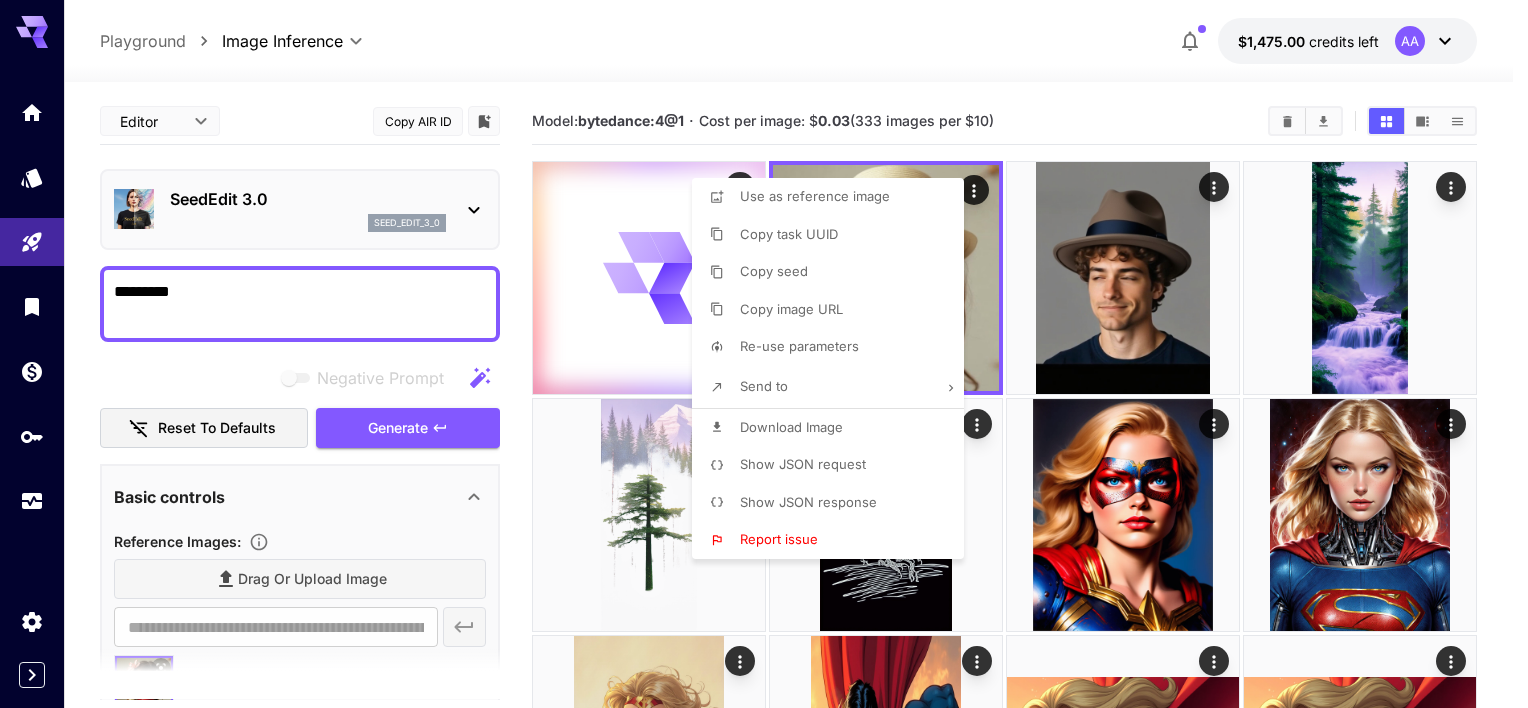 click at bounding box center [764, 354] 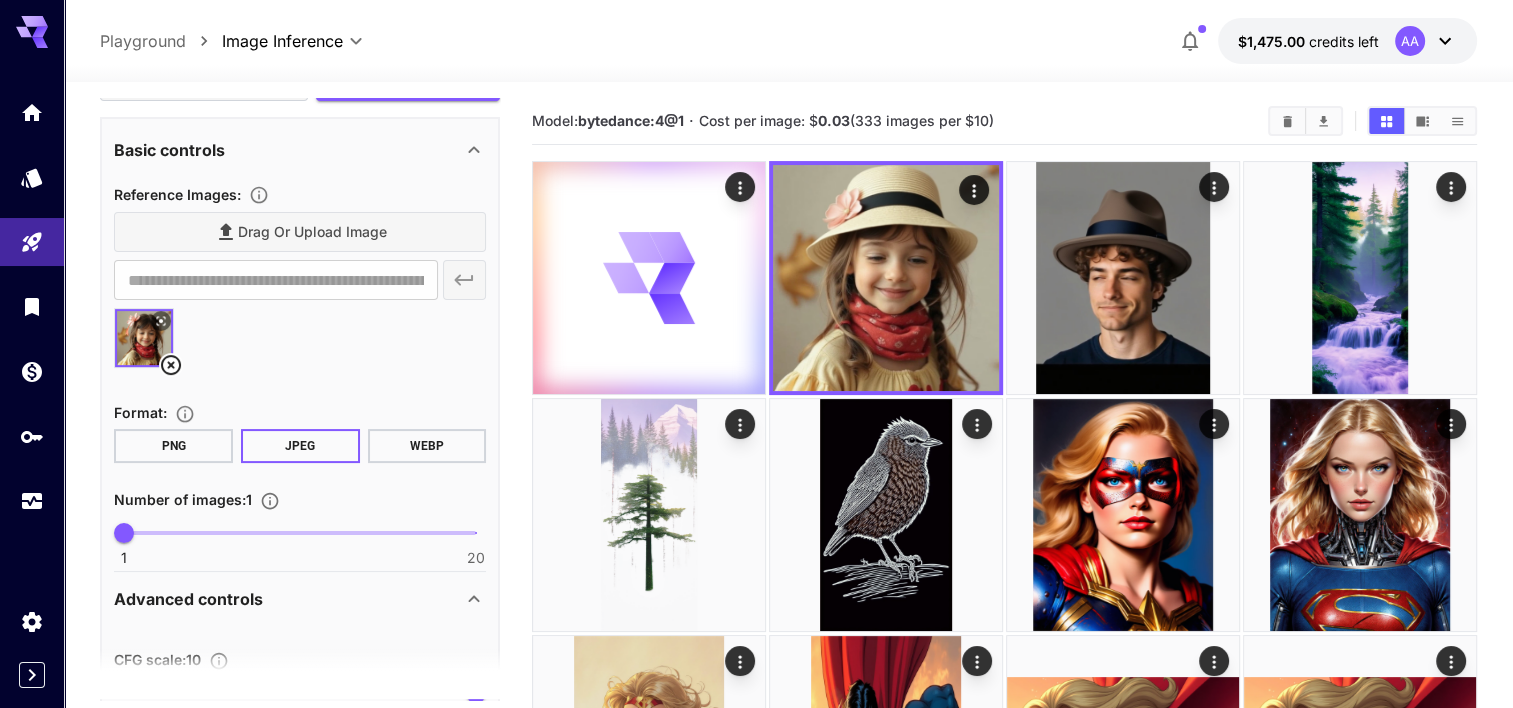 scroll, scrollTop: 344, scrollLeft: 0, axis: vertical 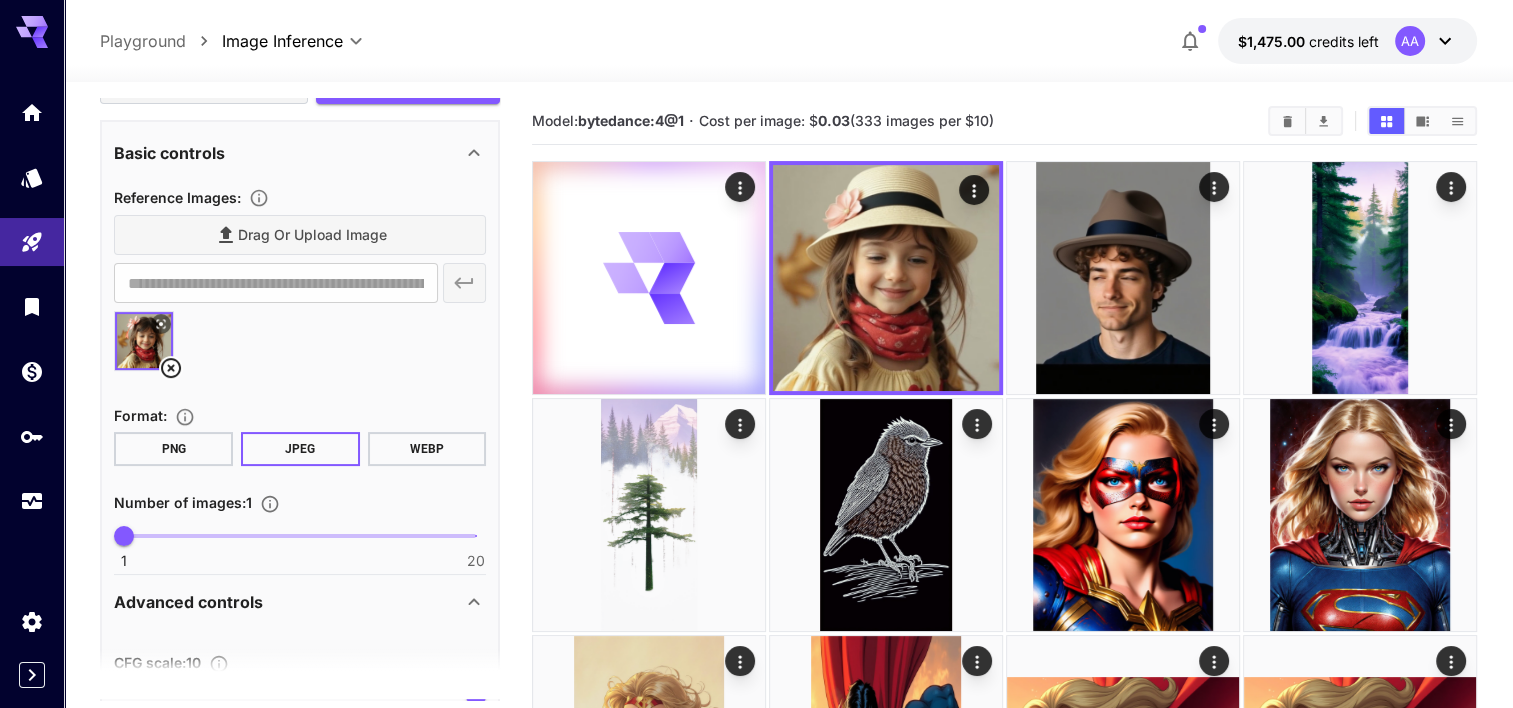 click on "1 20 1" at bounding box center (300, 536) 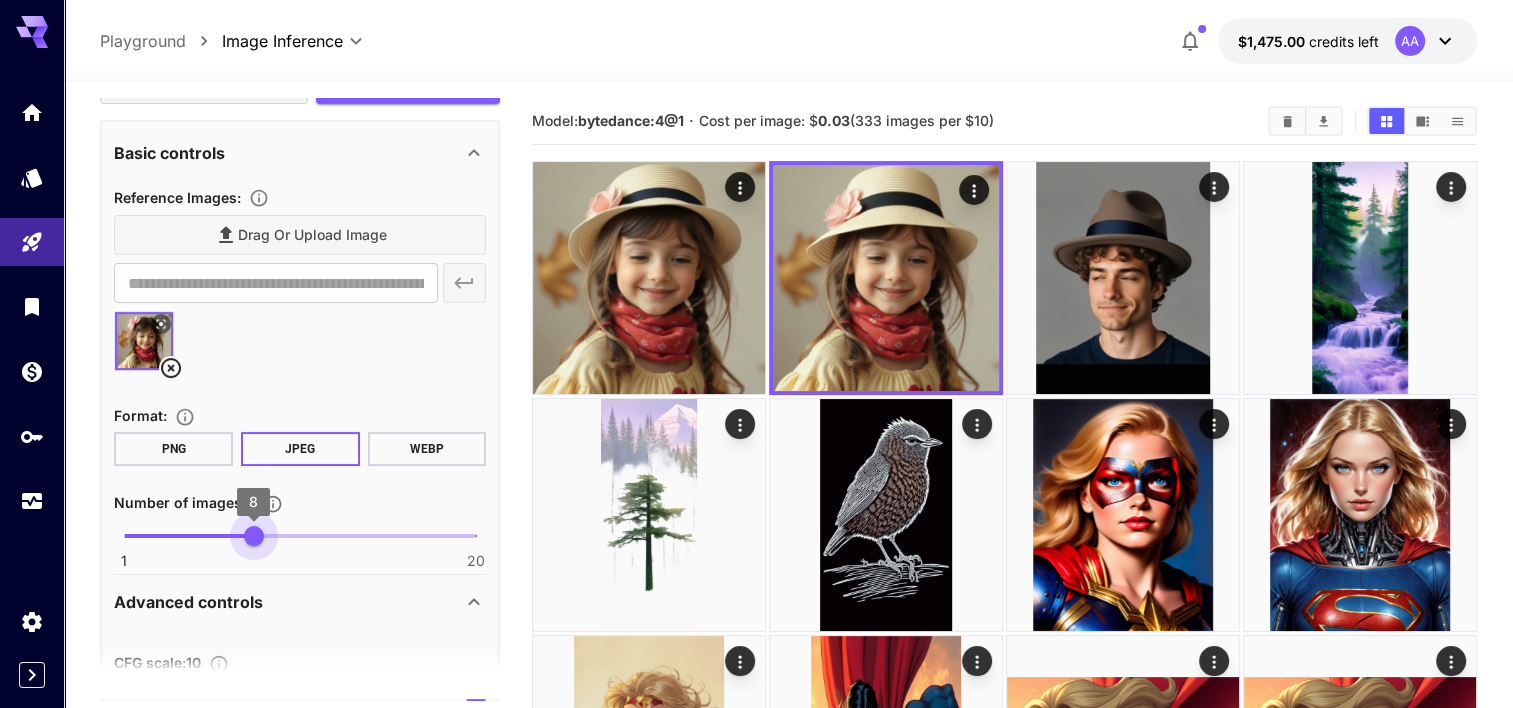 type on "*" 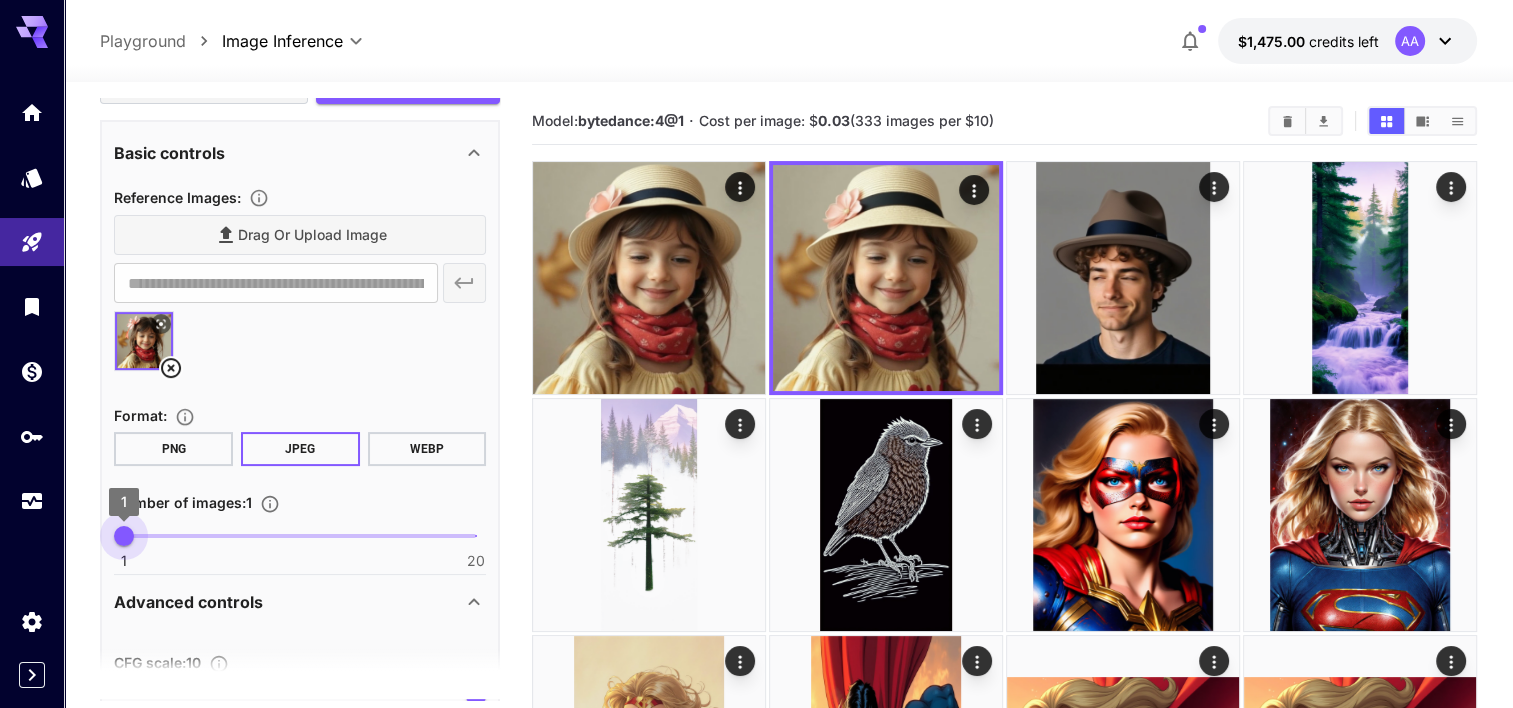 drag, startPoint x: 262, startPoint y: 536, endPoint x: 94, endPoint y: 517, distance: 169.07098 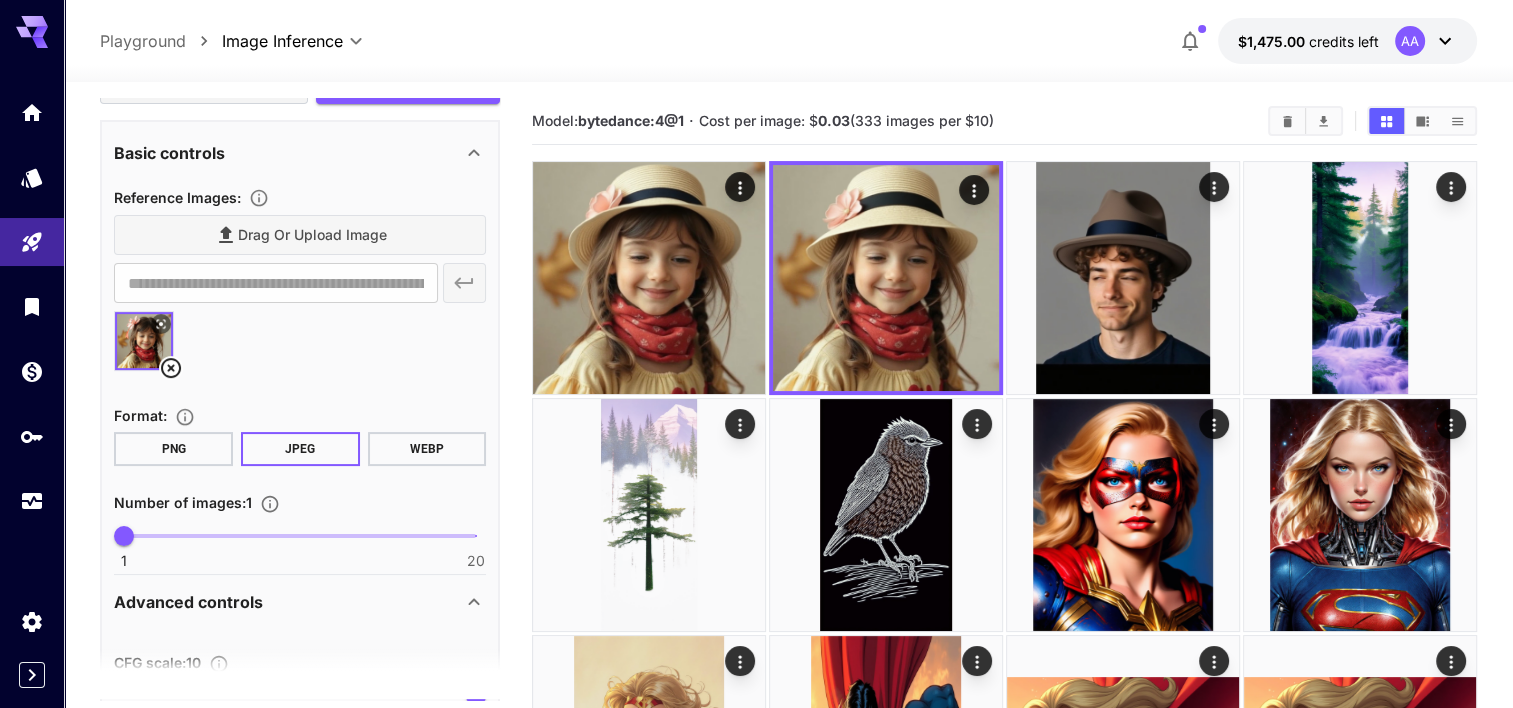 scroll, scrollTop: 493, scrollLeft: 0, axis: vertical 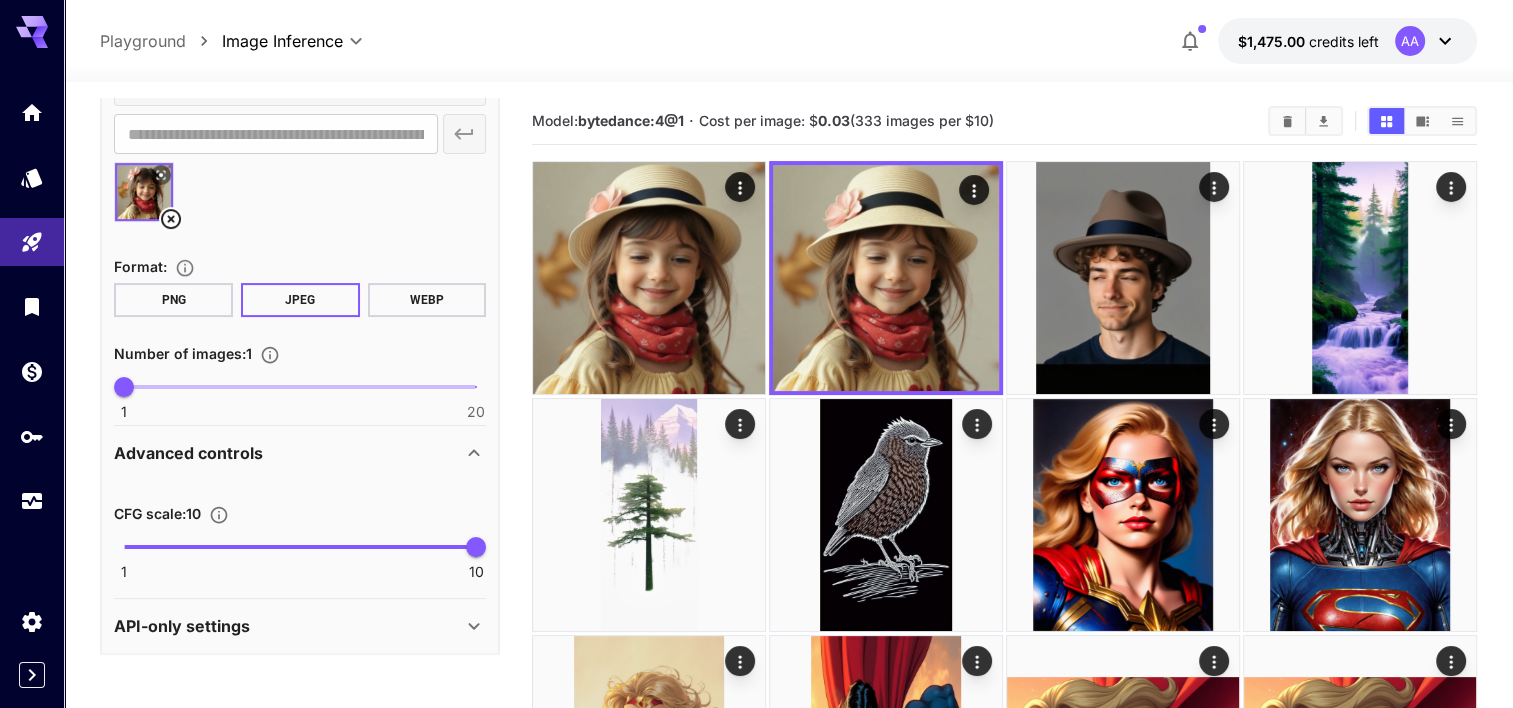 type on "***" 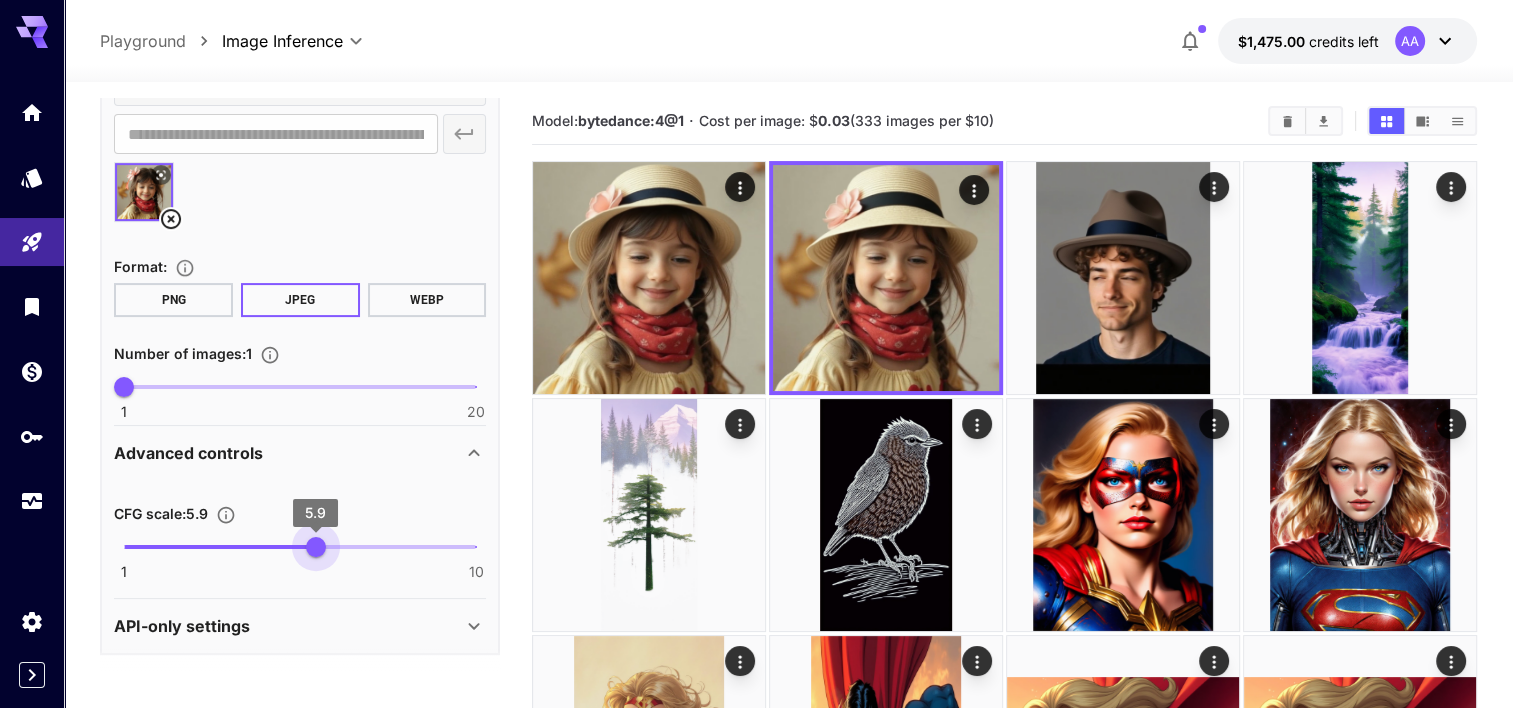 click on "1 10 5.9" at bounding box center [300, 547] 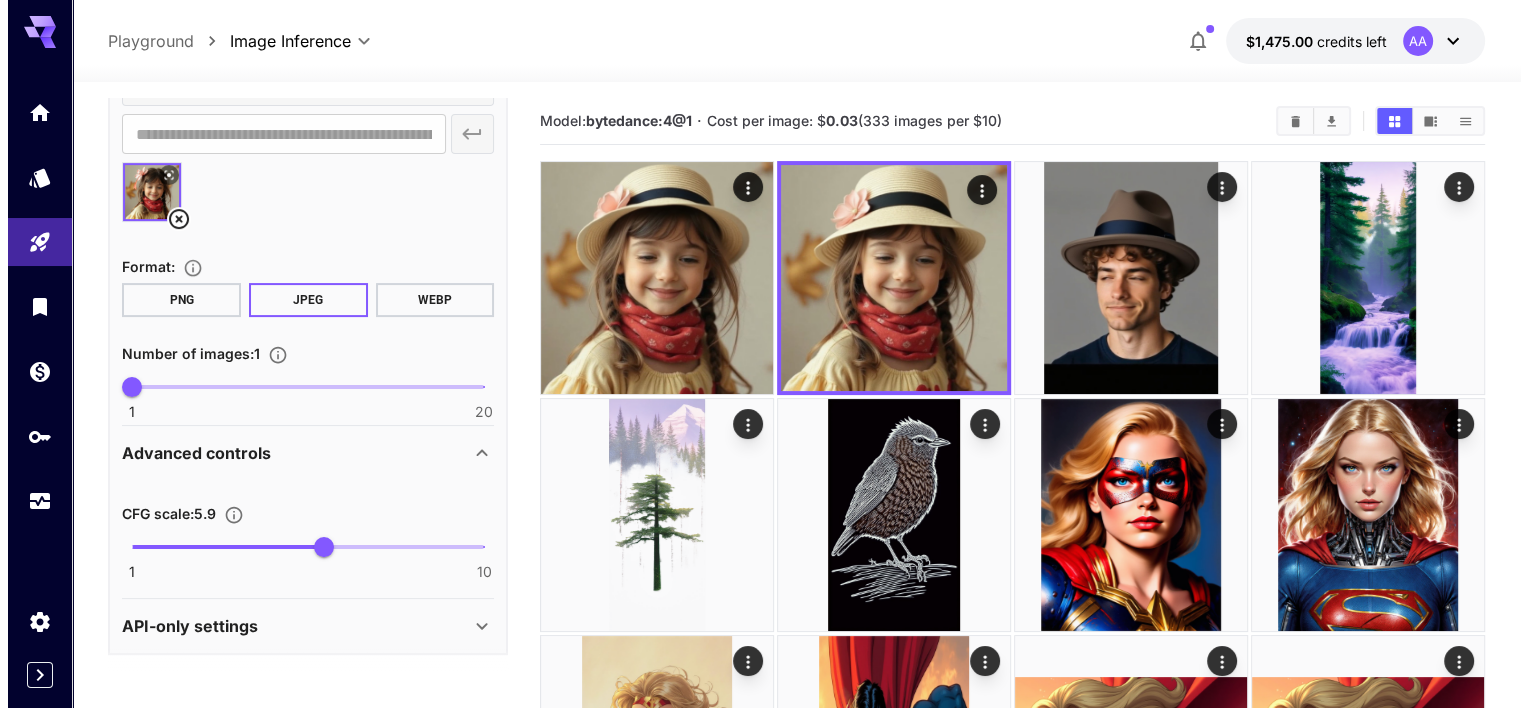 scroll, scrollTop: 0, scrollLeft: 0, axis: both 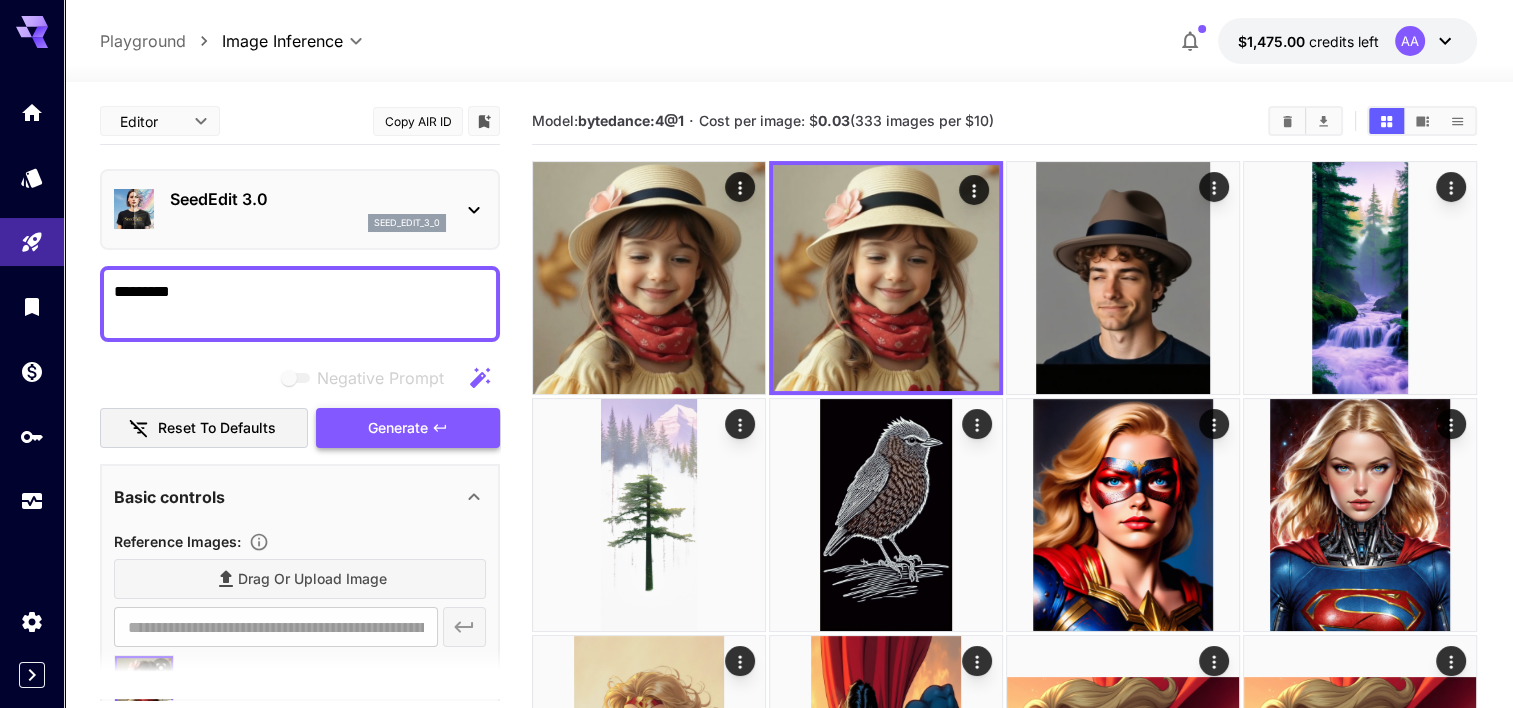 click on "Generate" at bounding box center (398, 428) 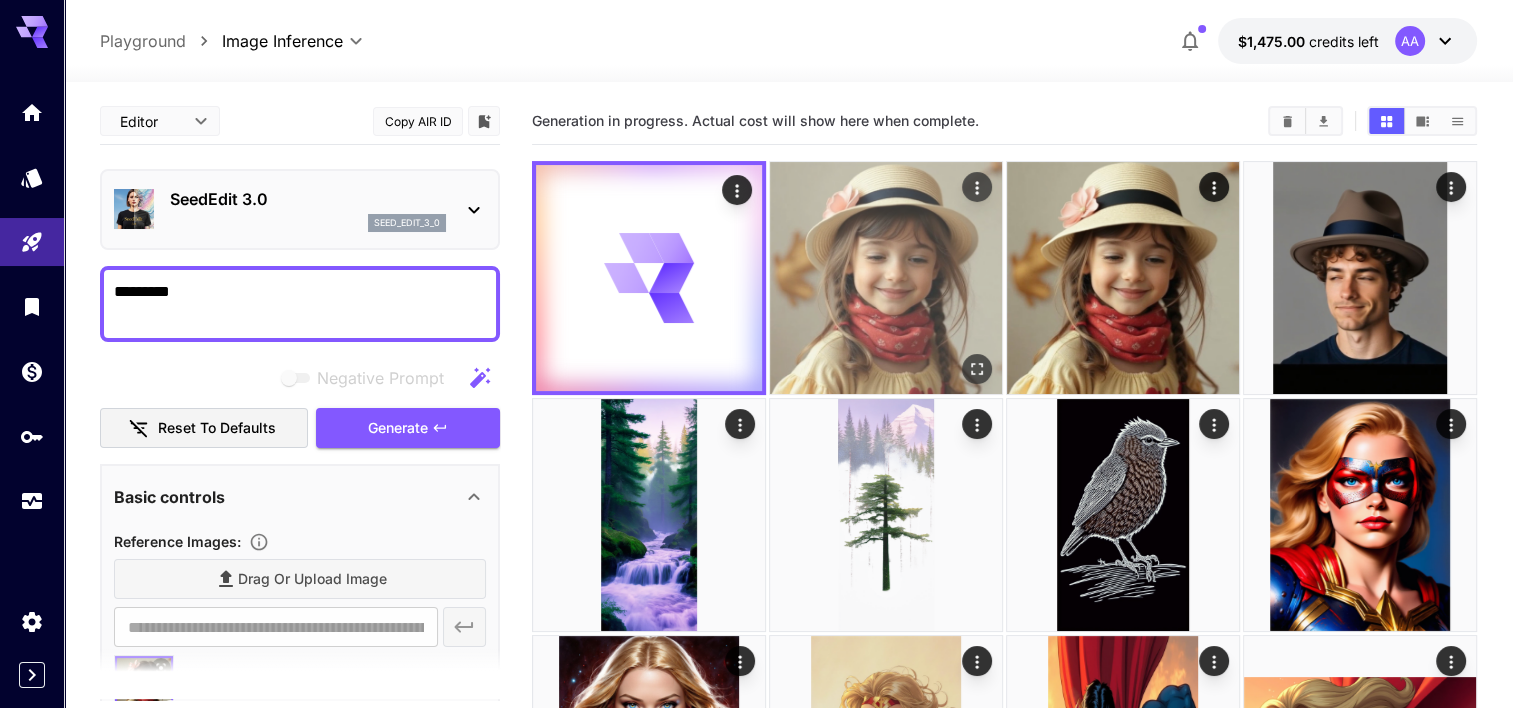 click 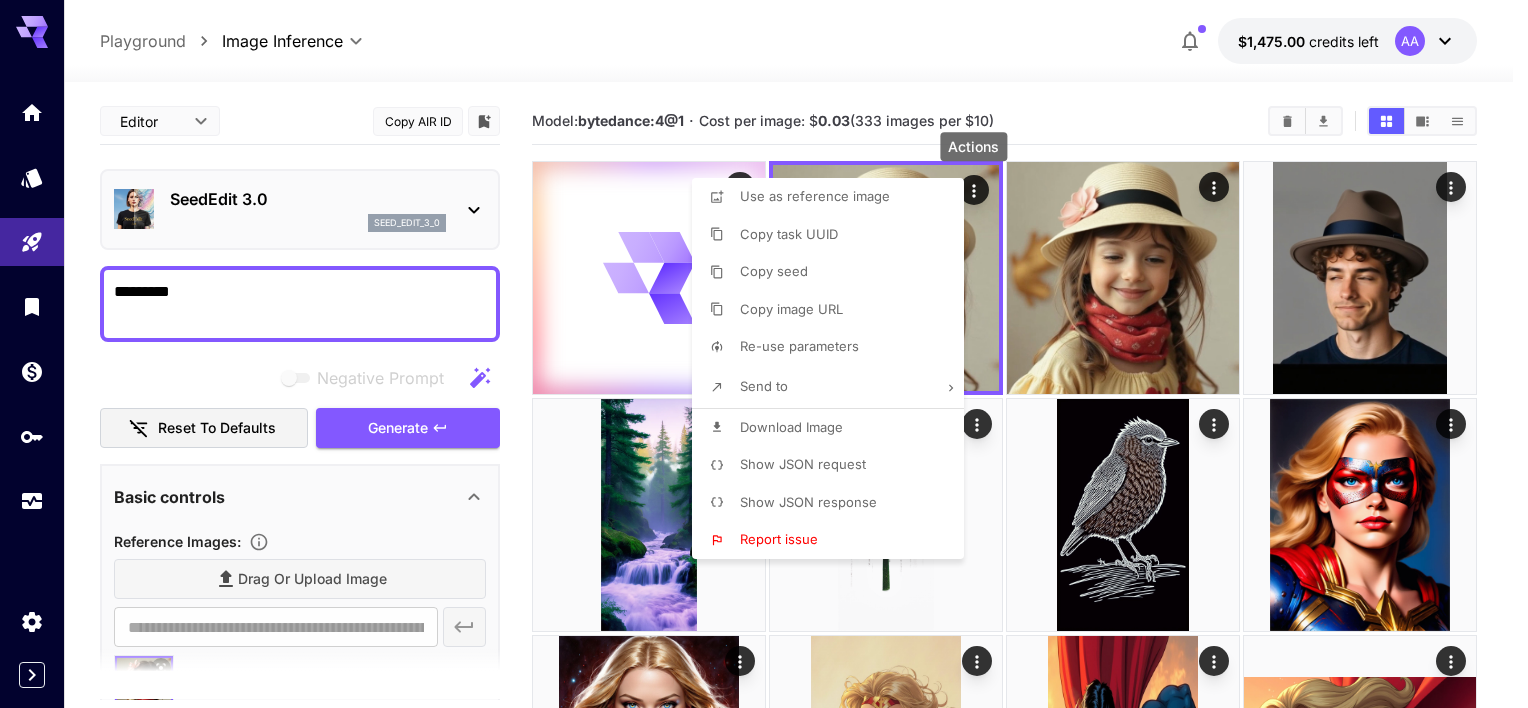 click on "Show JSON request" at bounding box center [803, 464] 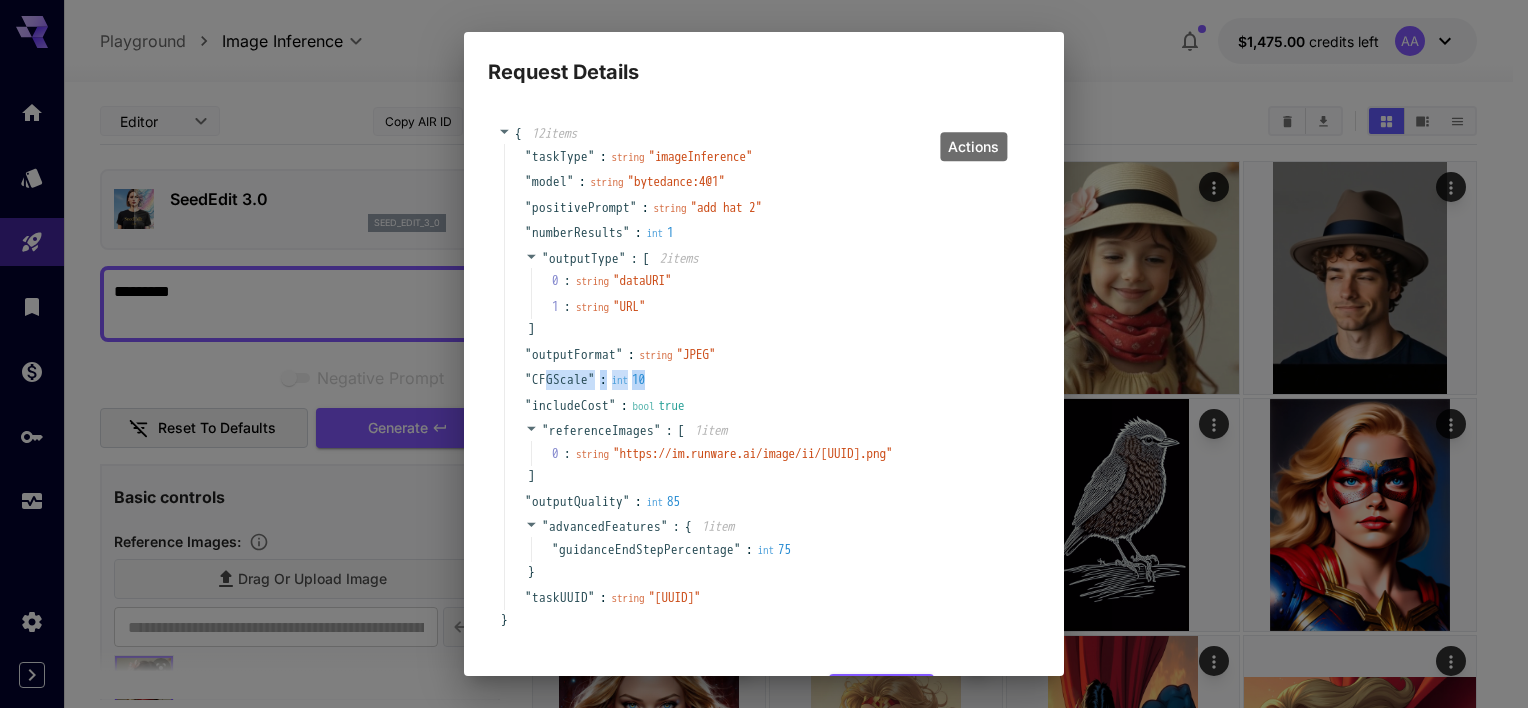 drag, startPoint x: 547, startPoint y: 378, endPoint x: 689, endPoint y: 380, distance: 142.01408 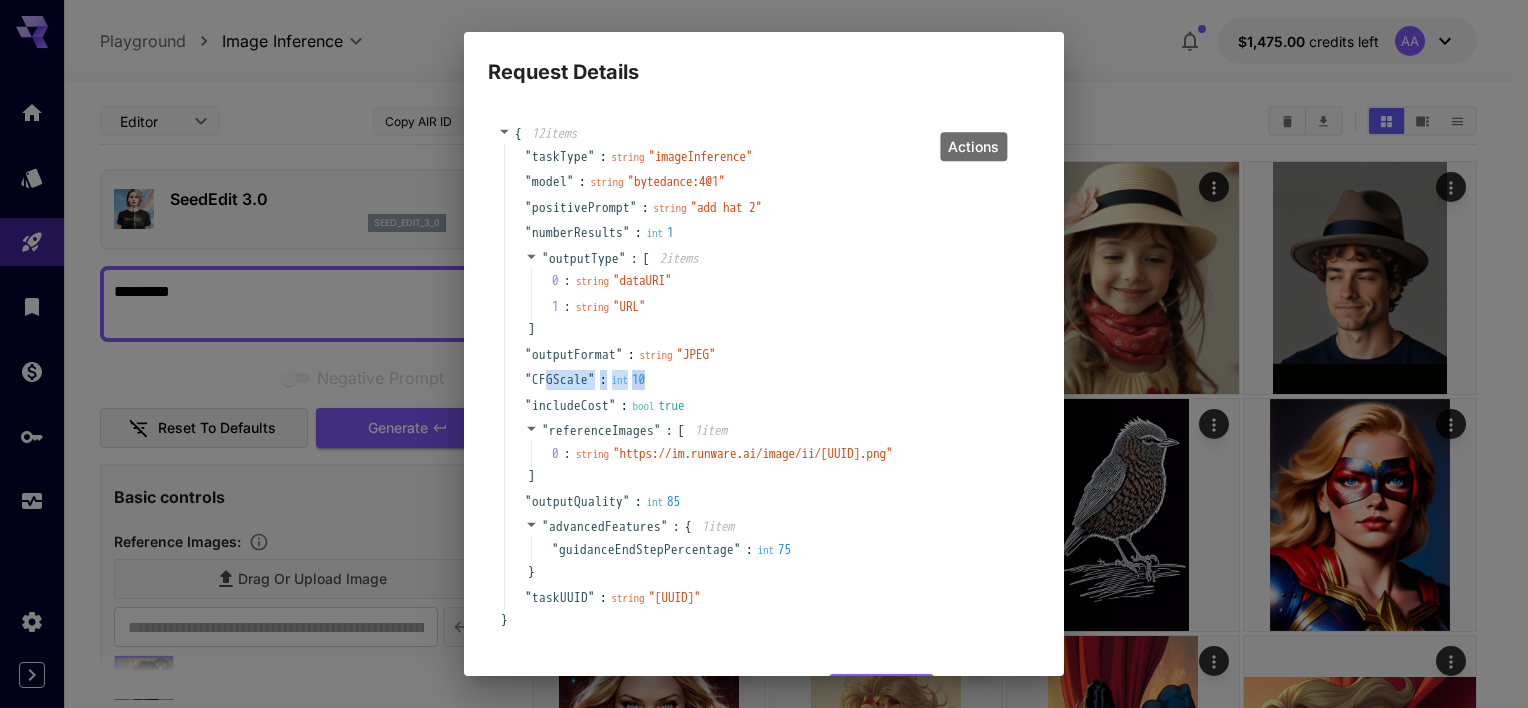 scroll, scrollTop: 112, scrollLeft: 0, axis: vertical 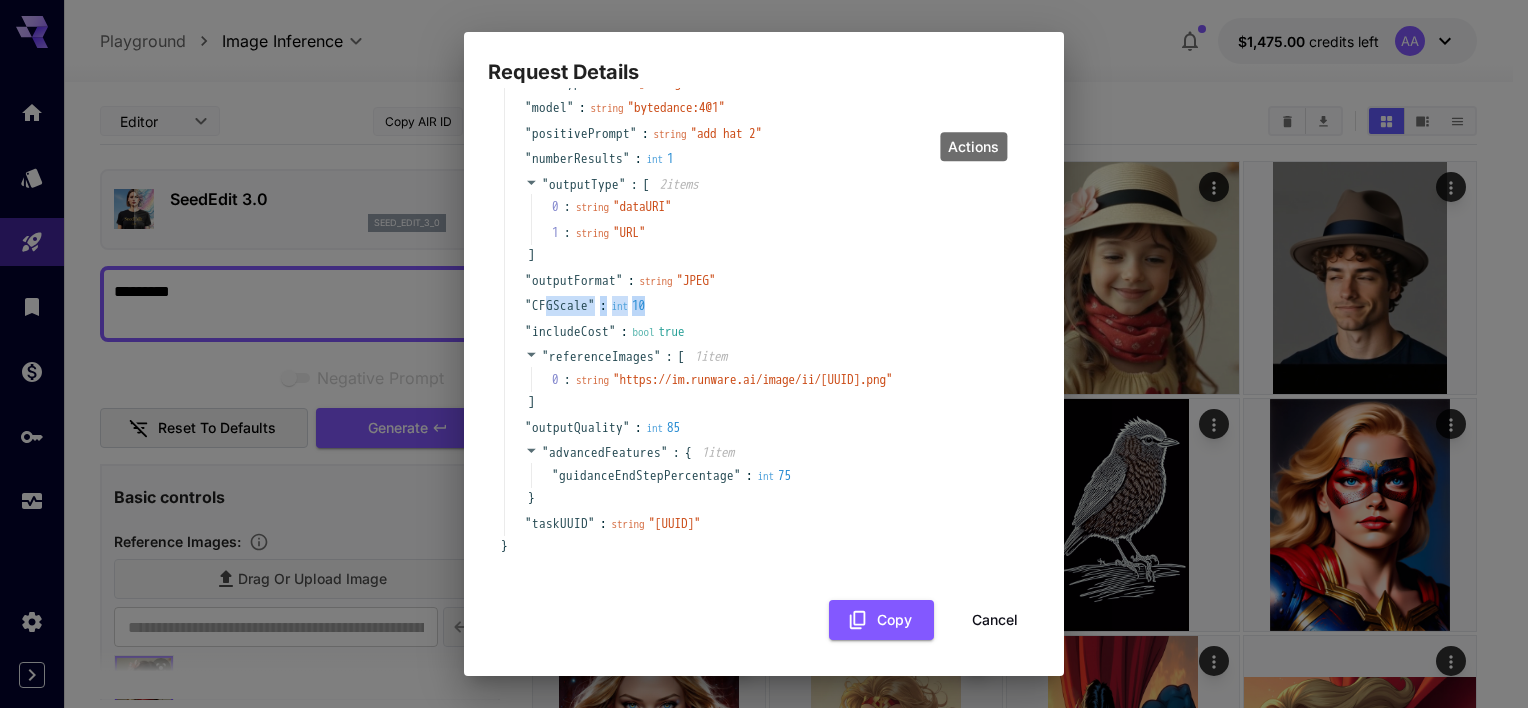 click on "Cancel" at bounding box center [995, 620] 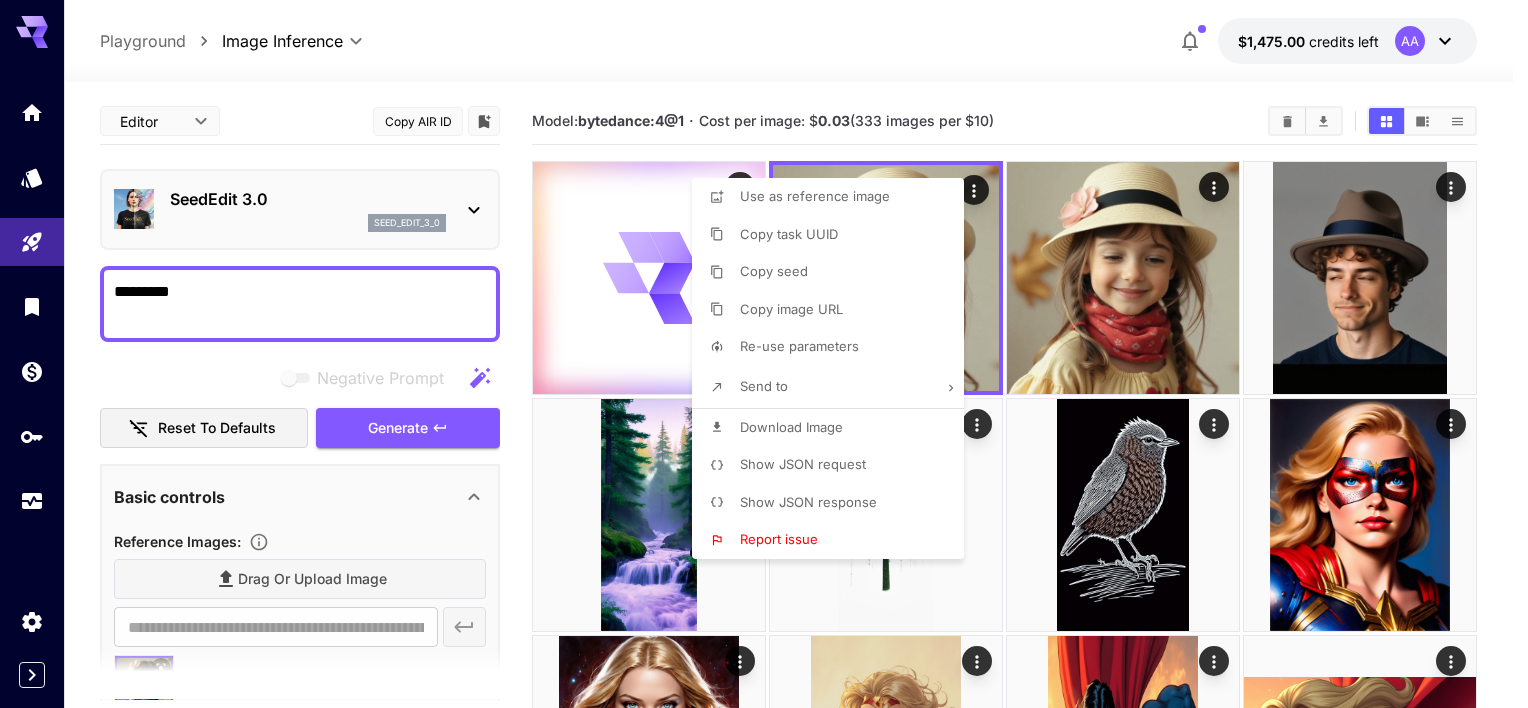 click at bounding box center (764, 354) 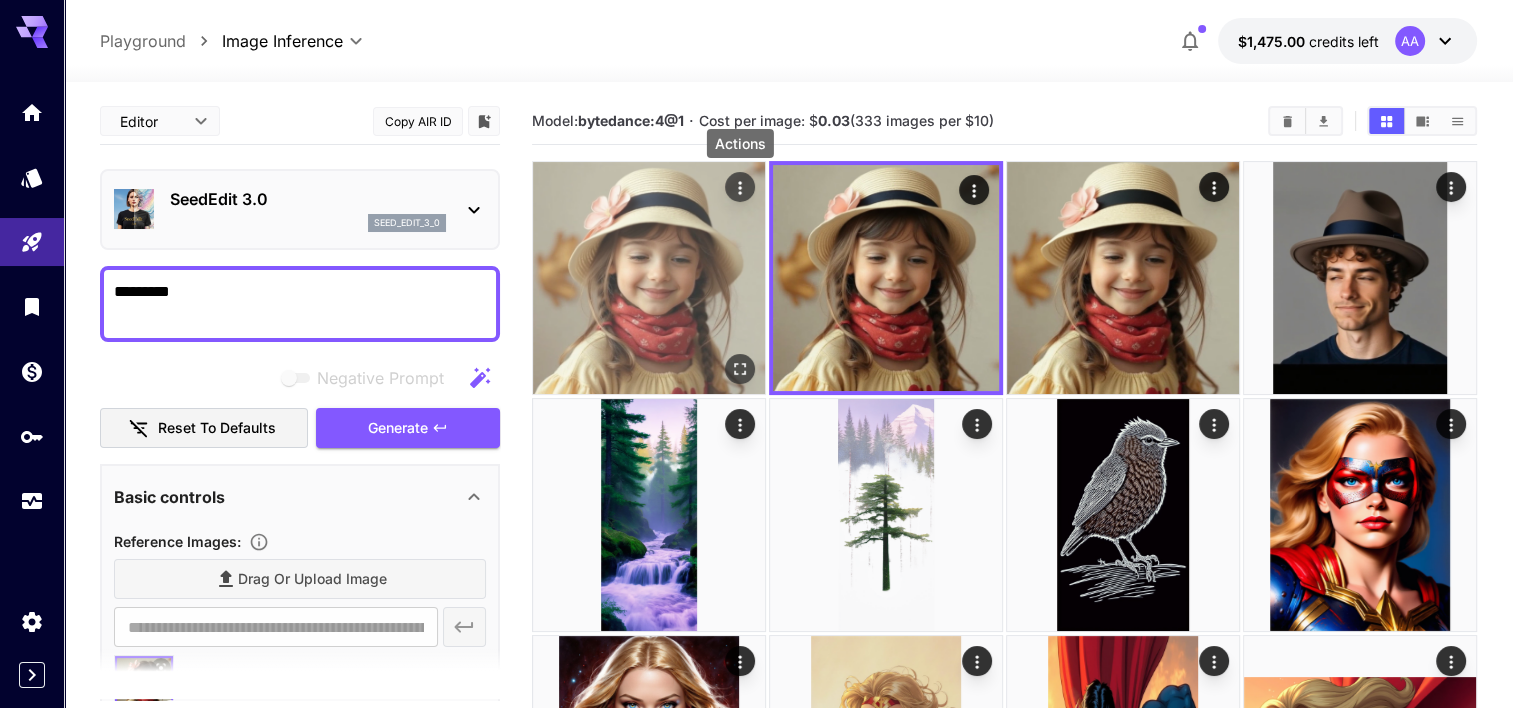 click 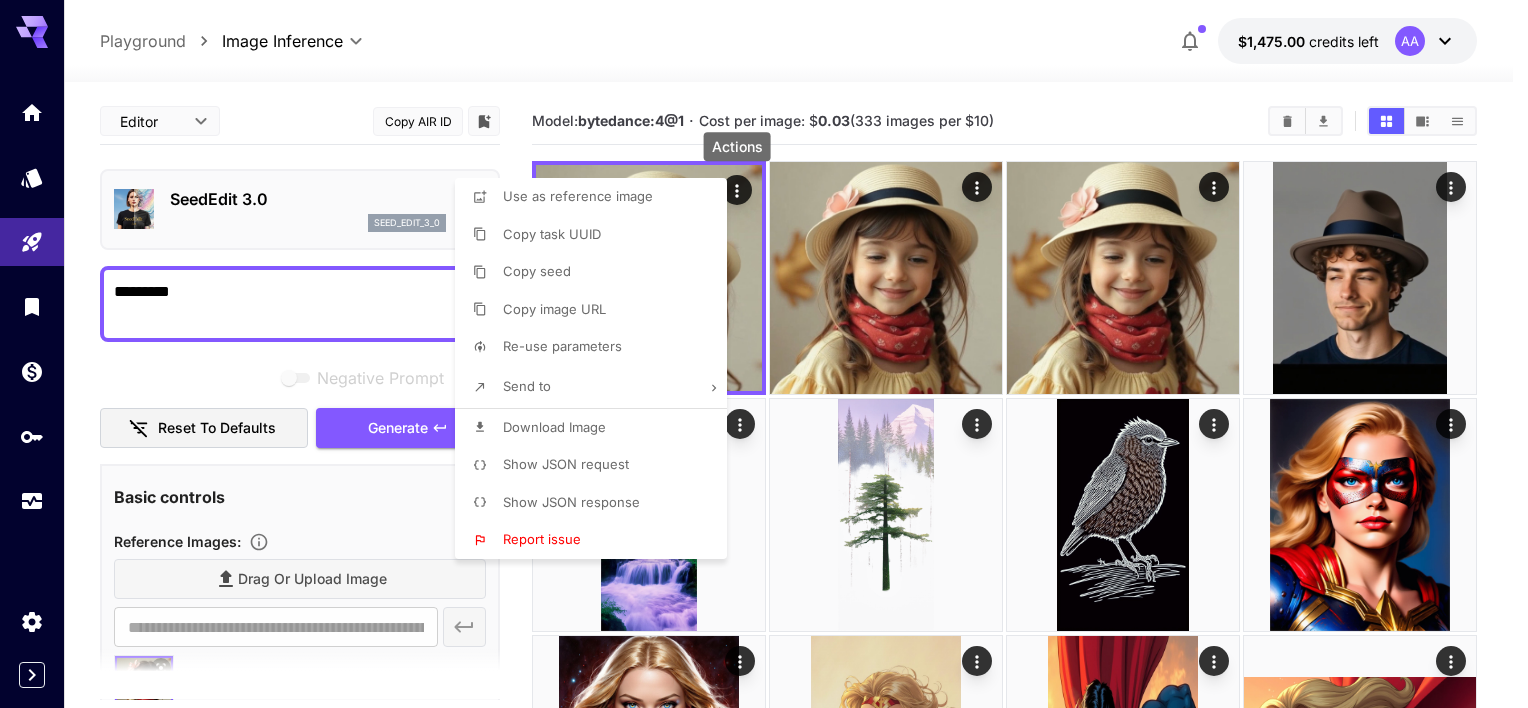 click on "Show JSON request" at bounding box center [566, 464] 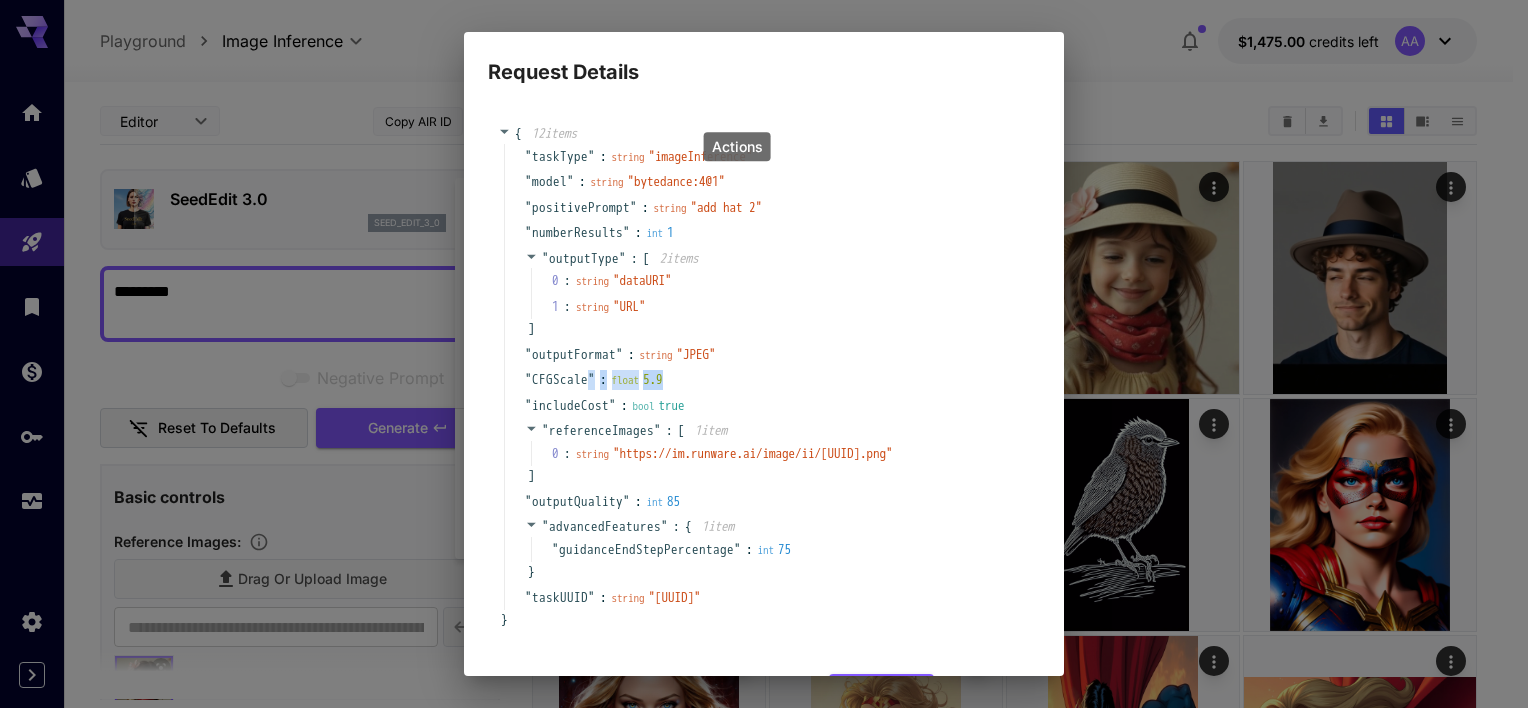 drag, startPoint x: 591, startPoint y: 380, endPoint x: 731, endPoint y: 372, distance: 140.22838 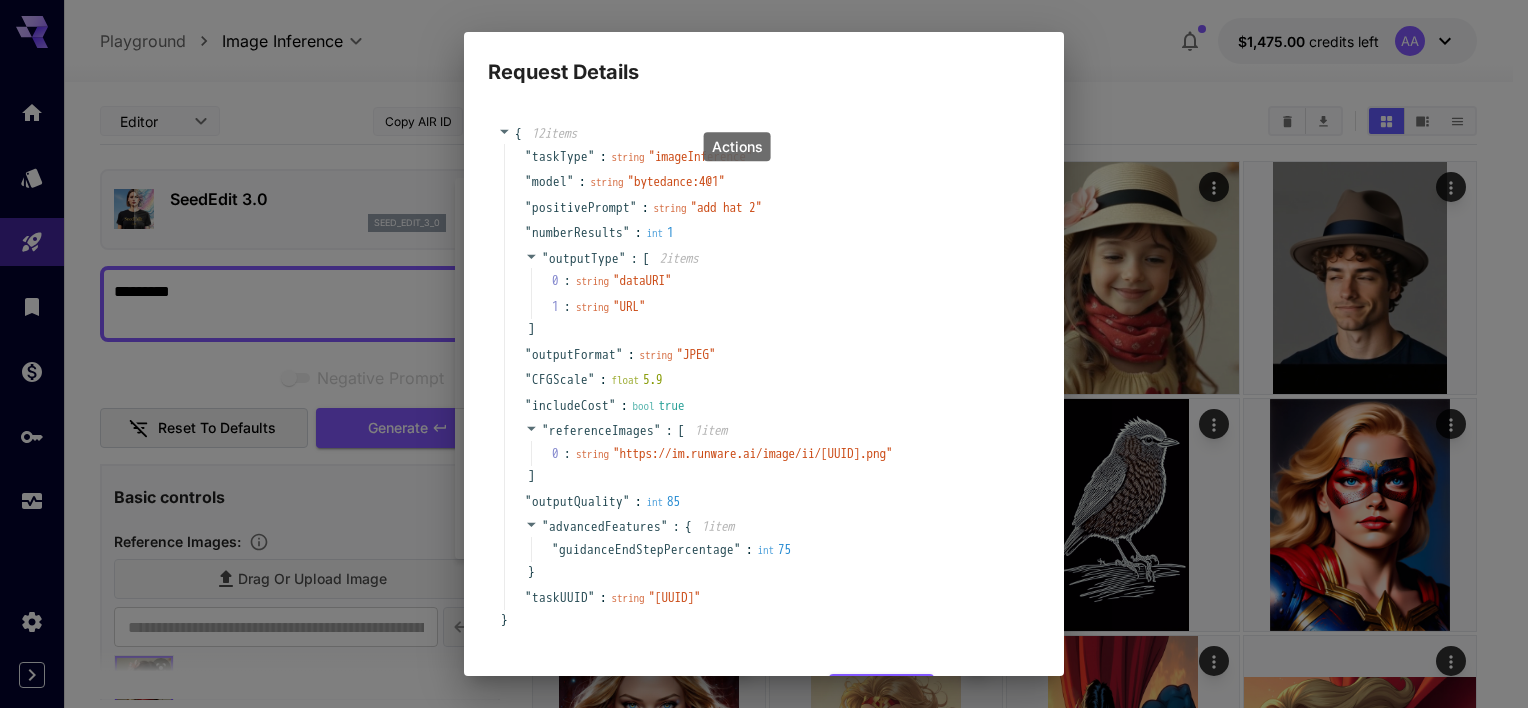 click on "Request Details { 12  item s " taskType " : string " imageInference " " model " : string " bytedance:4@1 " " positivePrompt " : string " add hat 2 " " numberResults " : int 1 " outputType " : [ 2  item s 0 : string " dataURI " 1 : string " URL " ] " outputFormat " : string " JPEG " " CFGScale " : float 5.9 " includeCost " : bool true " referenceImages " : [ 1  item 0 : string " https://im.runware.ai/image/ii/[UUID].png " ] " outputQuality " : int 85 " advancedFeatures " : { 1  item " guidanceEndStepPercentage " : int 75 } " taskUUID " : string " [UUID] " }" at bounding box center (764, 354) 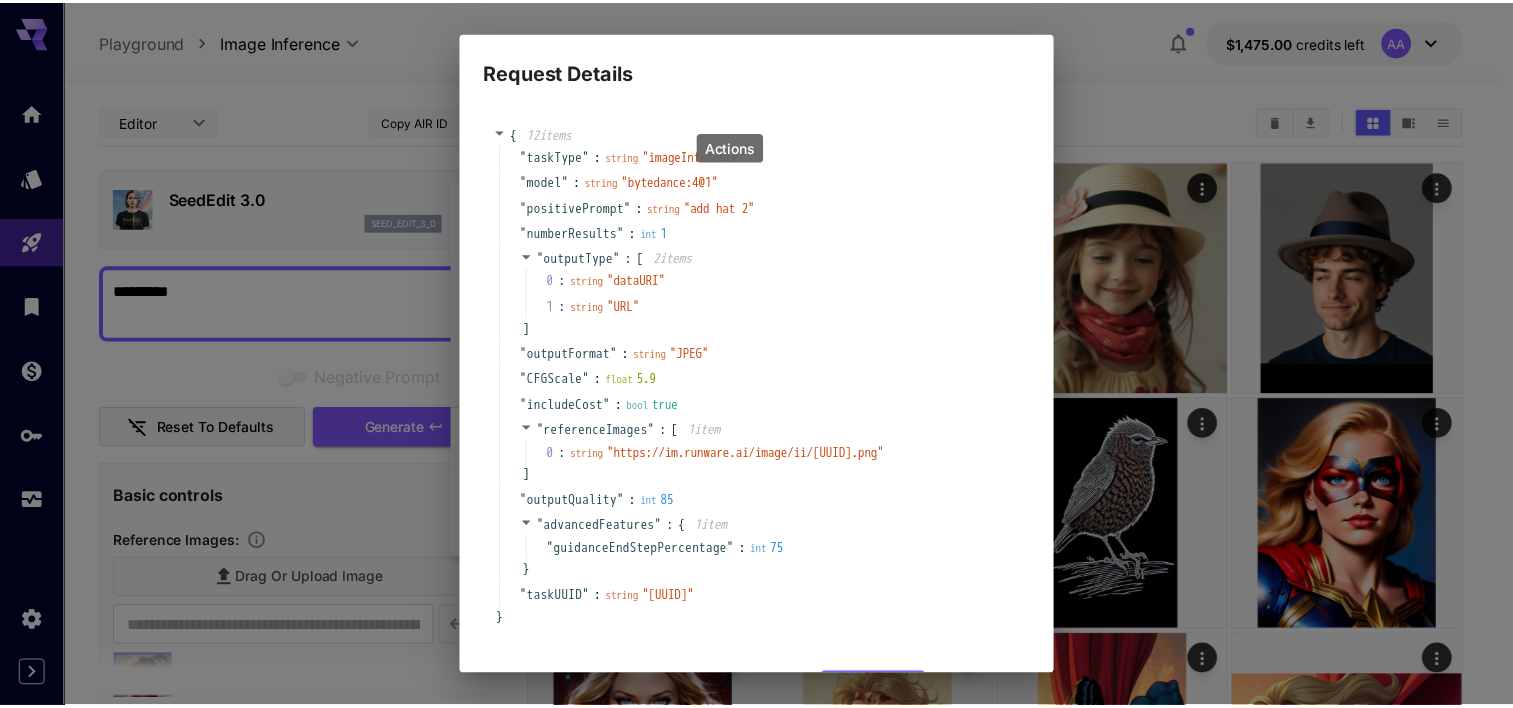 scroll, scrollTop: 112, scrollLeft: 0, axis: vertical 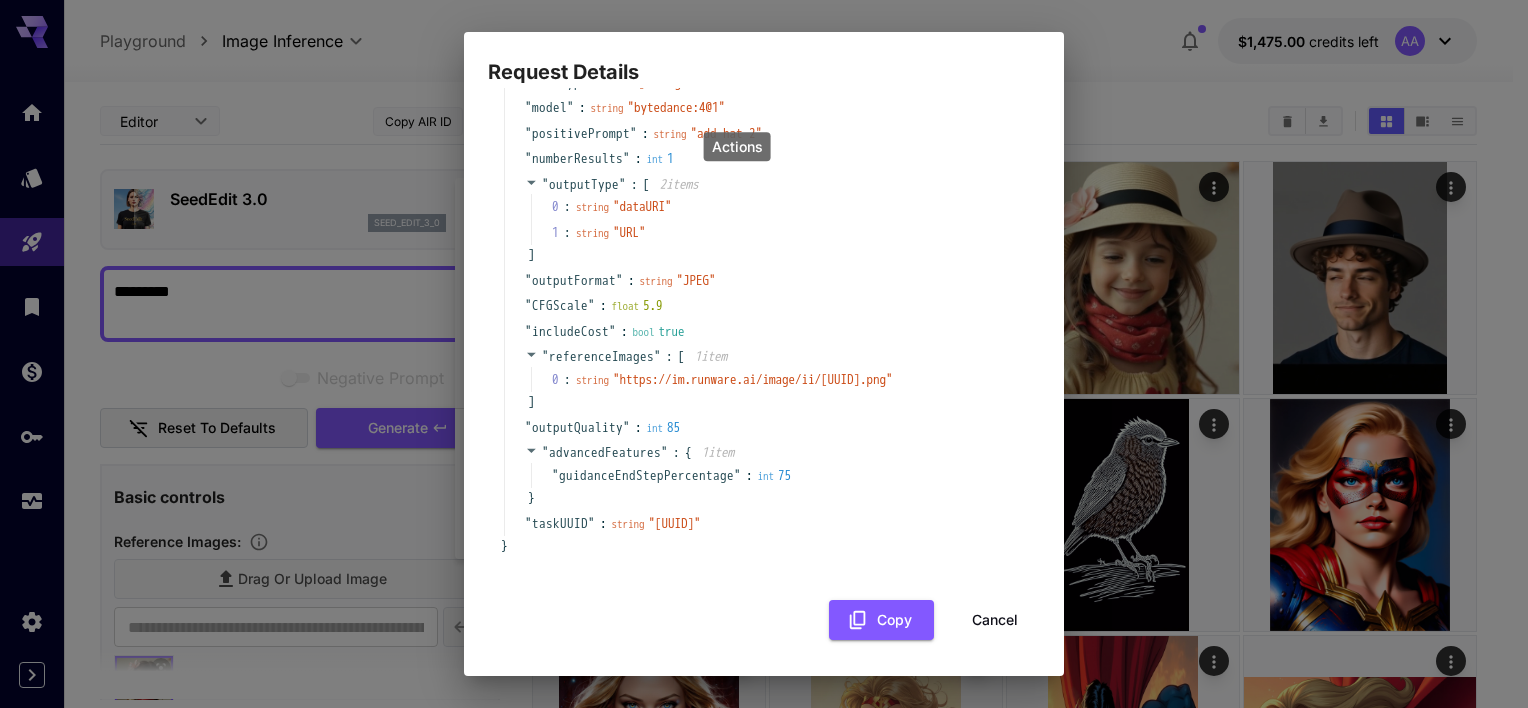 click on "Cancel" at bounding box center (995, 620) 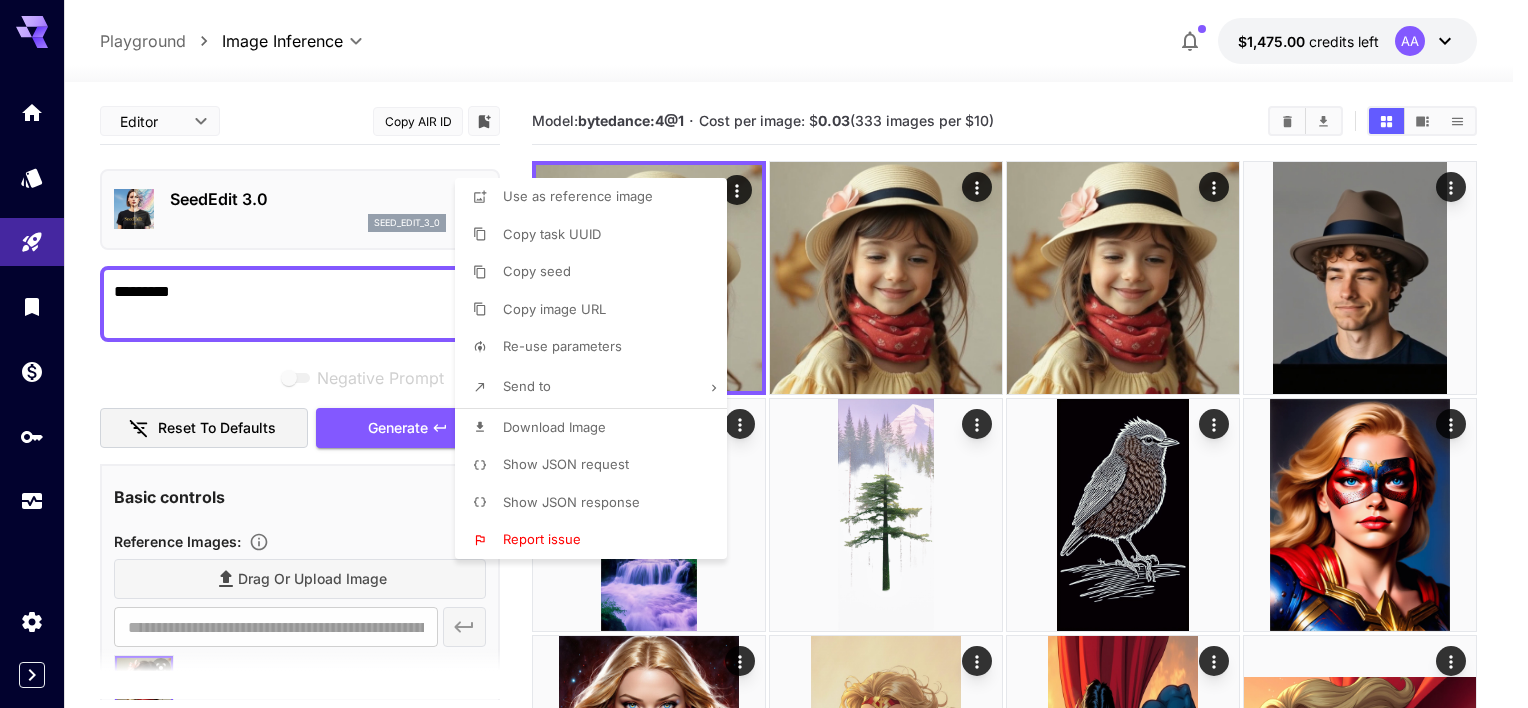 click at bounding box center [764, 354] 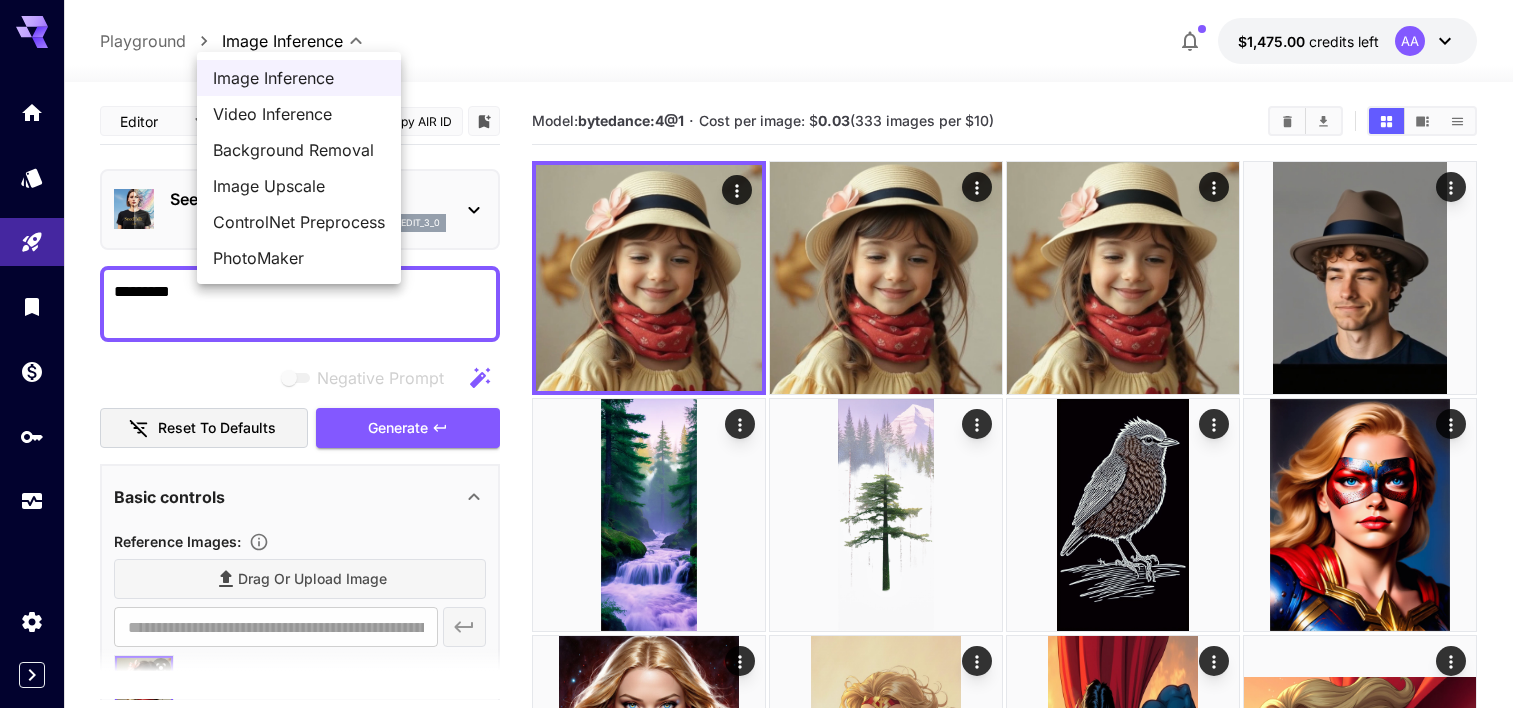 click on "**********" at bounding box center [764, 1056] 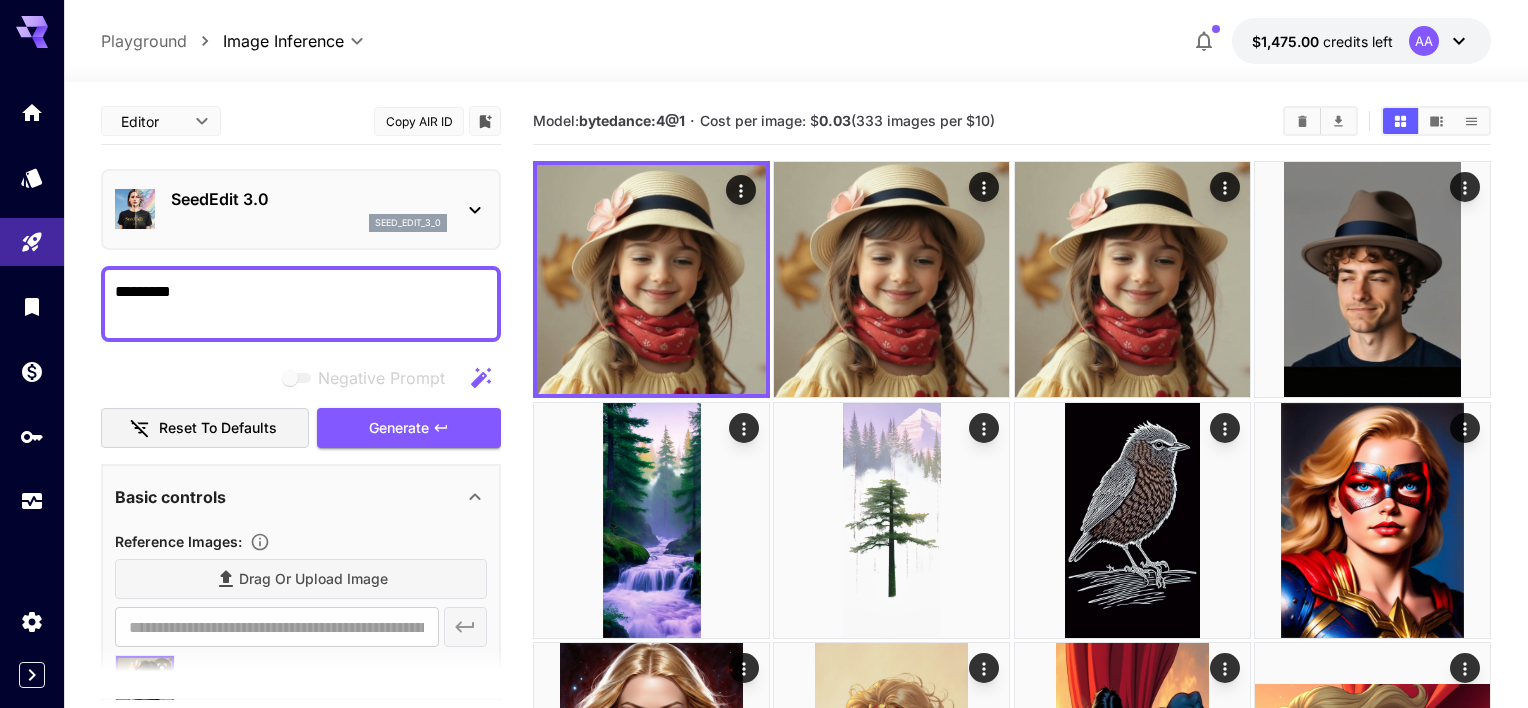 click on "**********" at bounding box center [764, 1071] 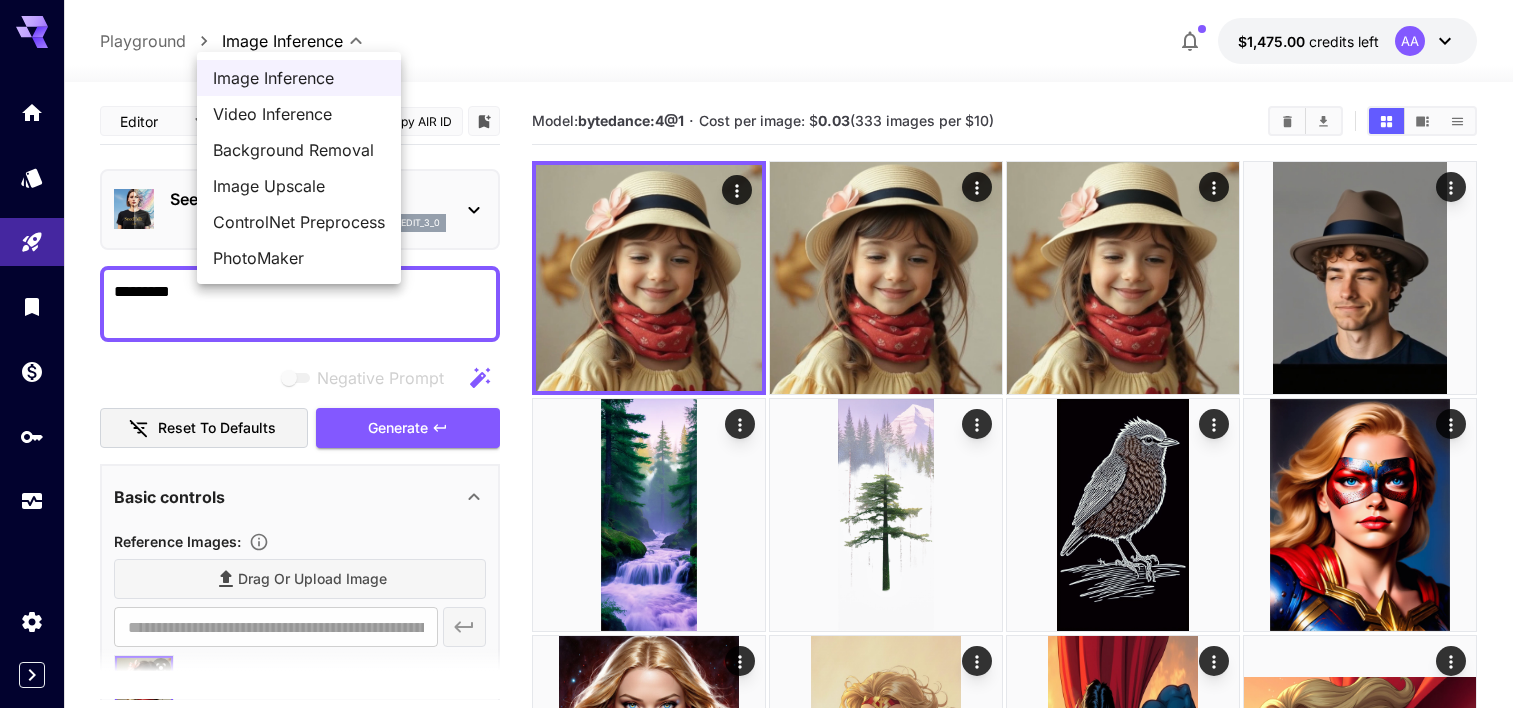 click on "Video Inference" at bounding box center (299, 114) 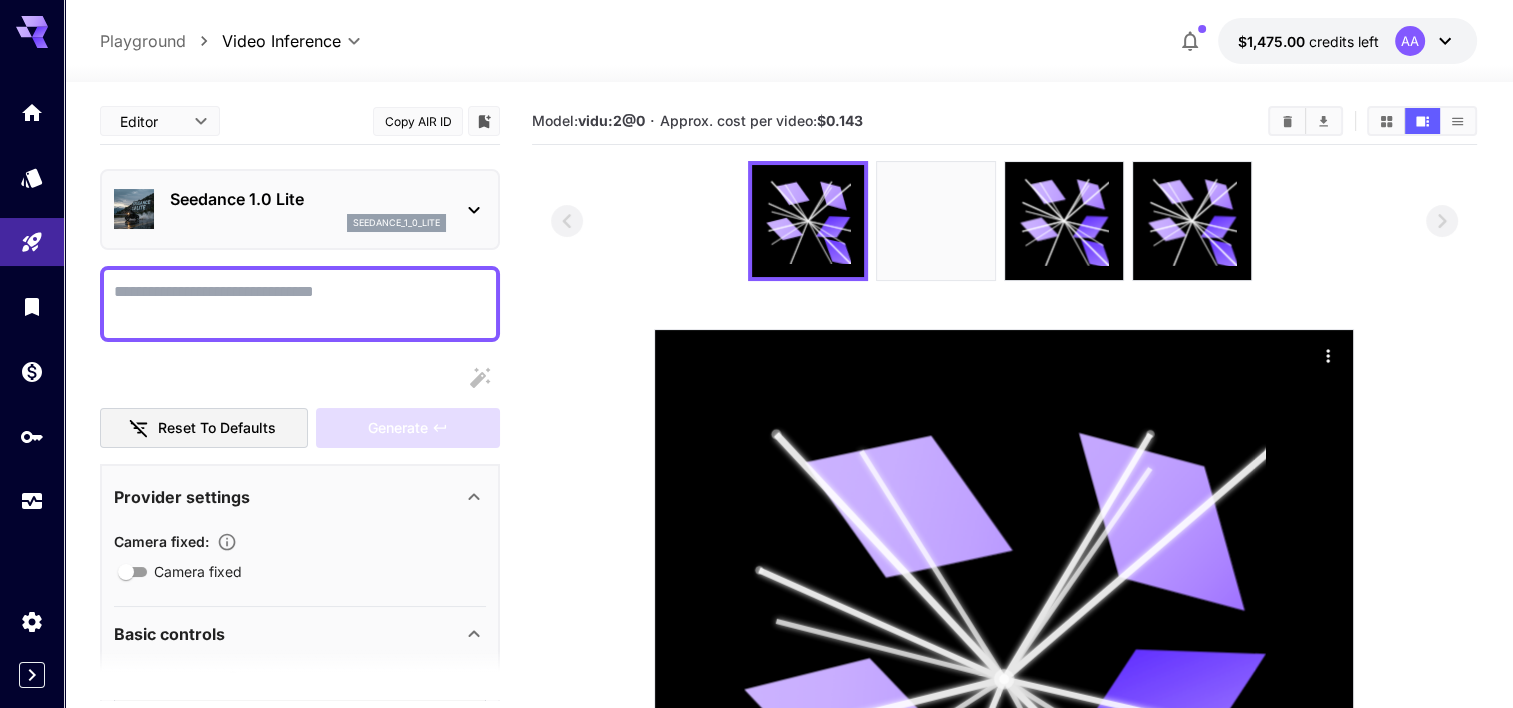 click on "Seedance 1.0 Lite" at bounding box center (308, 199) 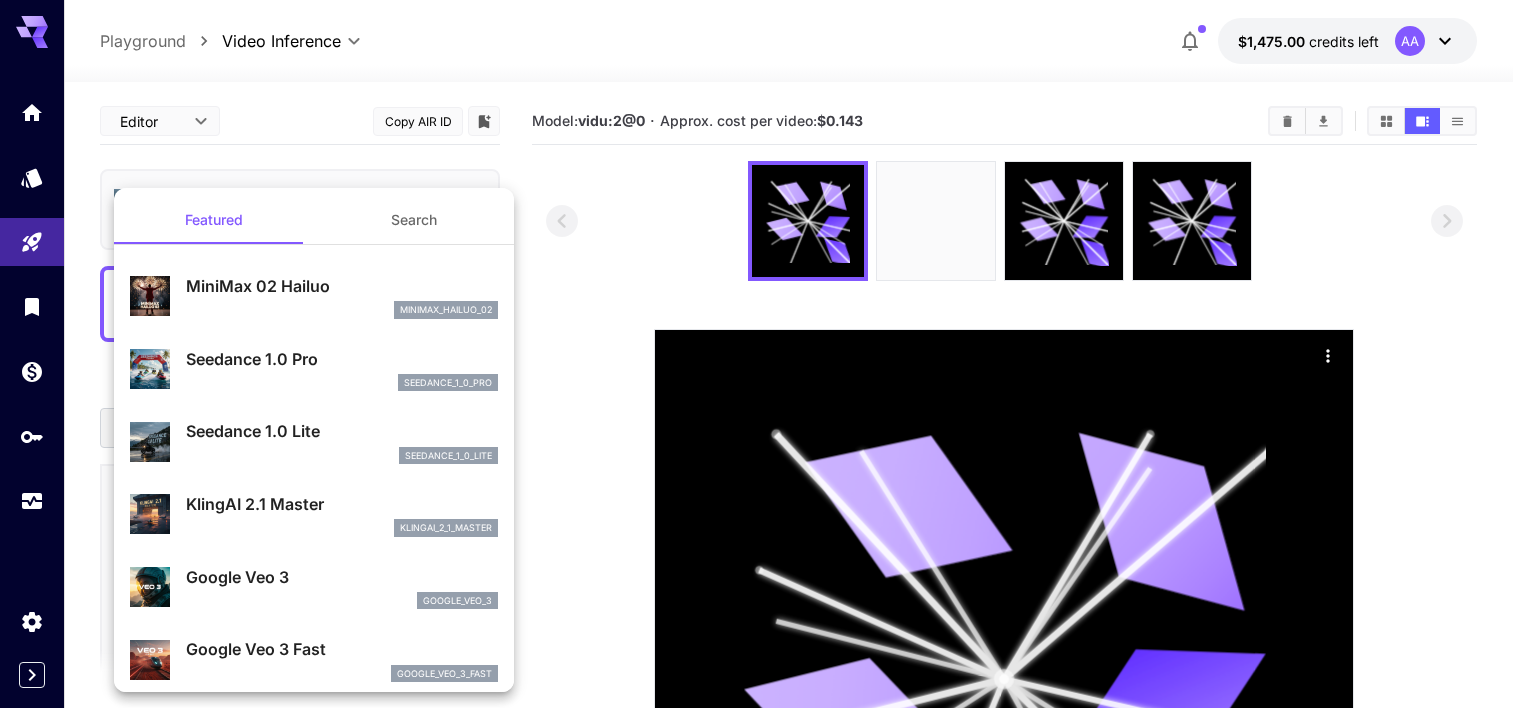 click on "MiniMax 02 Hailuo" at bounding box center [342, 286] 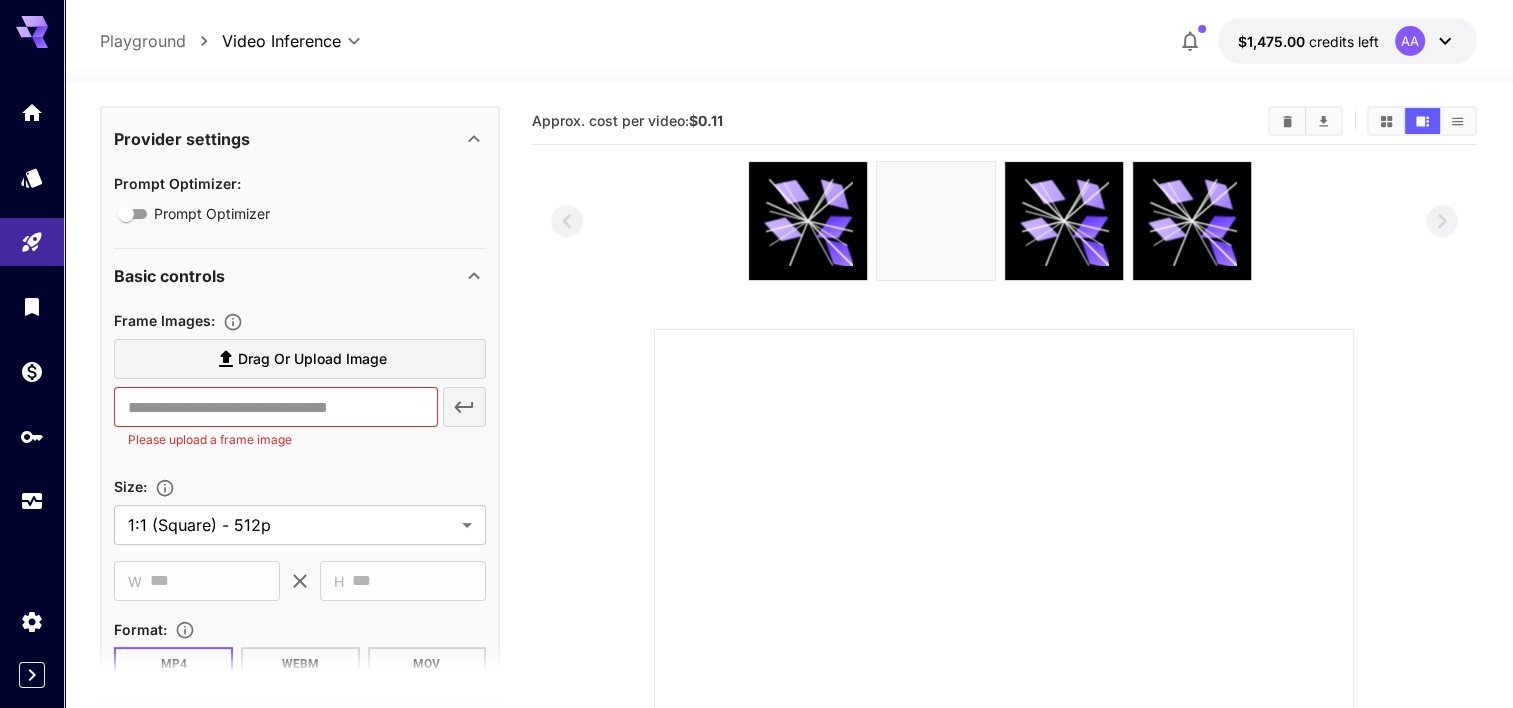 scroll, scrollTop: 446, scrollLeft: 0, axis: vertical 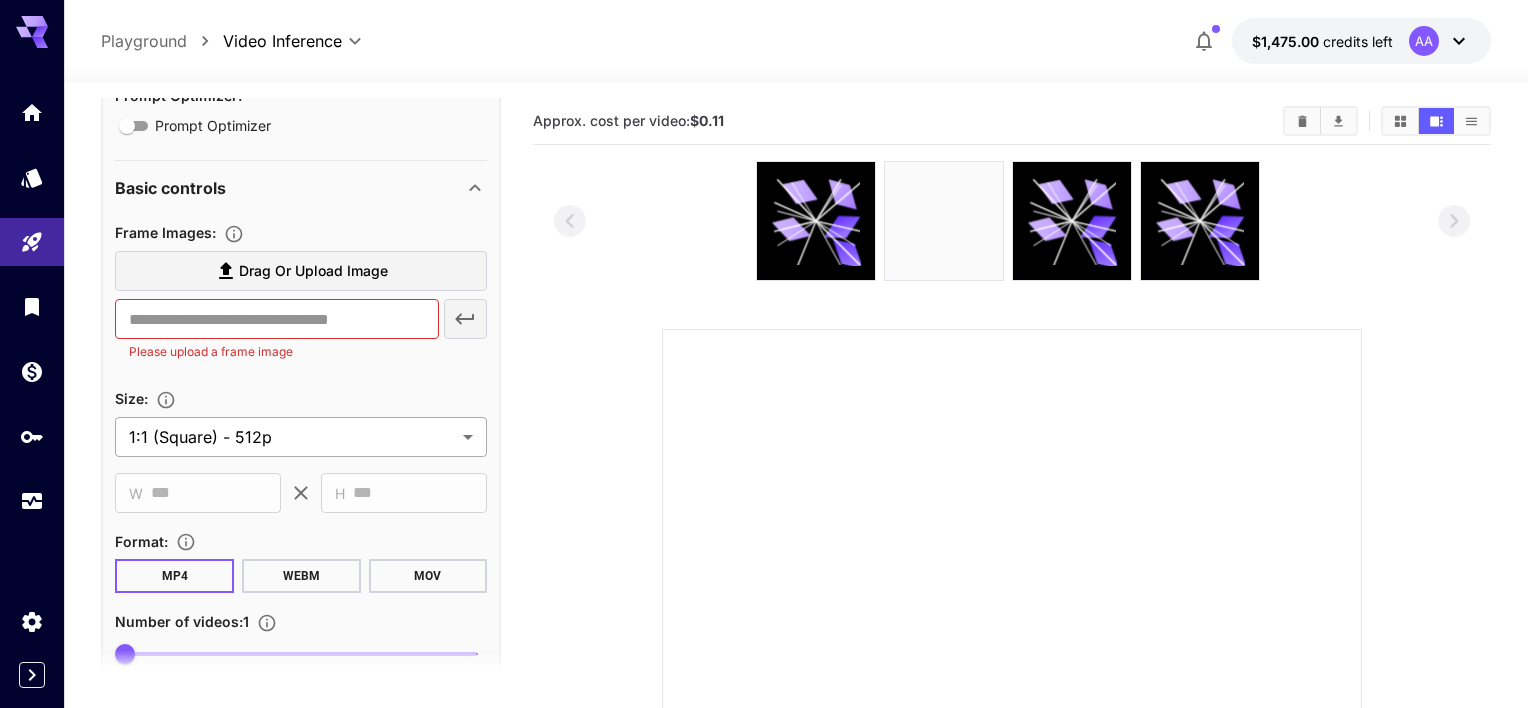 click on "**********" at bounding box center (764, 544) 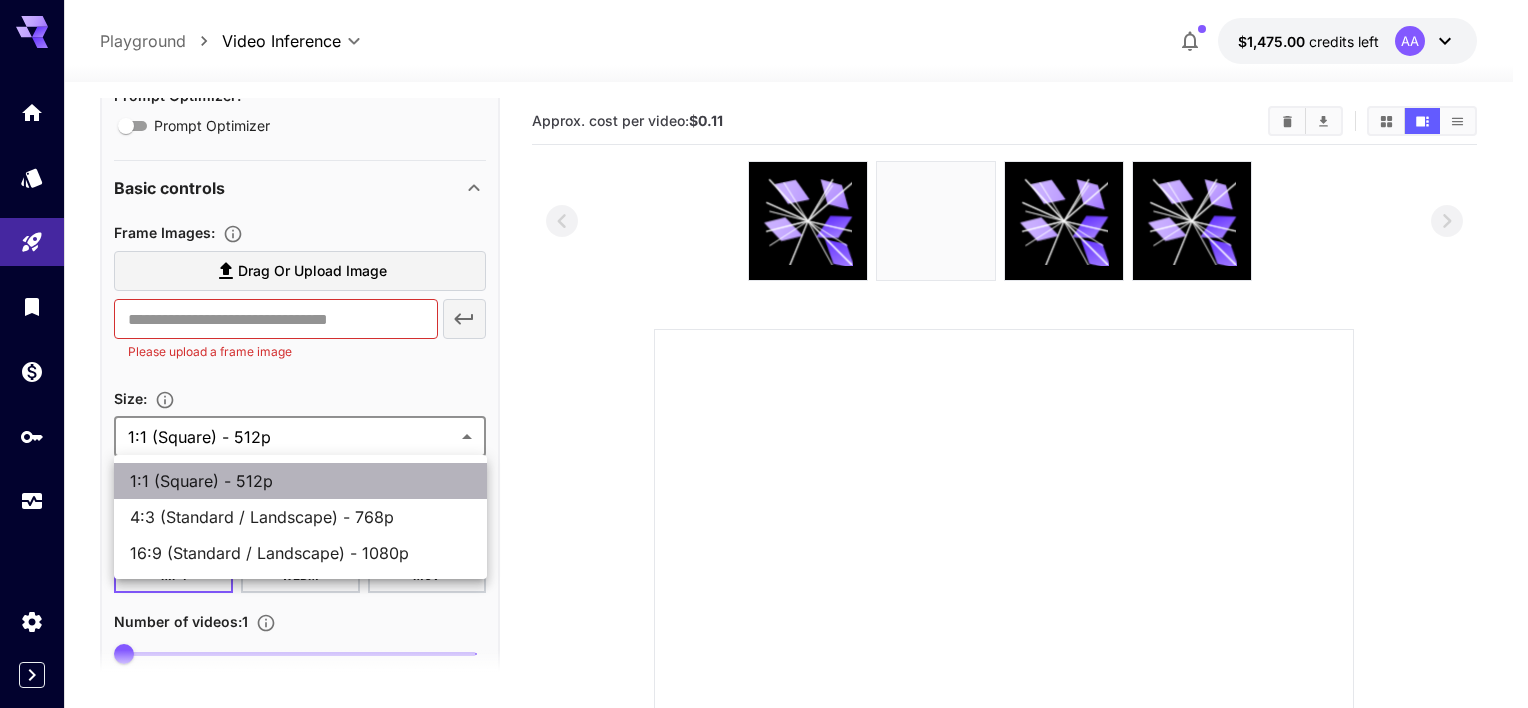 click on "1:1 (Square) - 512p" at bounding box center [300, 481] 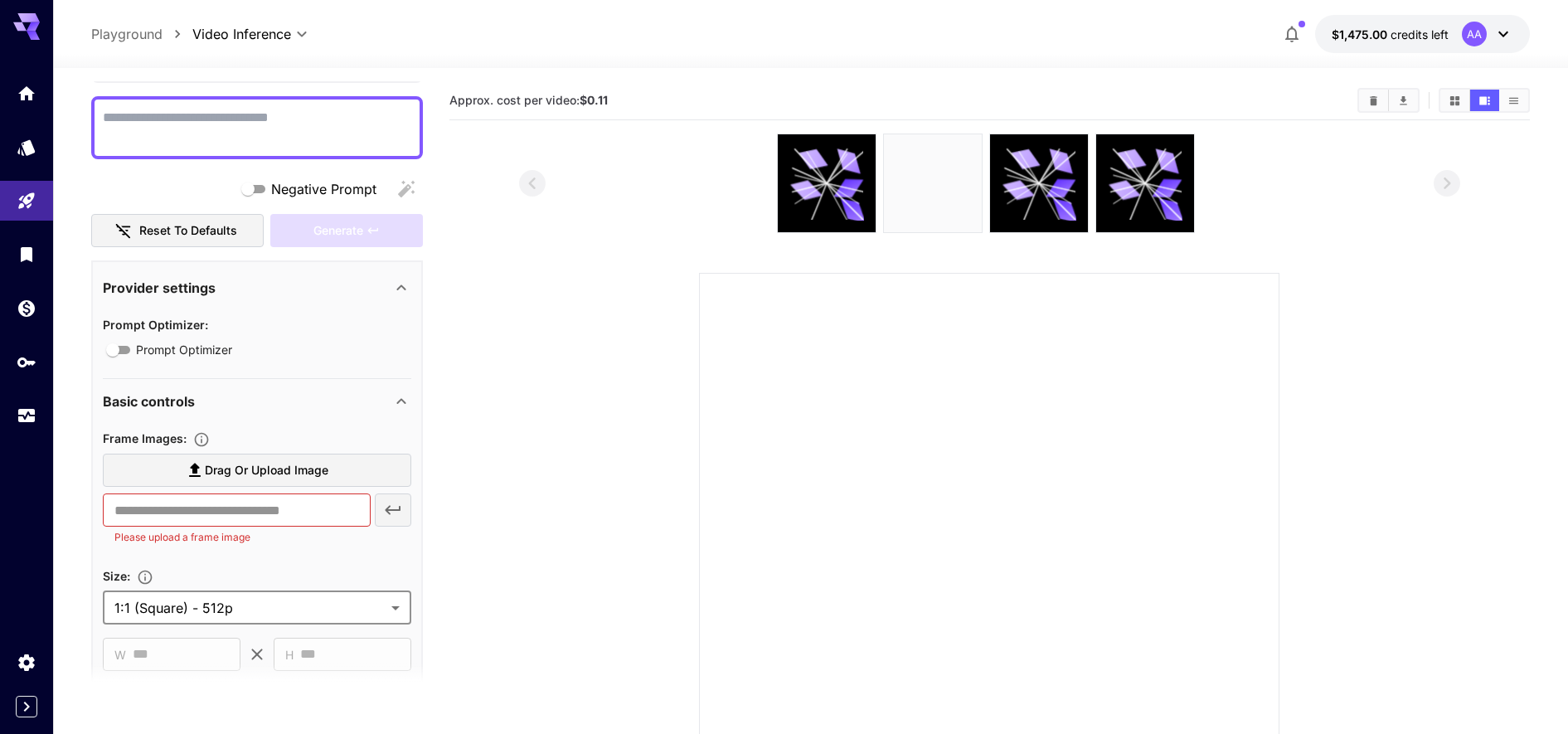 scroll, scrollTop: 124, scrollLeft: 0, axis: vertical 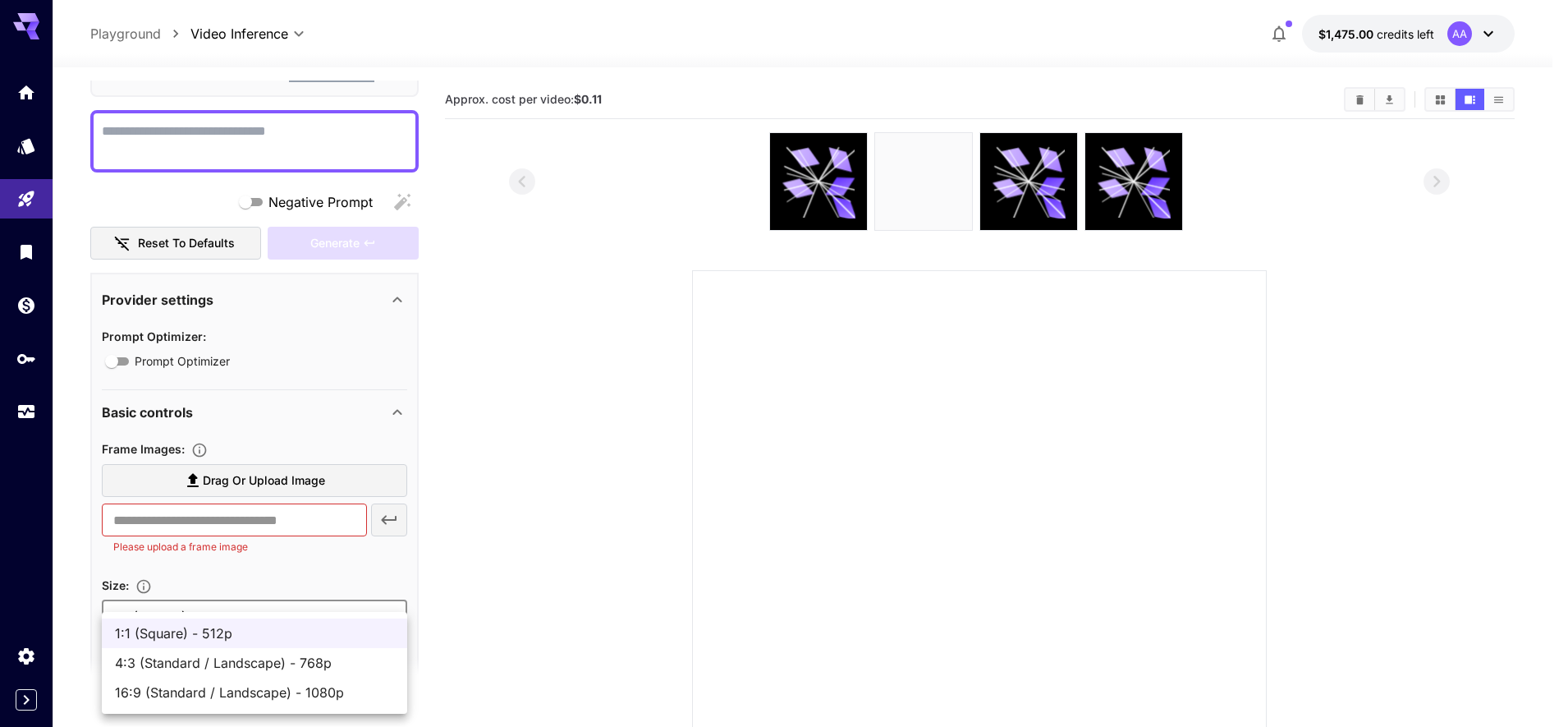 click on "**********" at bounding box center (784, 447) 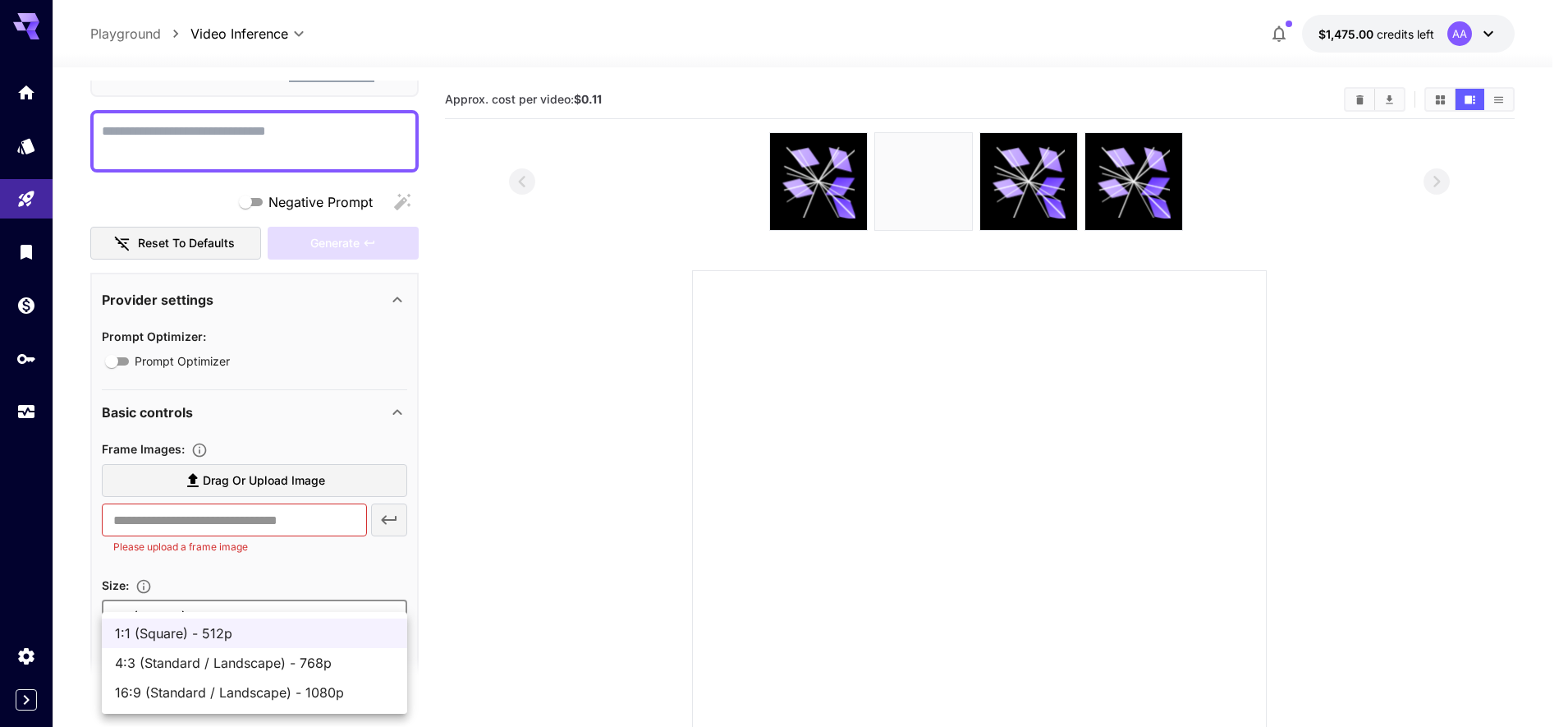 type 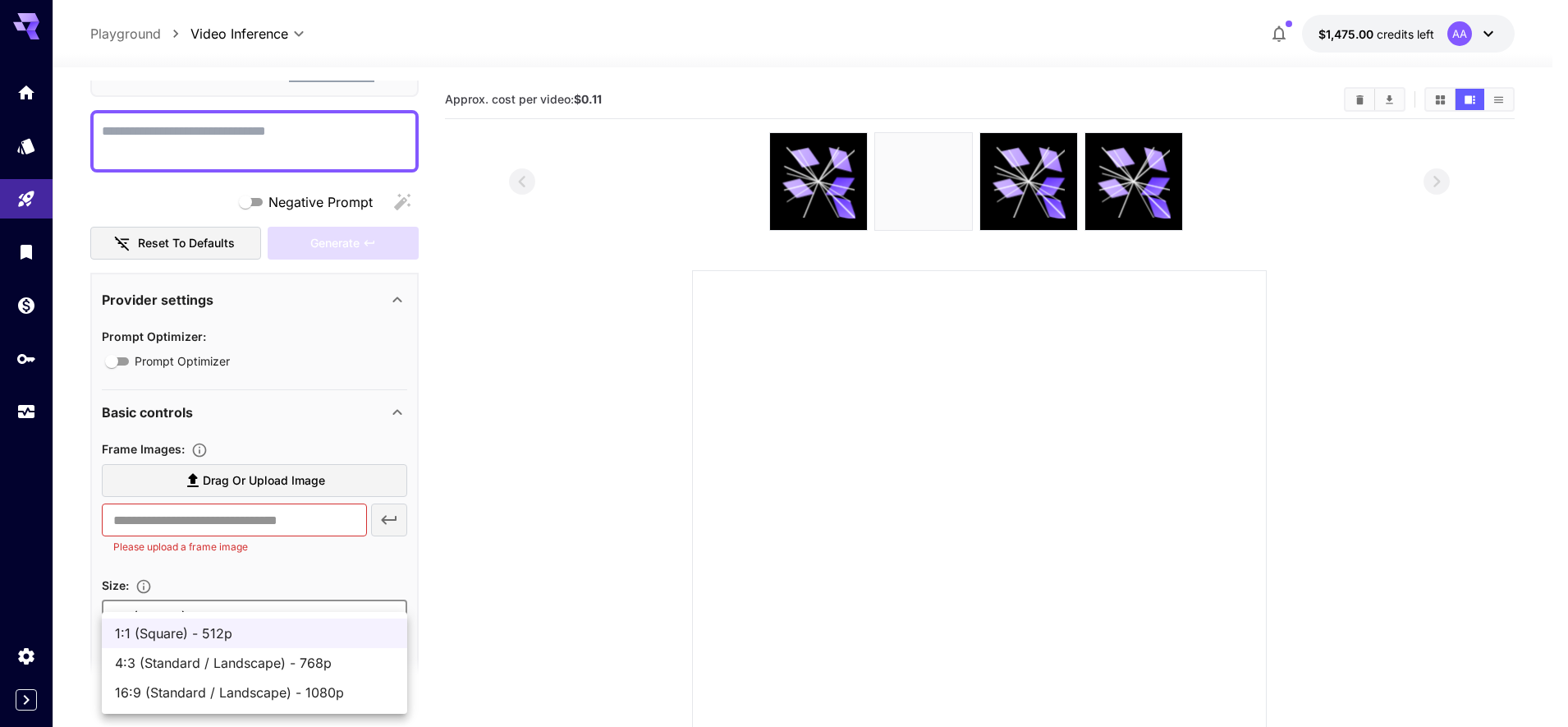 click at bounding box center (784, 363) 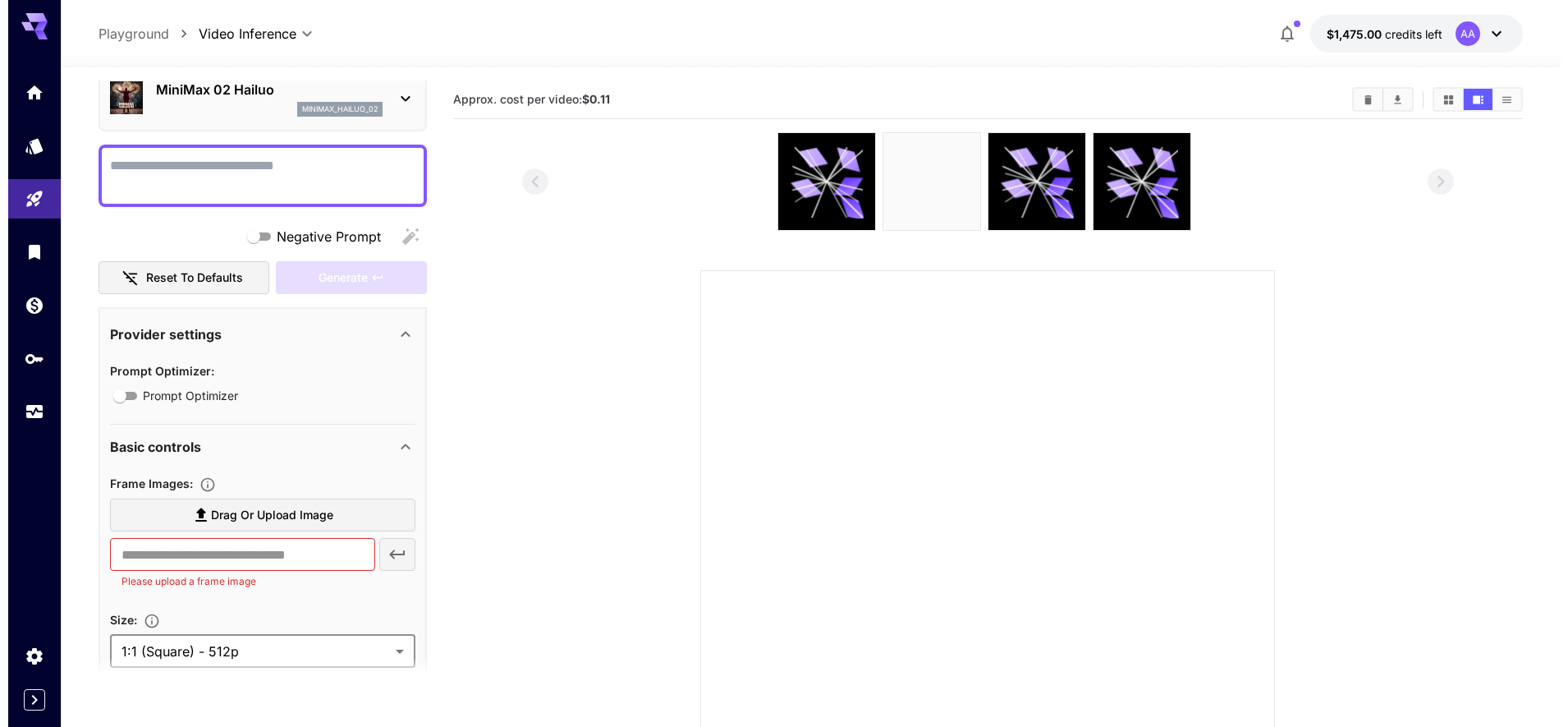 scroll, scrollTop: 75, scrollLeft: 0, axis: vertical 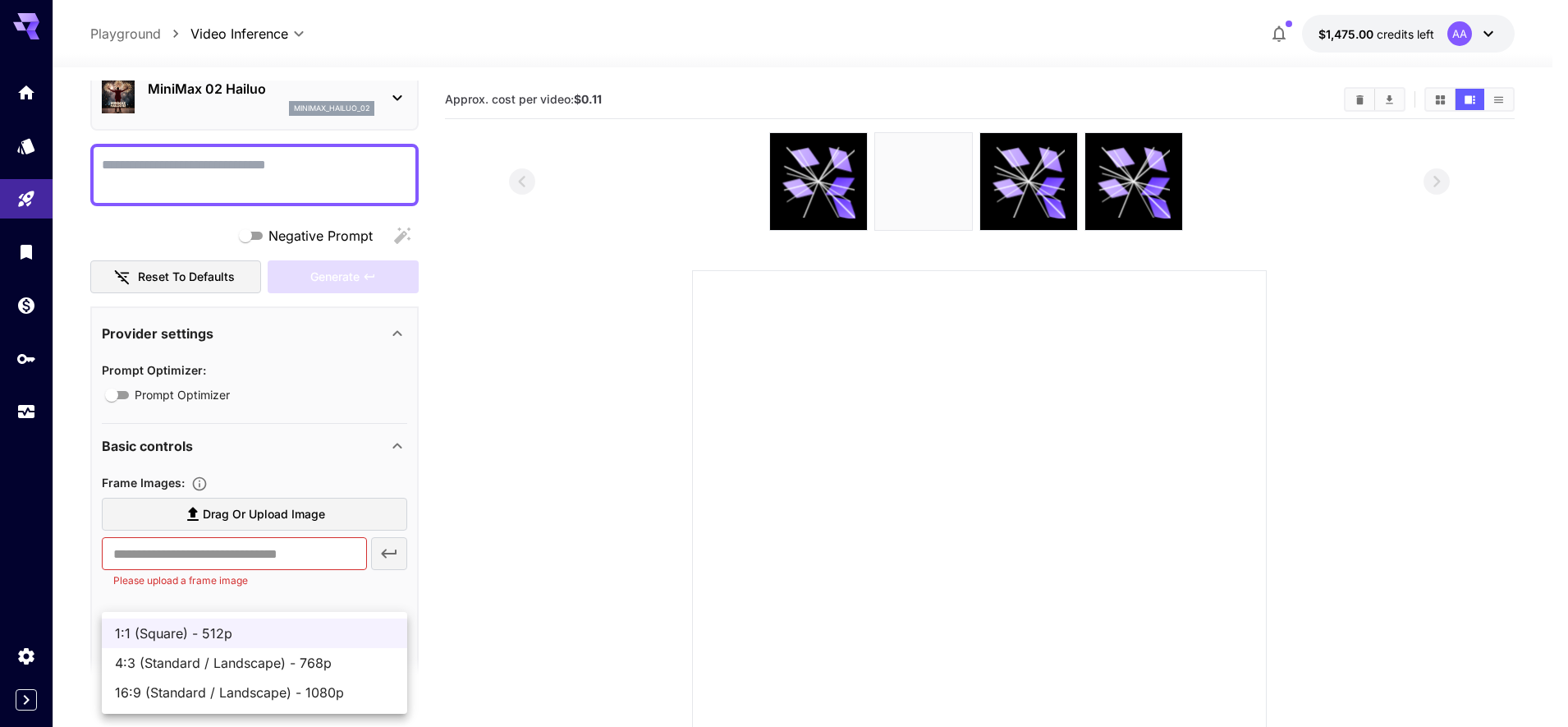 click on "**********" at bounding box center [784, 447] 